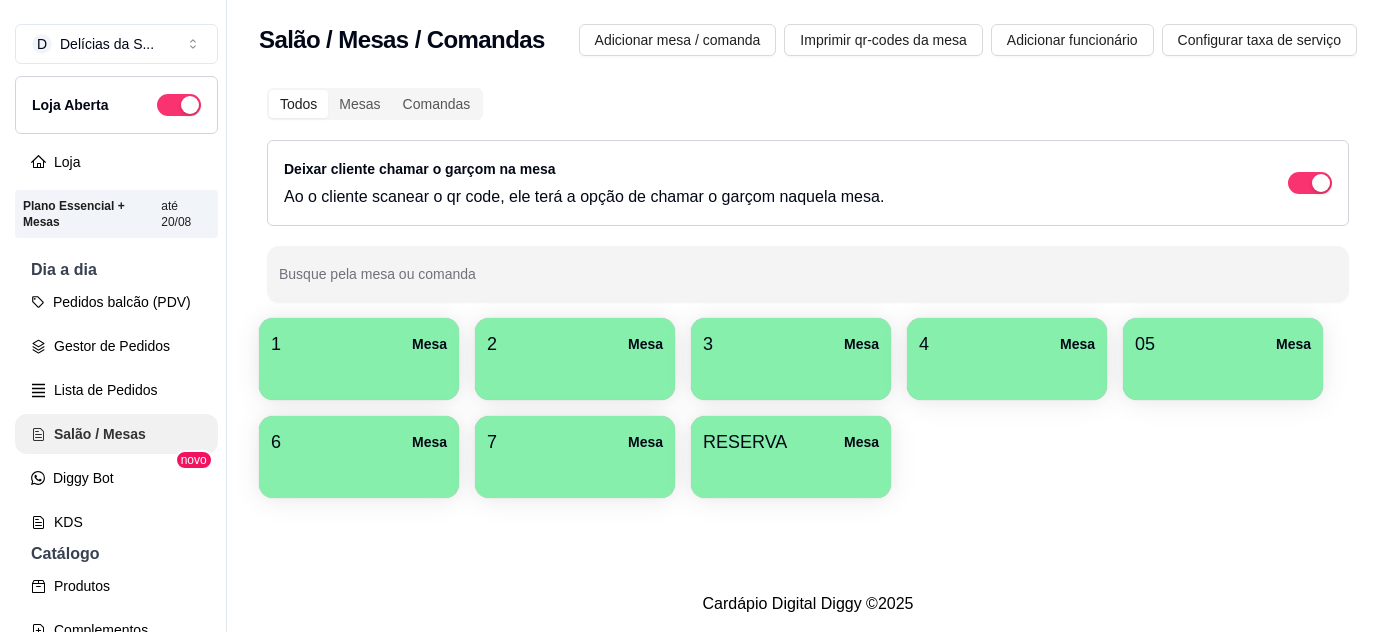 scroll, scrollTop: 0, scrollLeft: 0, axis: both 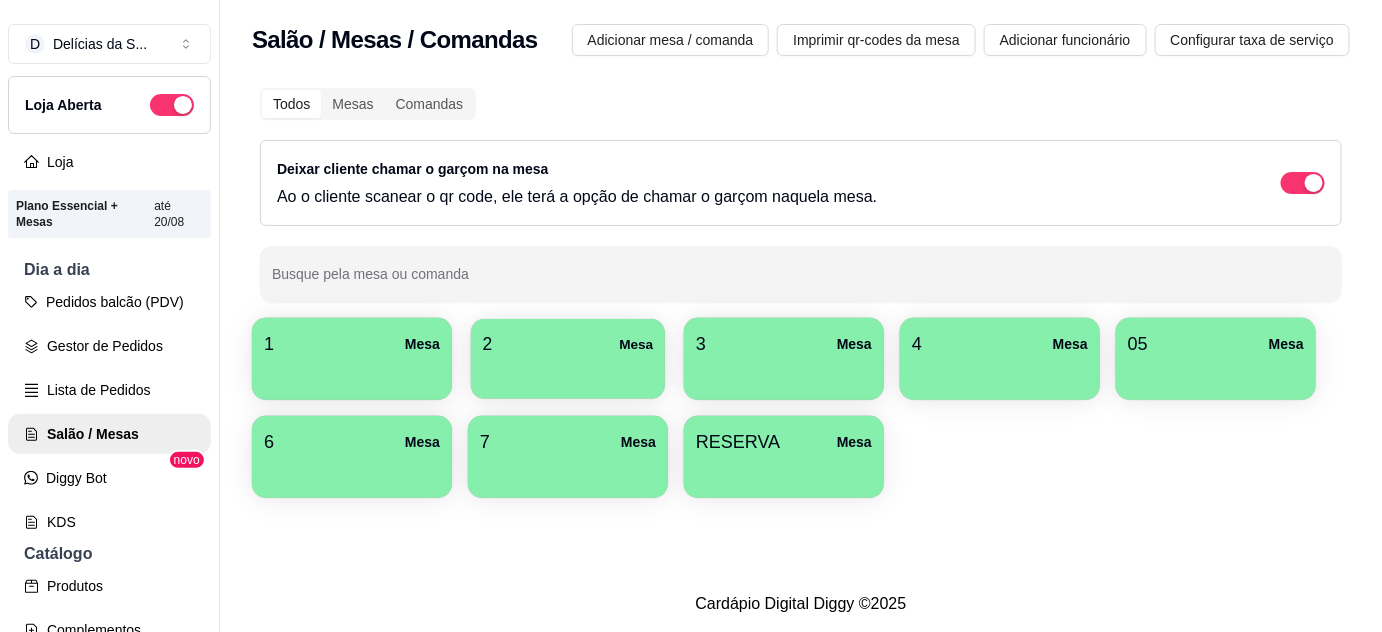 click at bounding box center (568, 372) 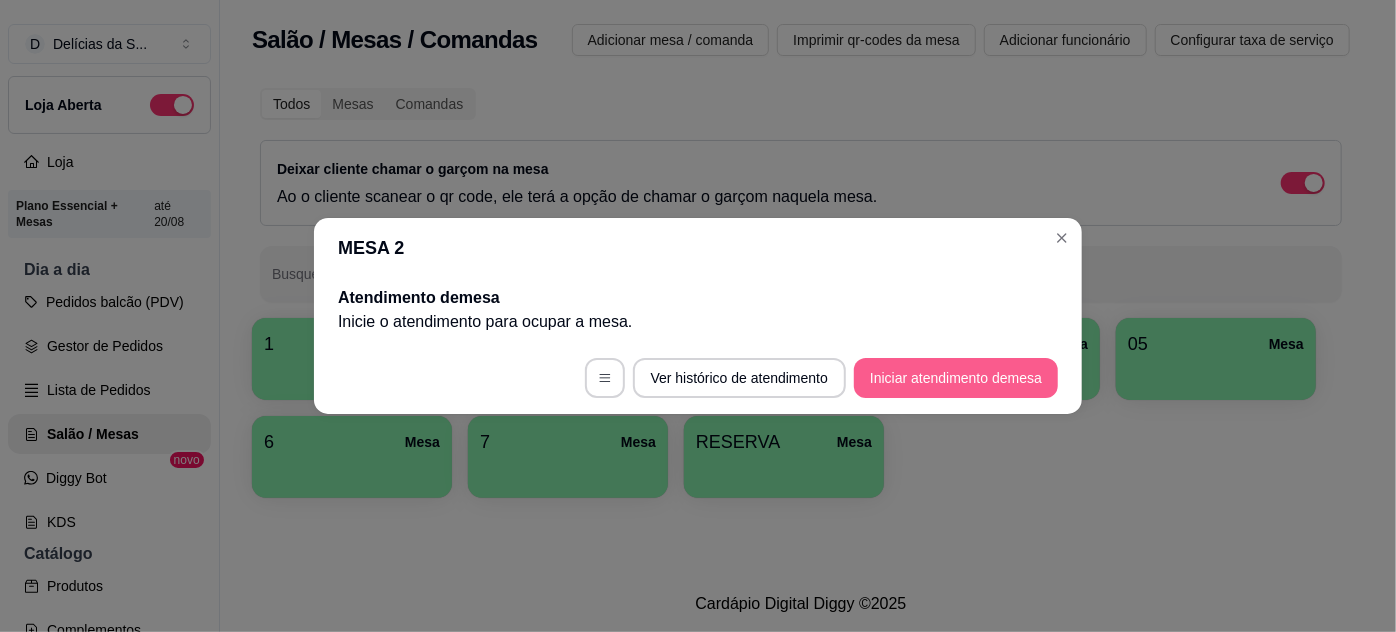 click on "Iniciar atendimento de  mesa" at bounding box center [956, 378] 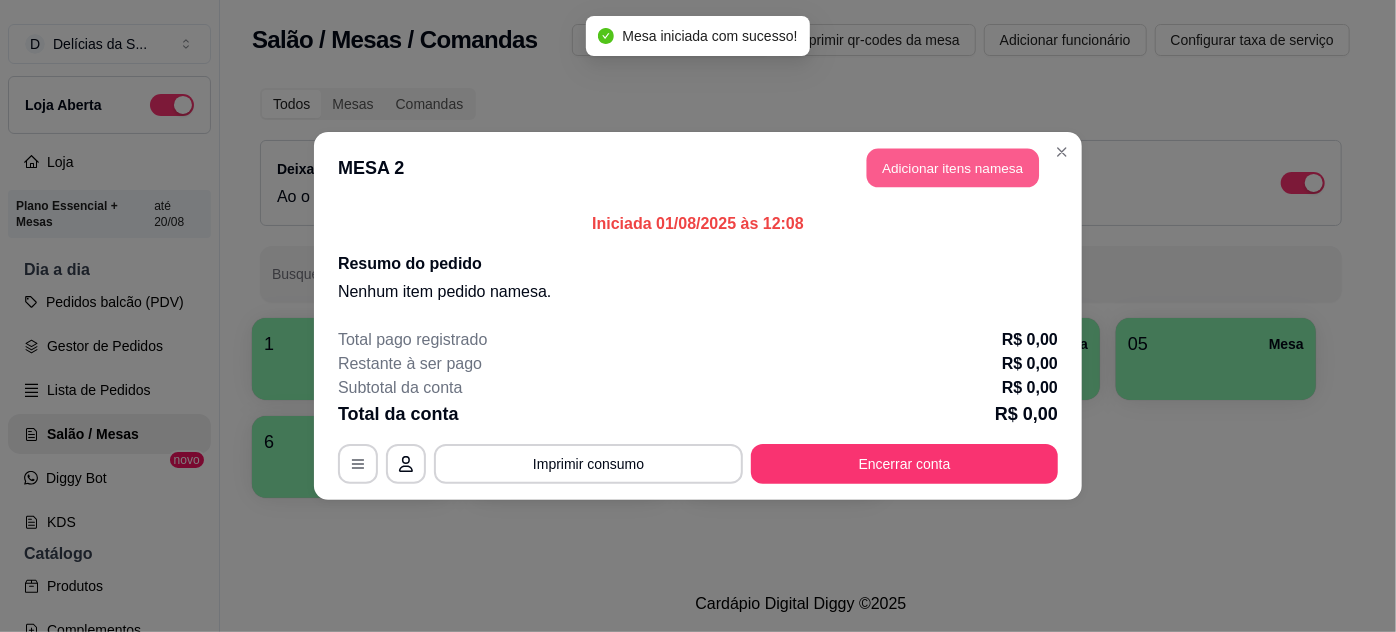 click on "Adicionar itens na  mesa" at bounding box center (953, 168) 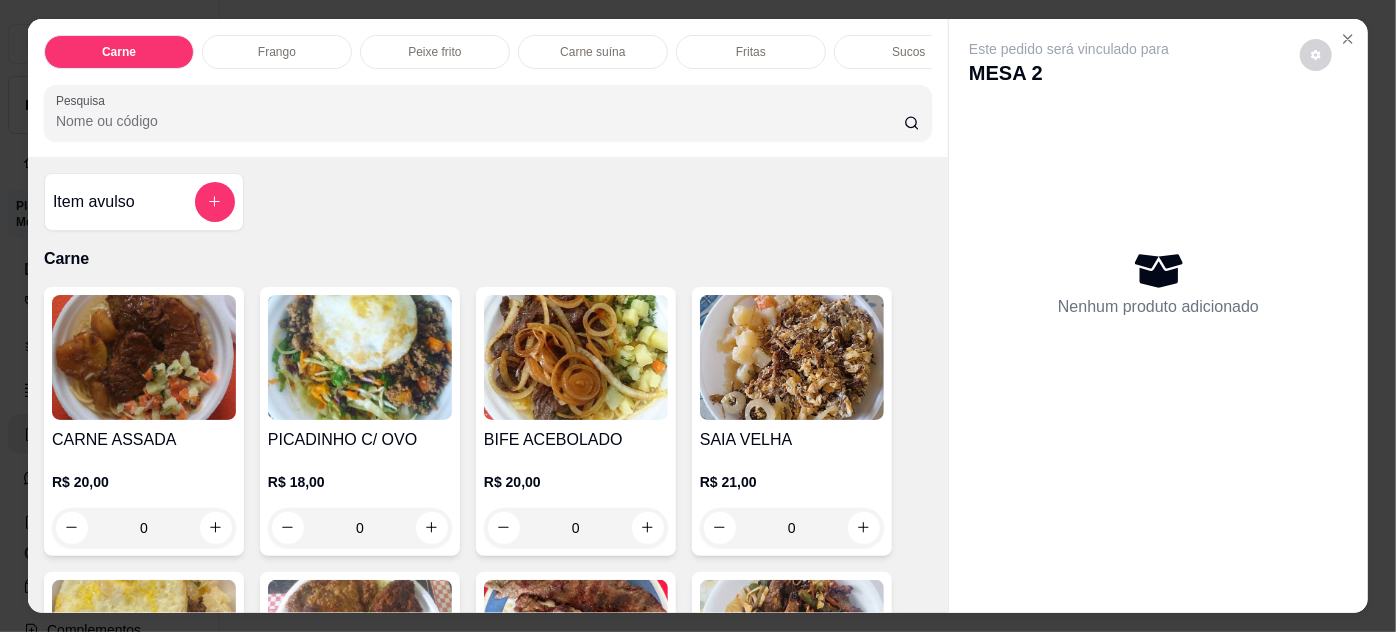 click on "0" at bounding box center [144, 528] 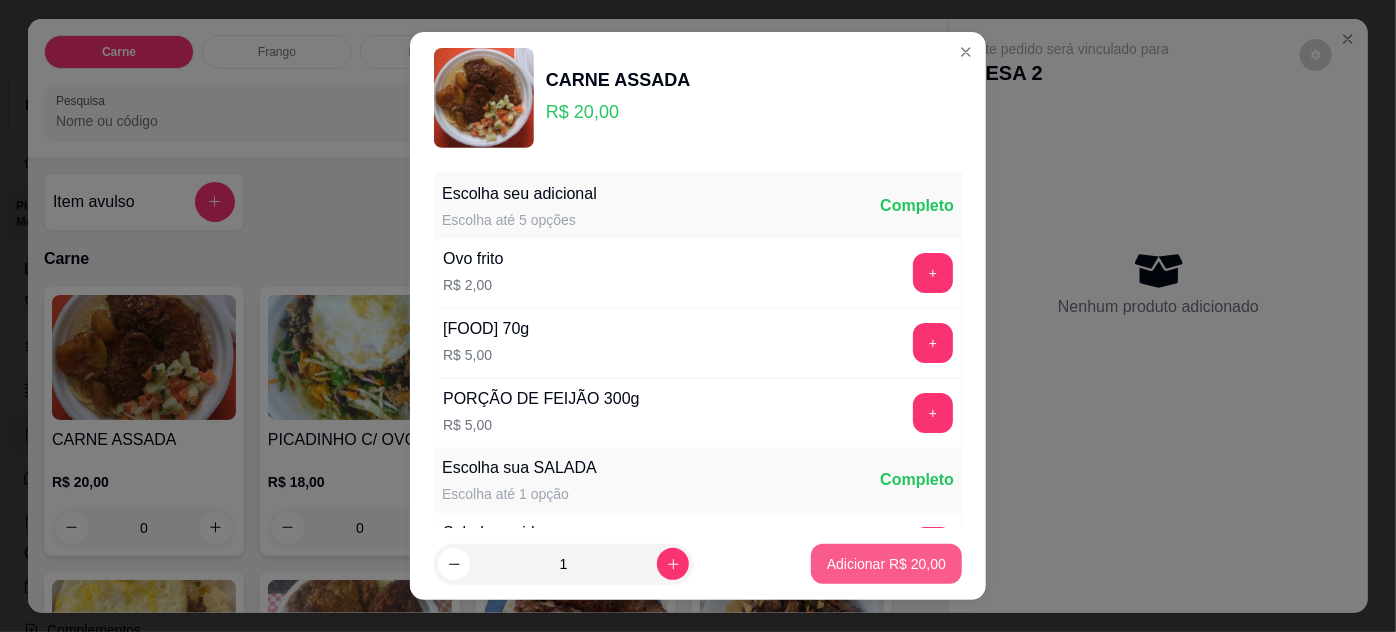 click on "Adicionar   R$ 20,00" at bounding box center [886, 564] 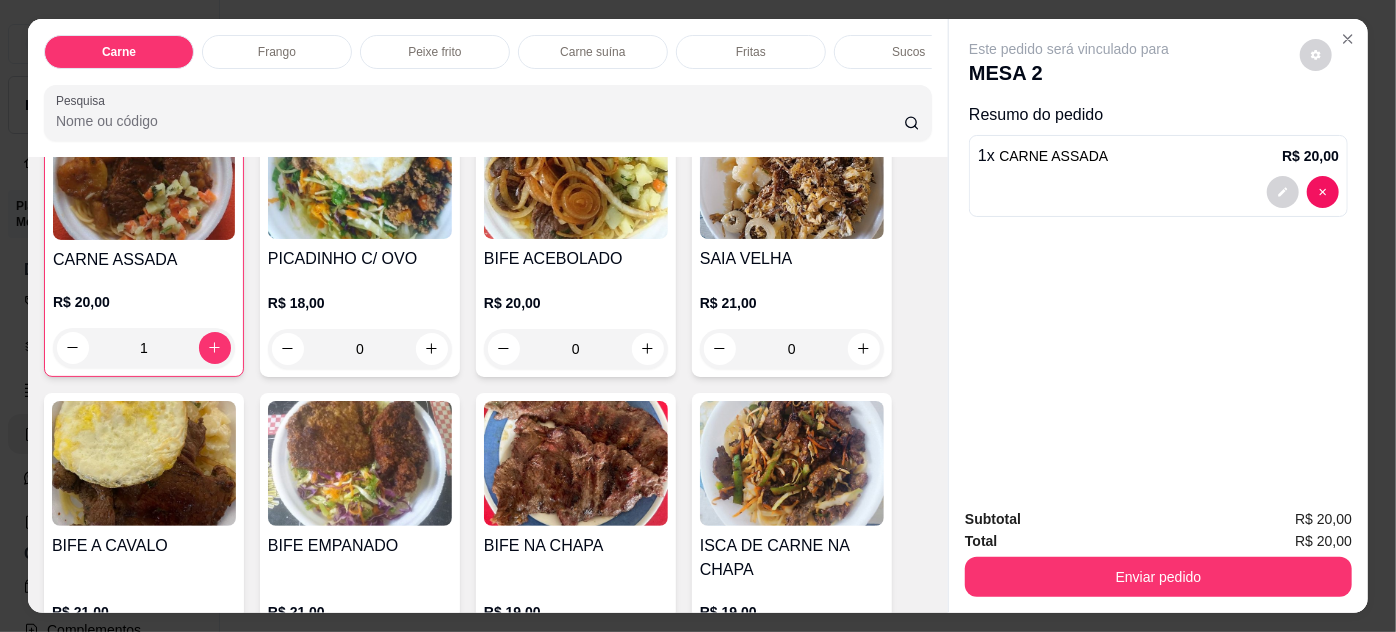 scroll, scrollTop: 363, scrollLeft: 0, axis: vertical 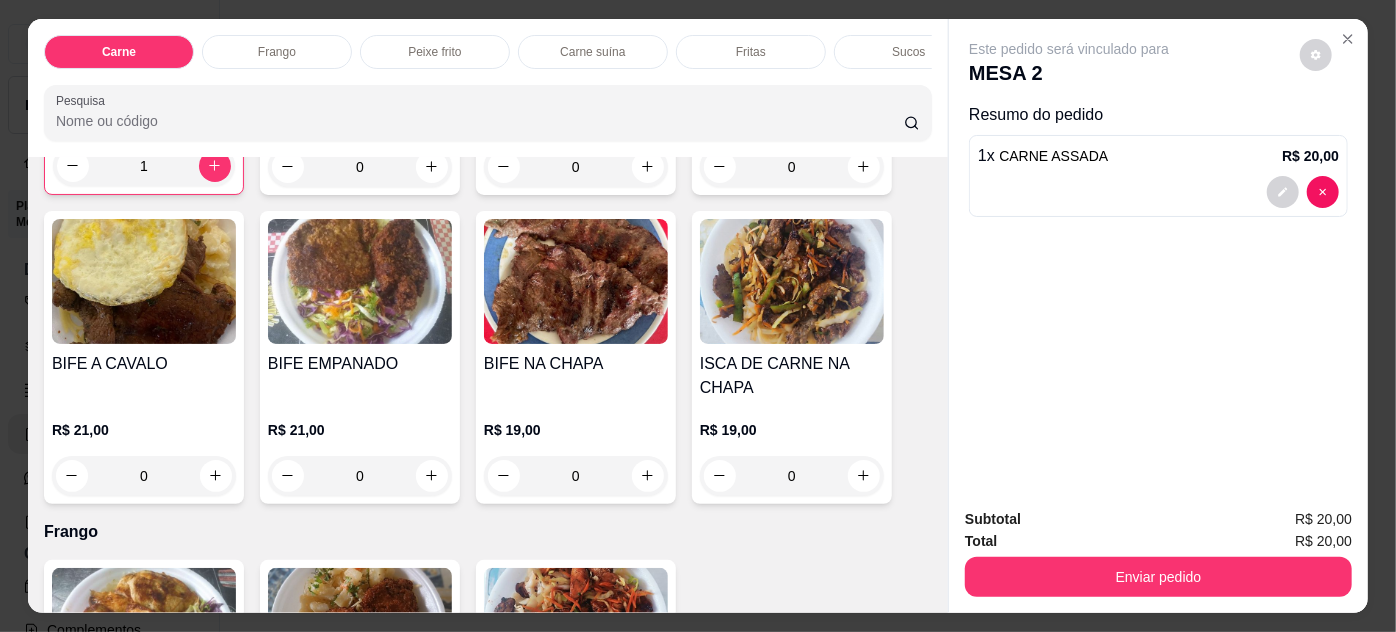 click on "0" at bounding box center [144, 476] 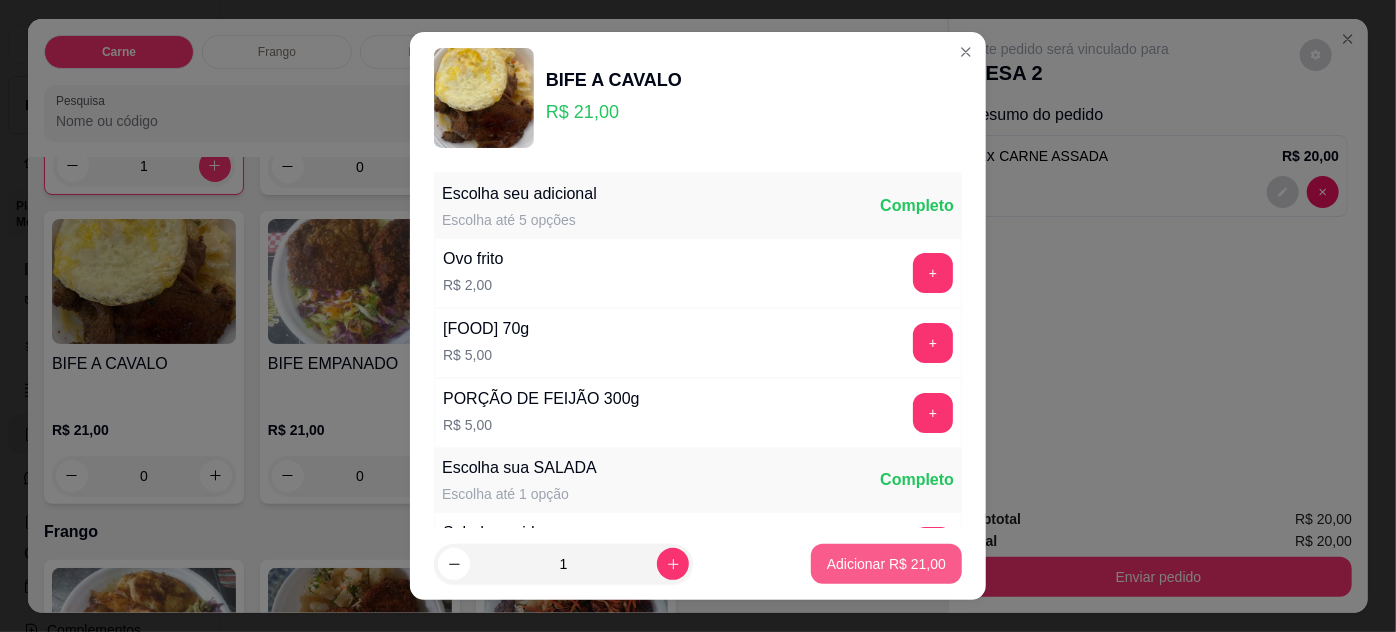click on "Adicionar   R$ 21,00" at bounding box center [886, 564] 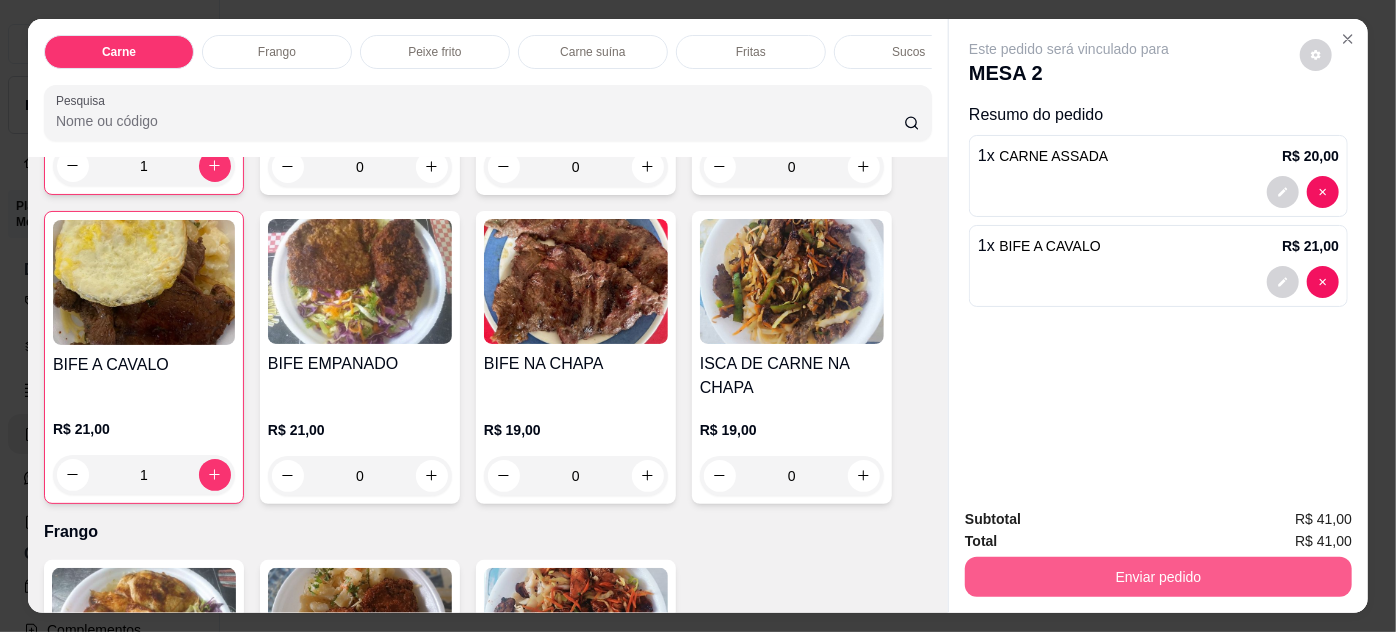 click on "Enviar pedido" at bounding box center (1158, 577) 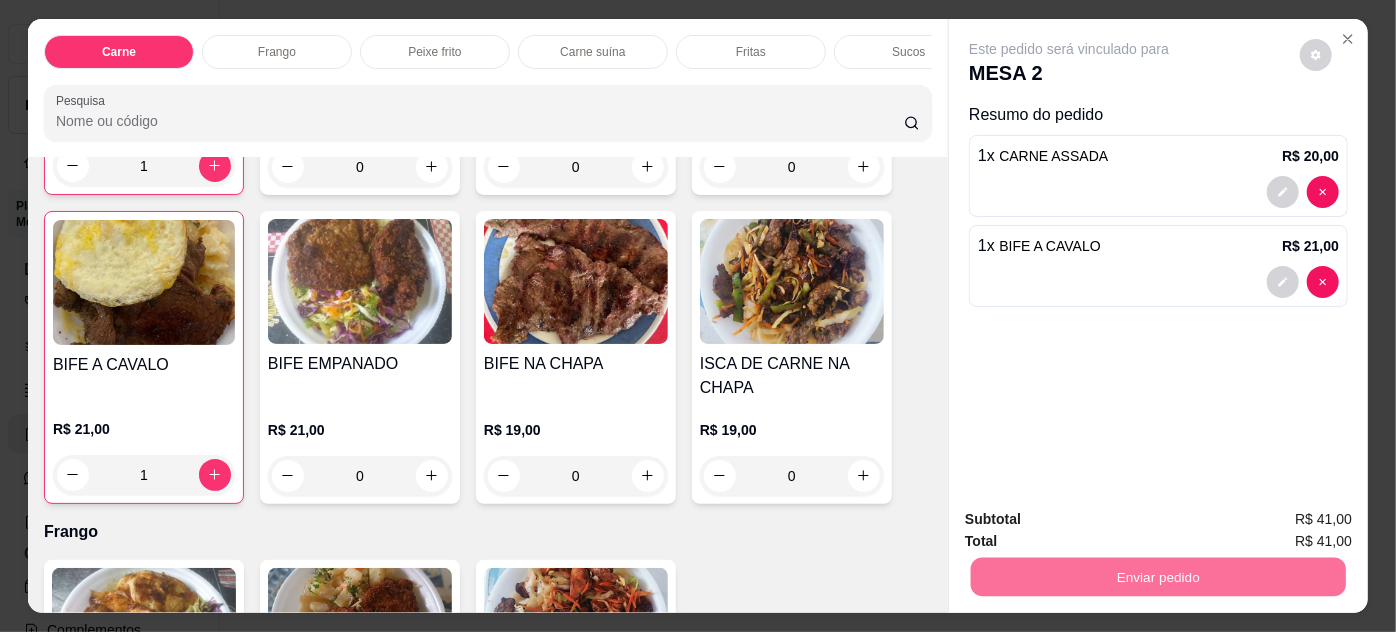 click on "Não registrar e enviar pedido" at bounding box center [1093, 521] 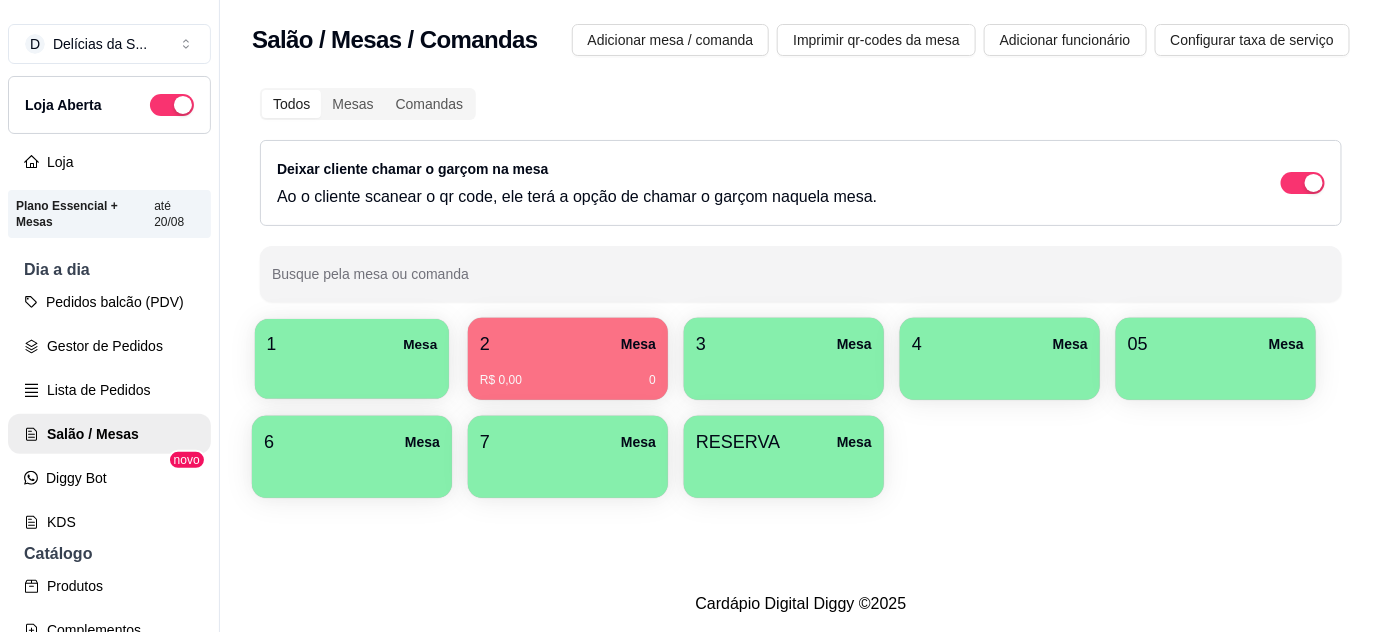 click on "1 Mesa" at bounding box center [352, 344] 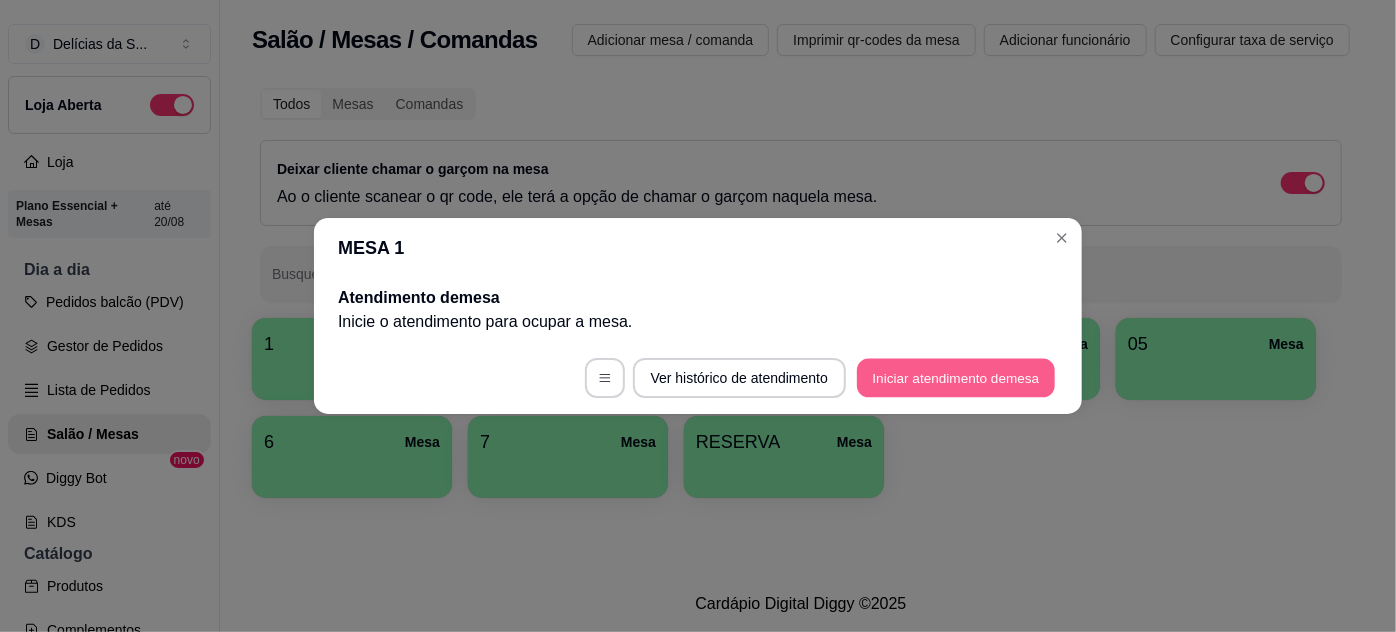 click on "Iniciar atendimento de  mesa" at bounding box center [956, 378] 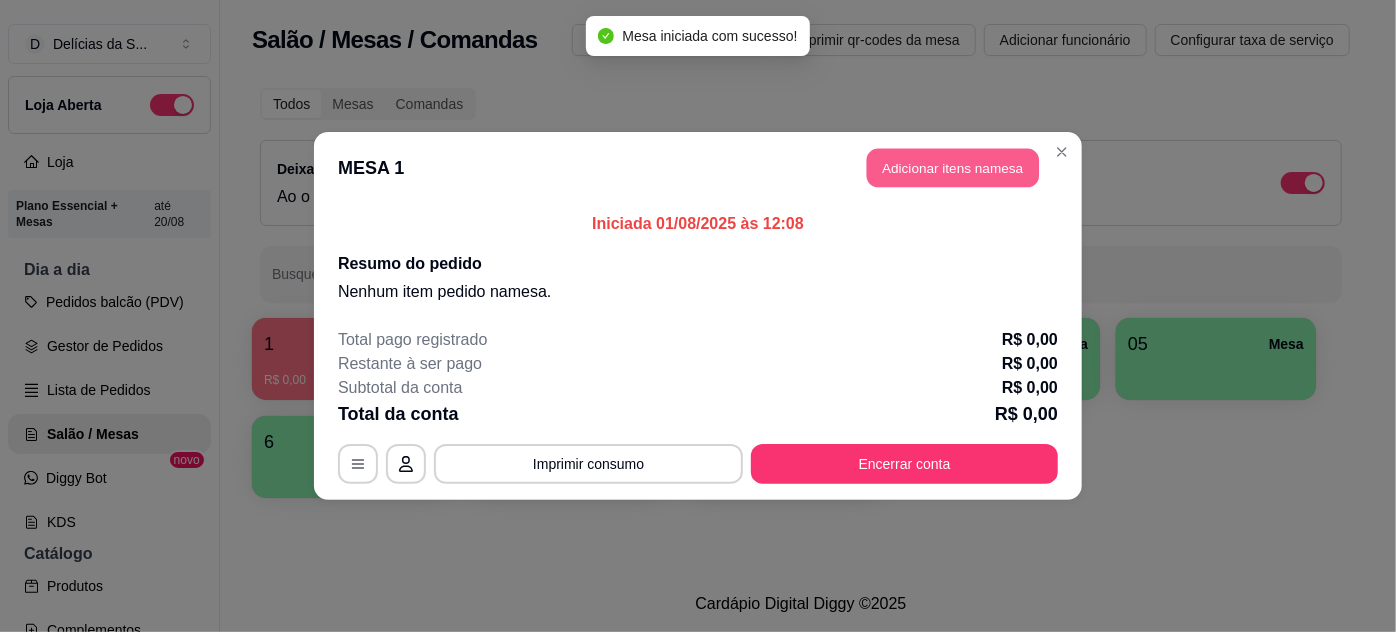 click on "Adicionar itens na  mesa" at bounding box center (953, 168) 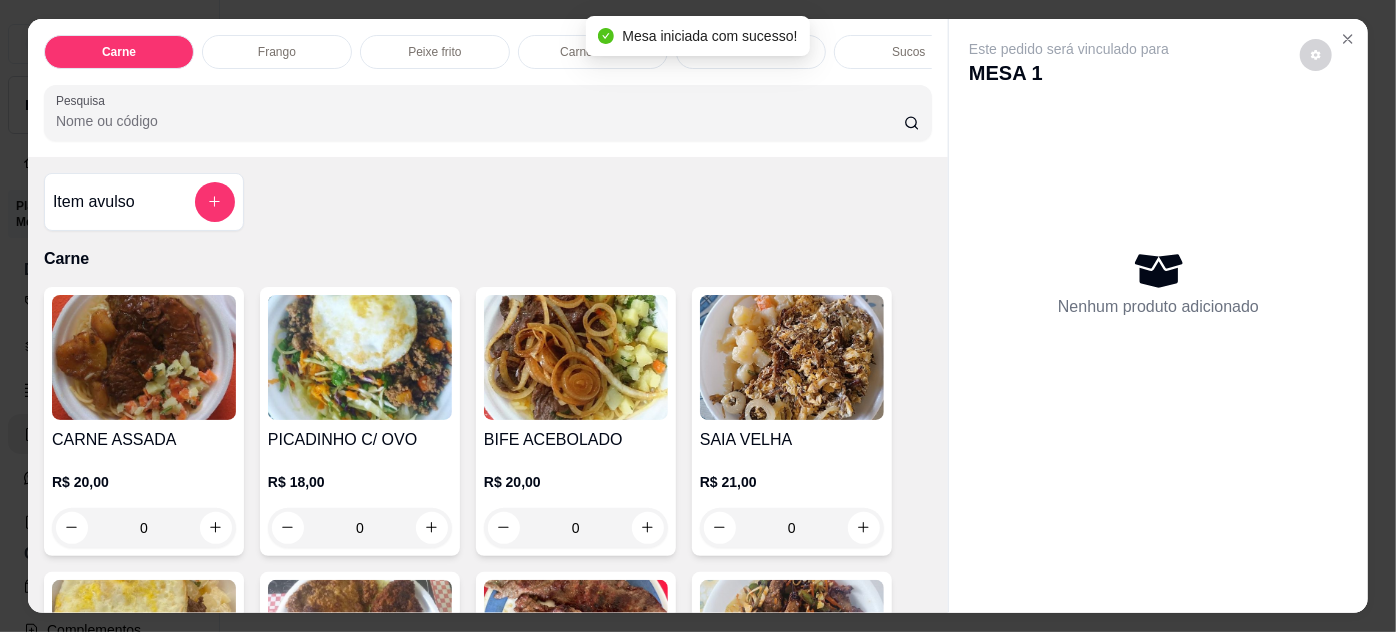 click at bounding box center (576, 357) 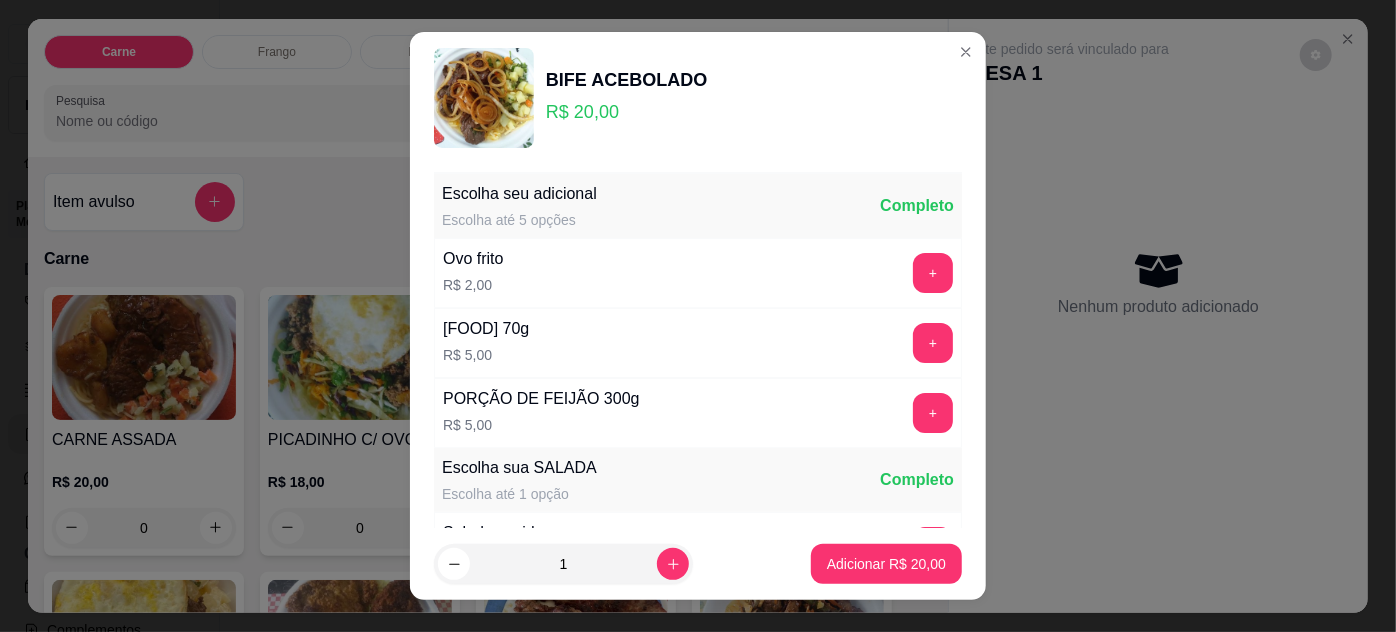 scroll, scrollTop: 269, scrollLeft: 0, axis: vertical 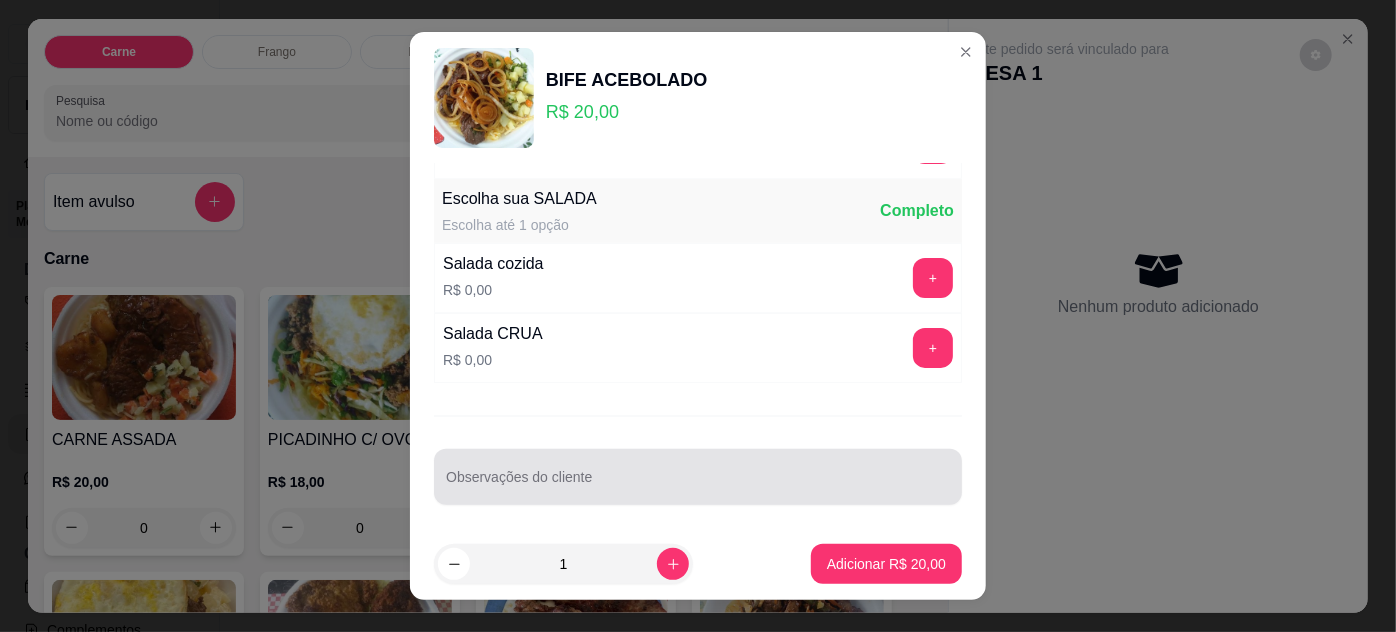 click at bounding box center [698, 477] 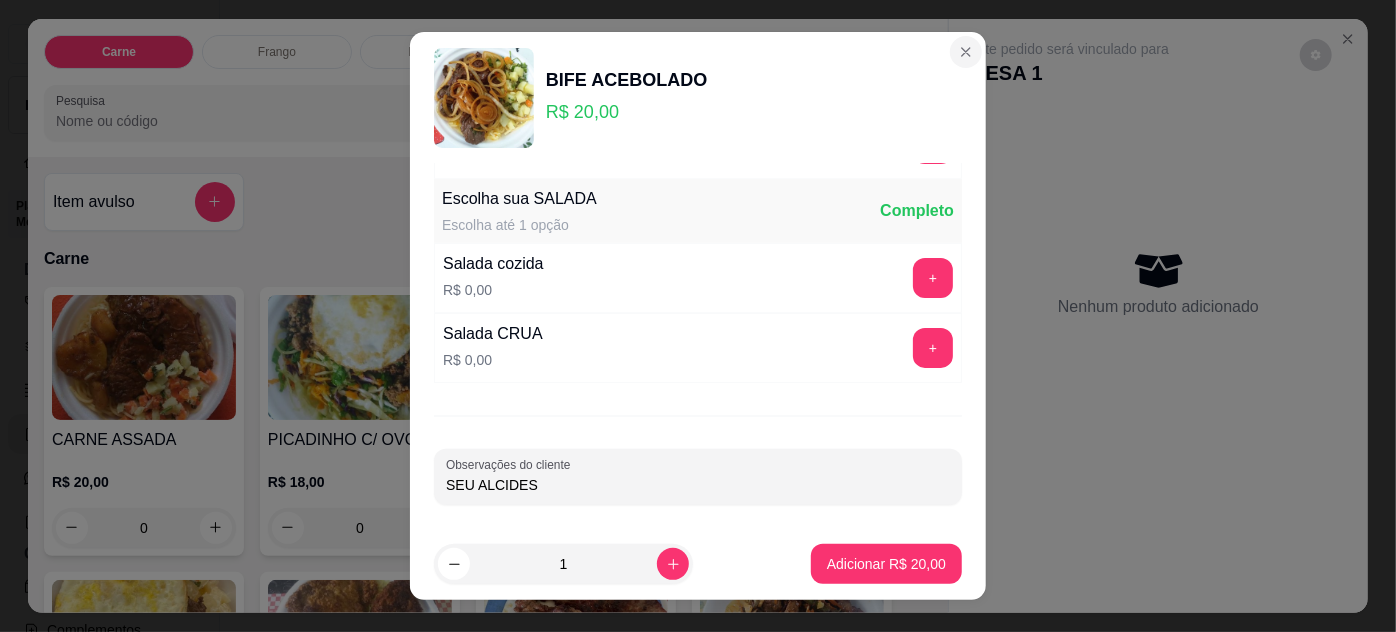 type on "SEU ALCIDES" 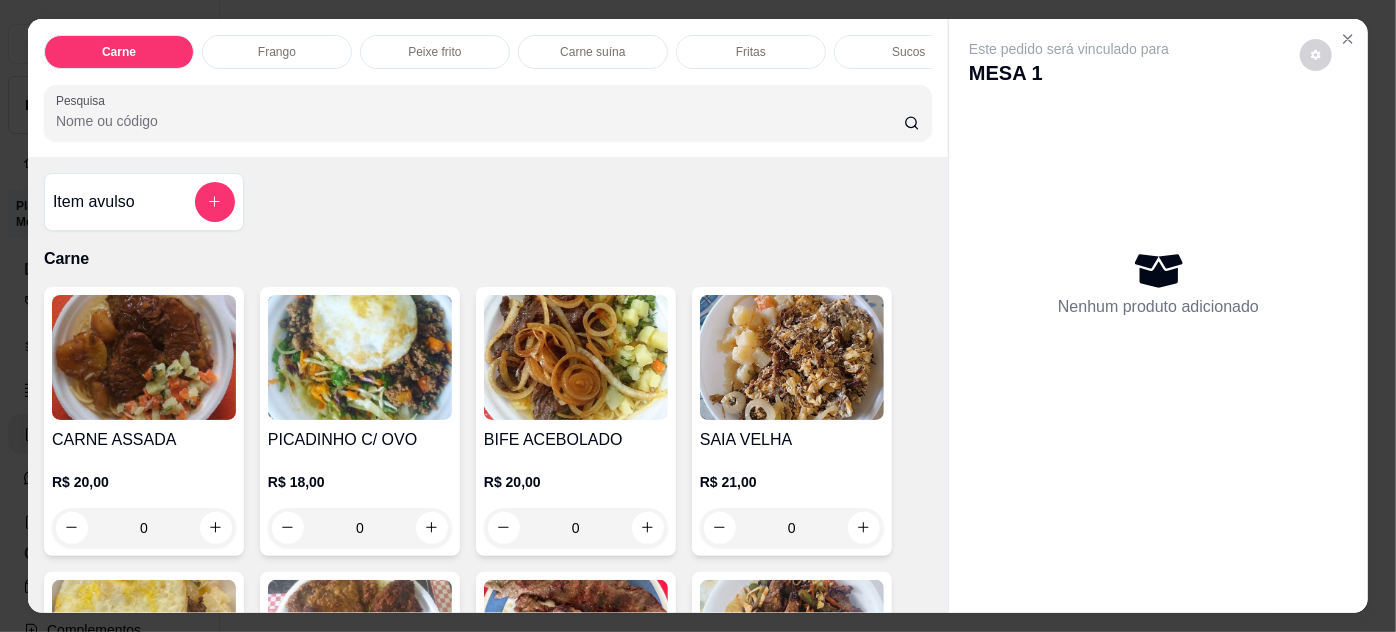 click at bounding box center [792, 357] 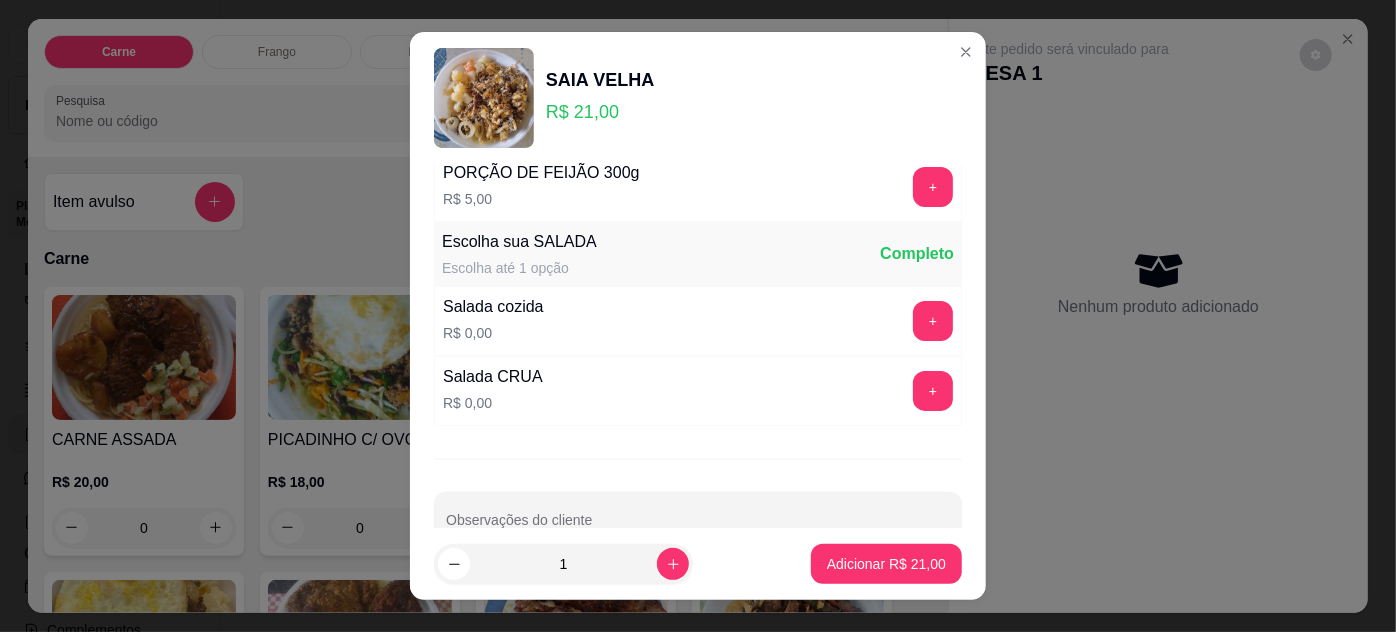 scroll, scrollTop: 269, scrollLeft: 0, axis: vertical 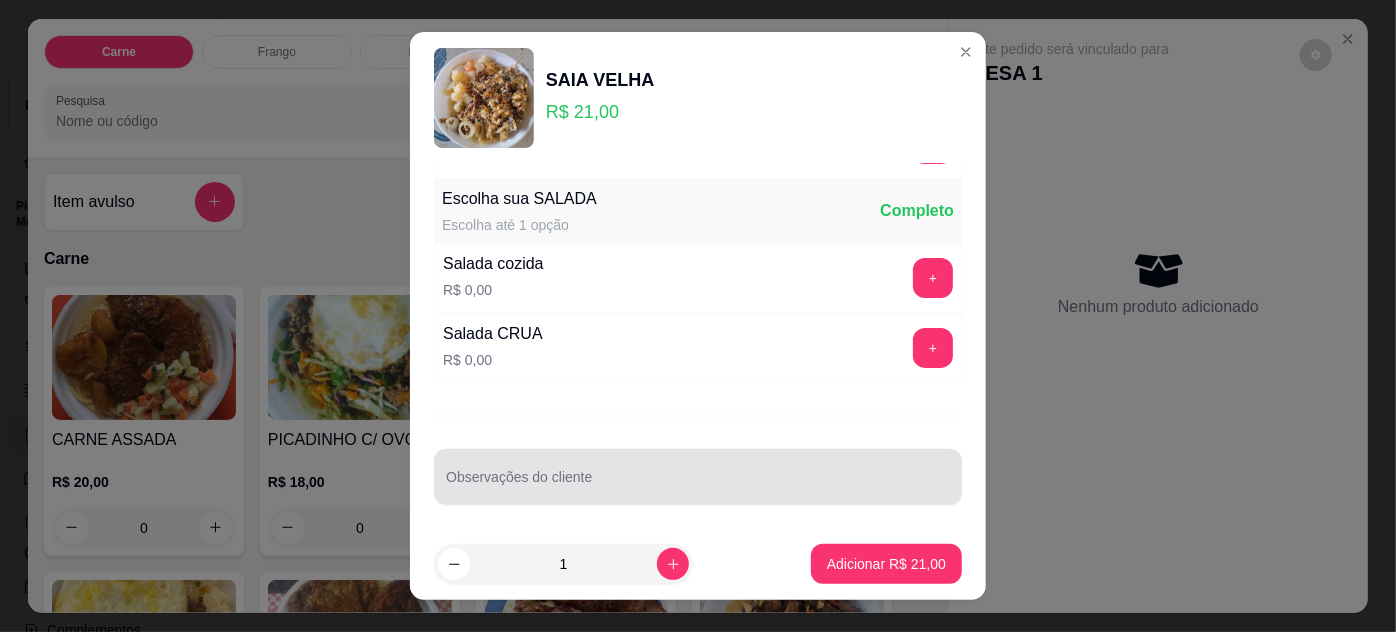 click at bounding box center (698, 477) 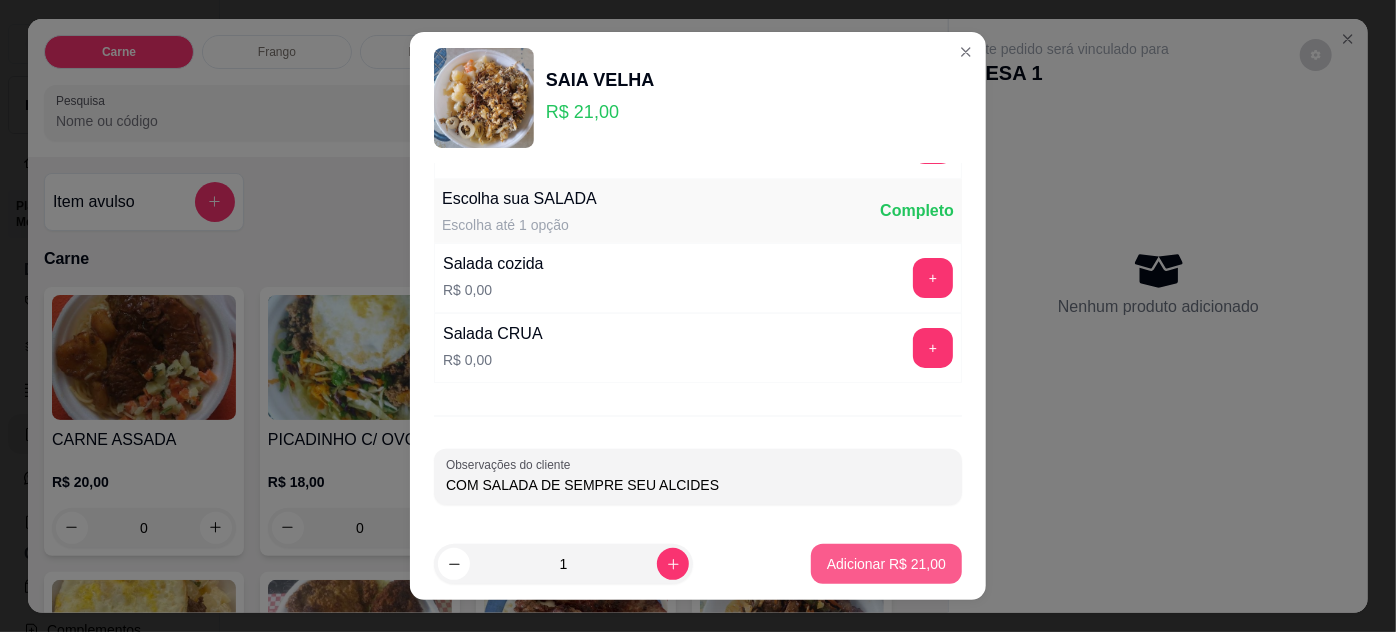type on "COM SALADA DE SEMPRE SEU ALCIDES" 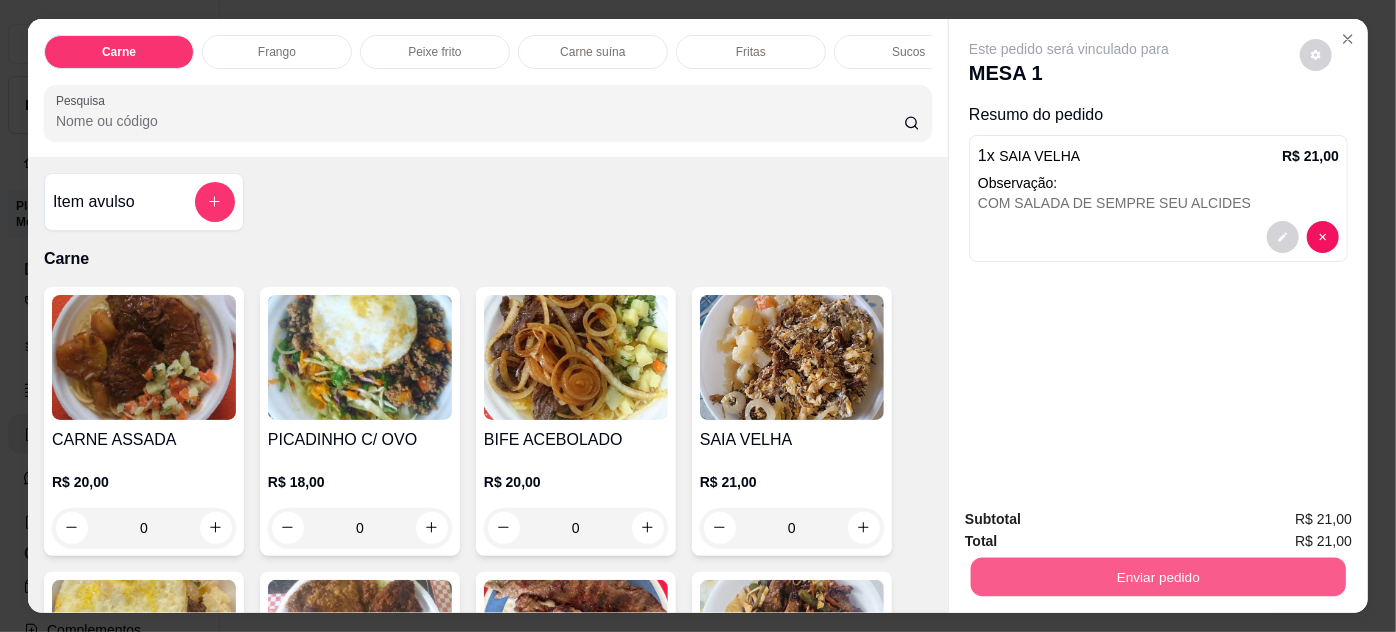 click on "Enviar pedido" at bounding box center [1158, 577] 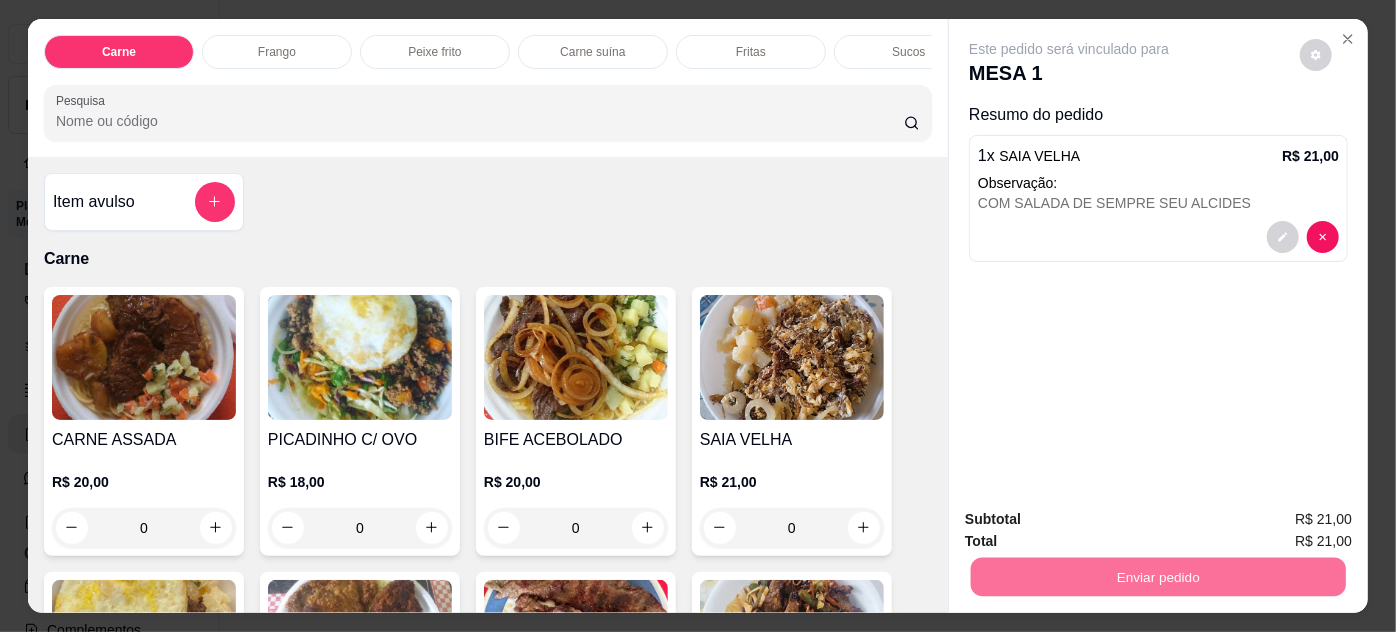 click on "Não registrar e enviar pedido" at bounding box center (1093, 521) 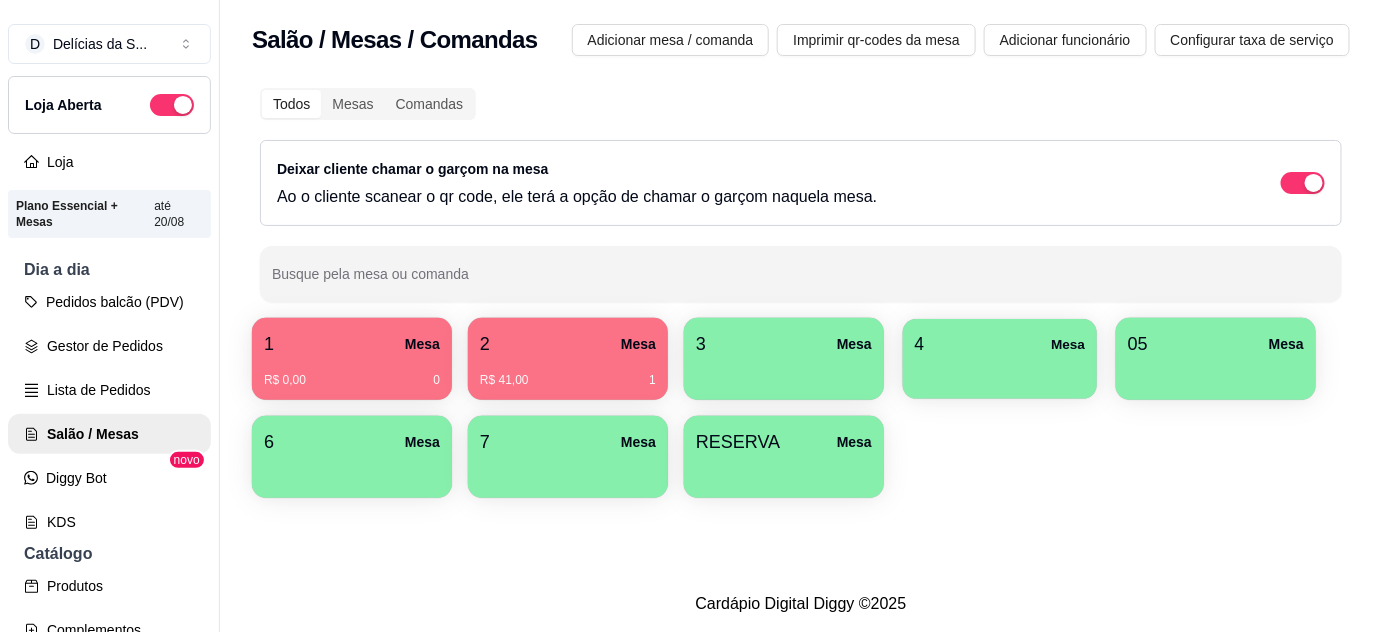 click on "4 Mesa" at bounding box center (1000, 344) 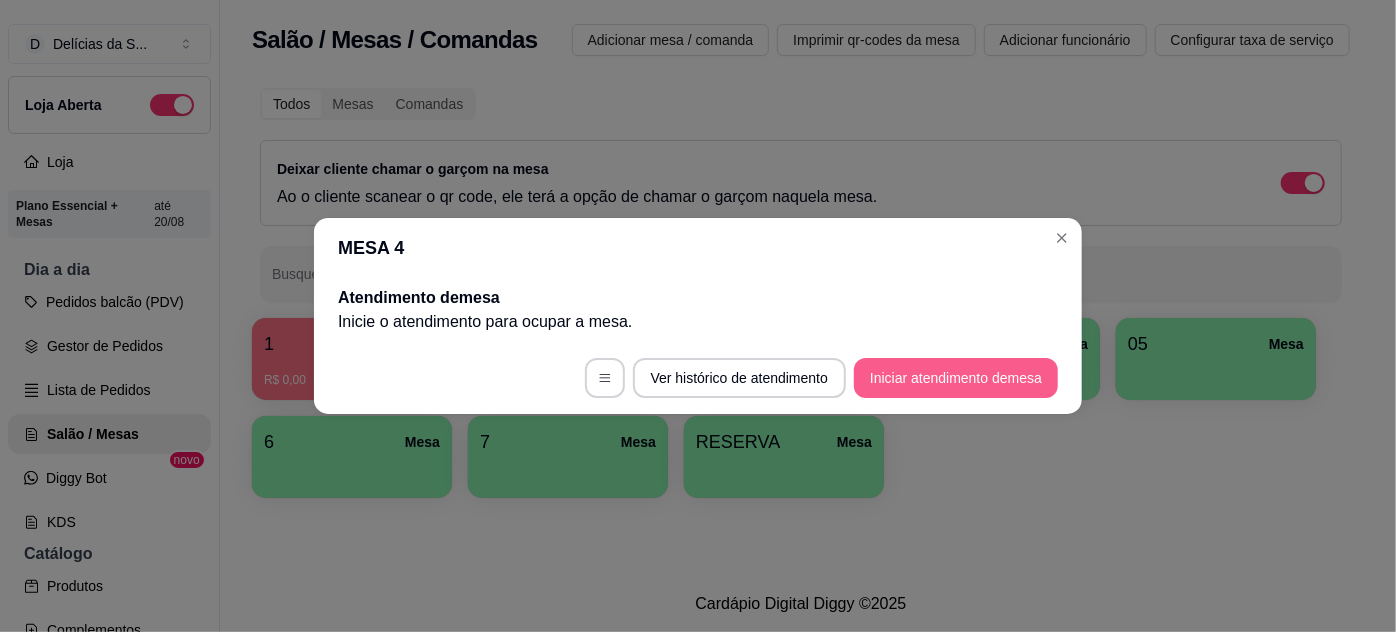 click on "Iniciar atendimento de  mesa" at bounding box center (956, 378) 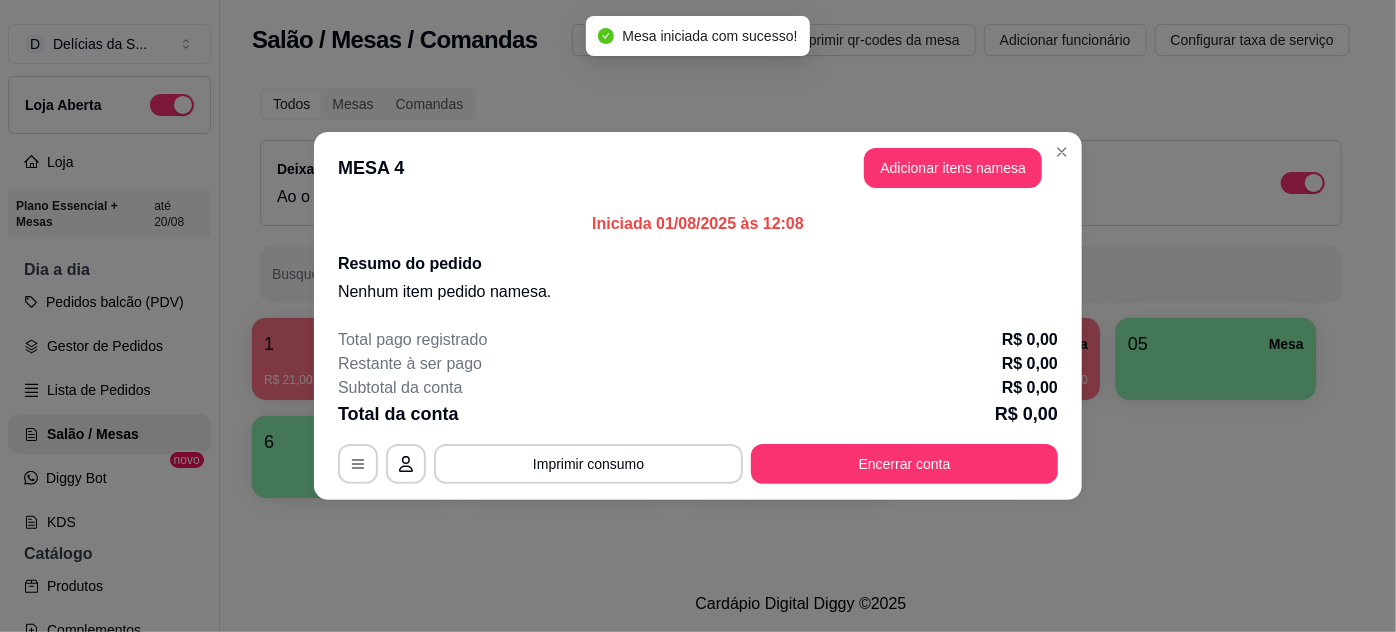 click on "Adicionar itens na  mesa" at bounding box center [953, 168] 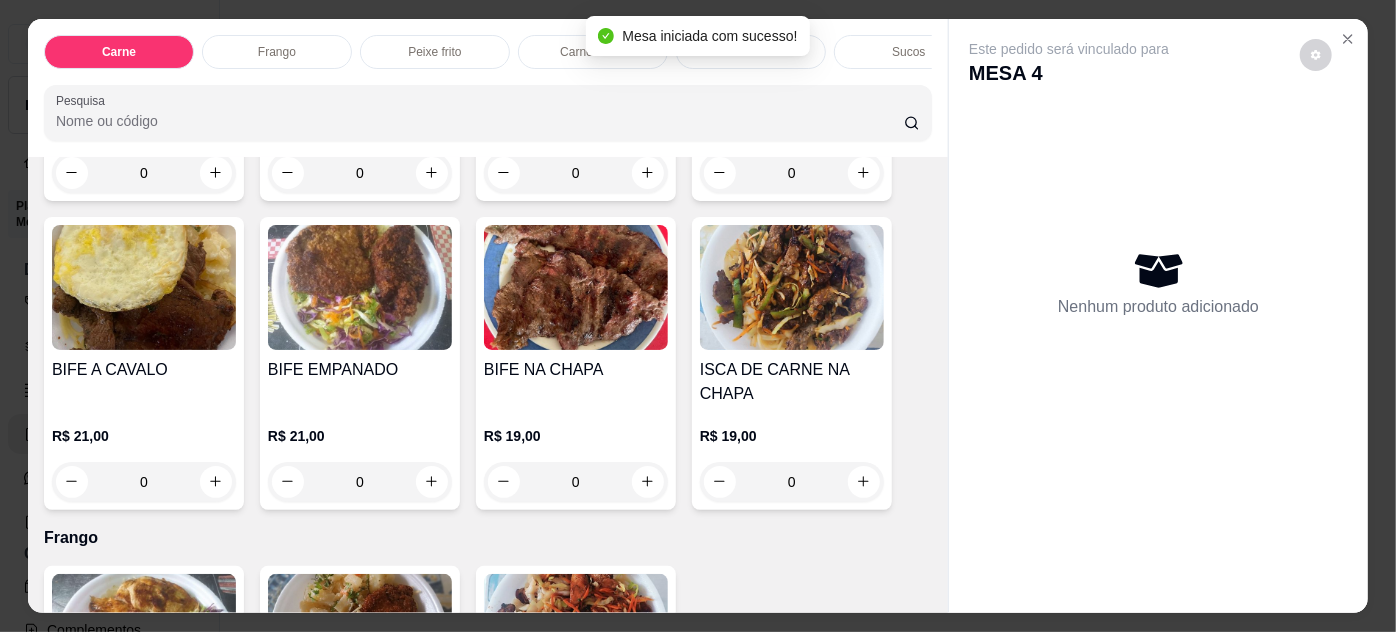 scroll, scrollTop: 363, scrollLeft: 0, axis: vertical 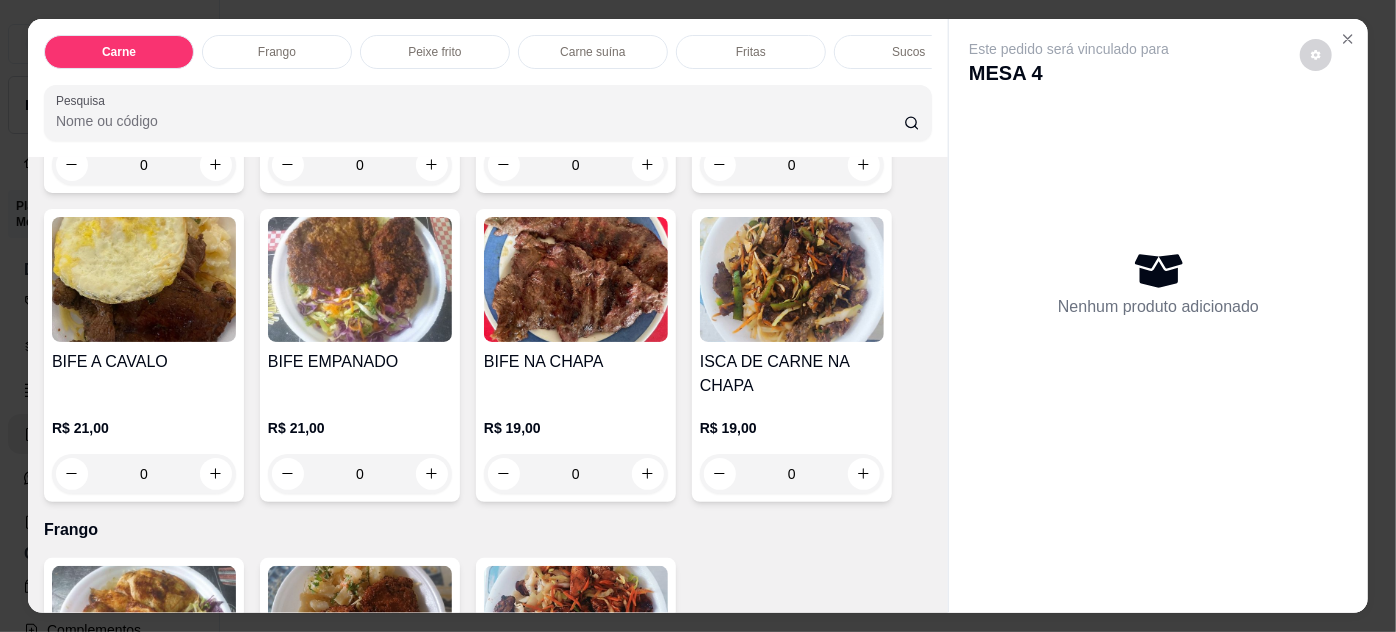 click on "R$ 21,00 0" at bounding box center [360, 446] 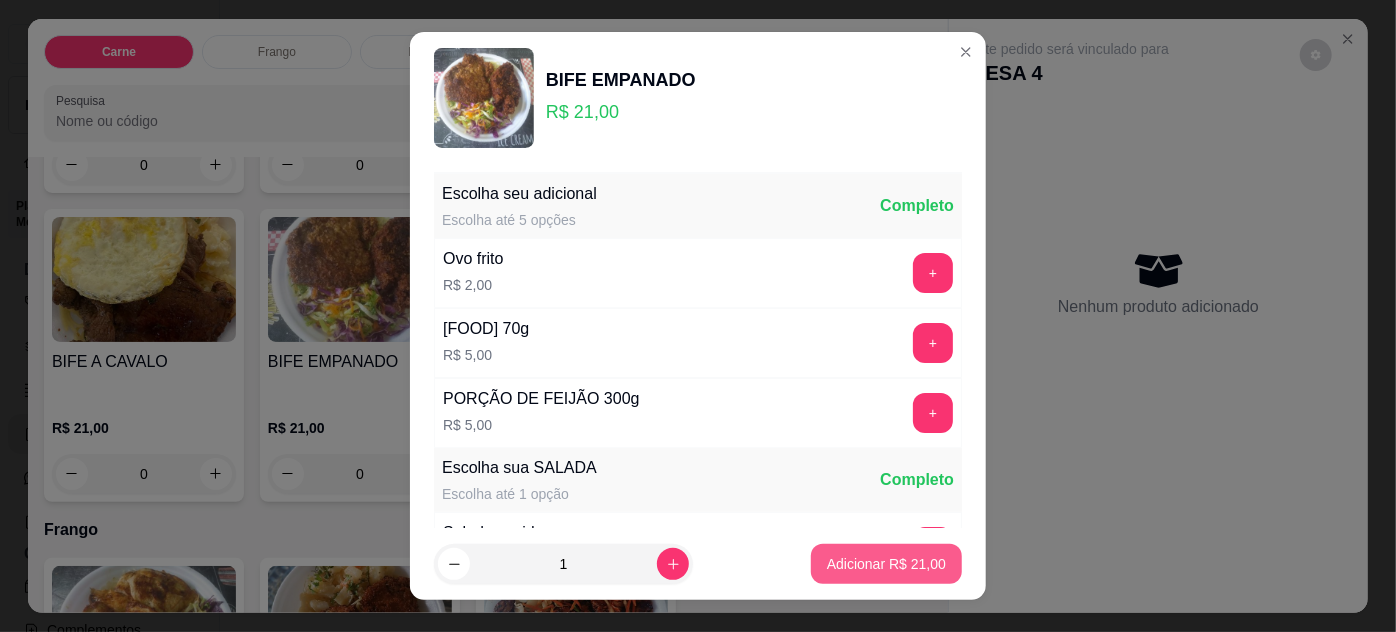 click on "Adicionar   R$ 21,00" at bounding box center [886, 564] 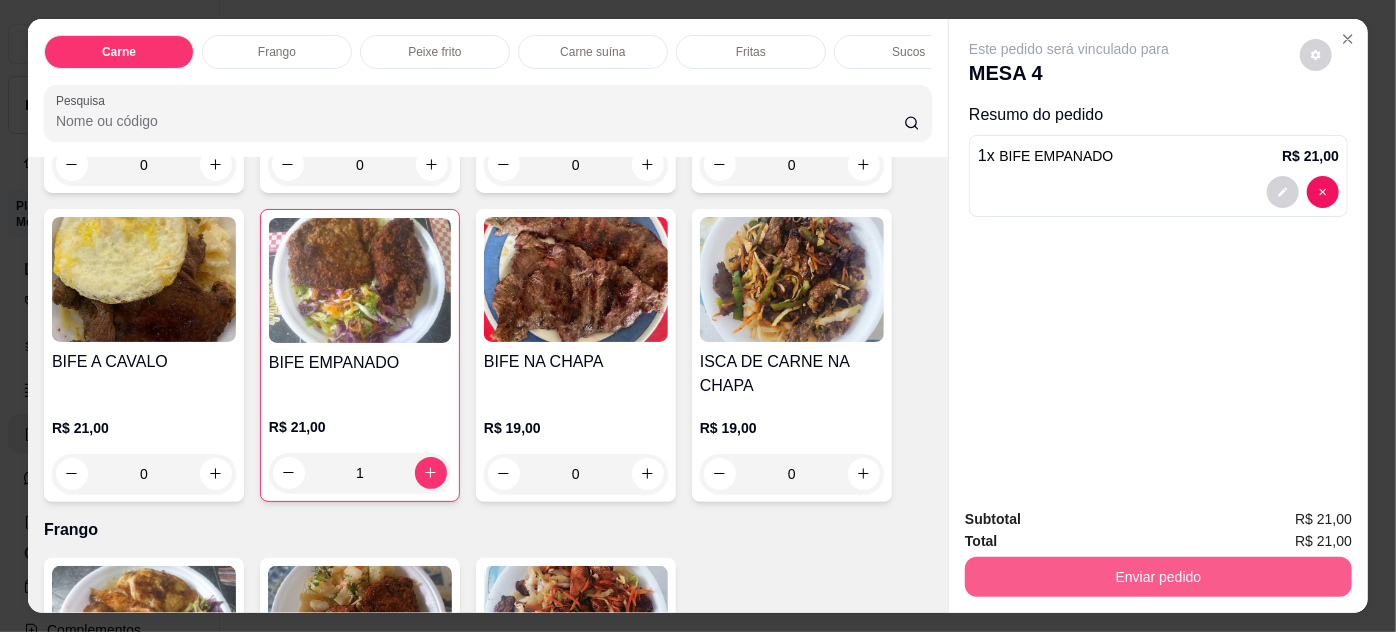 click on "Enviar pedido" at bounding box center [1158, 577] 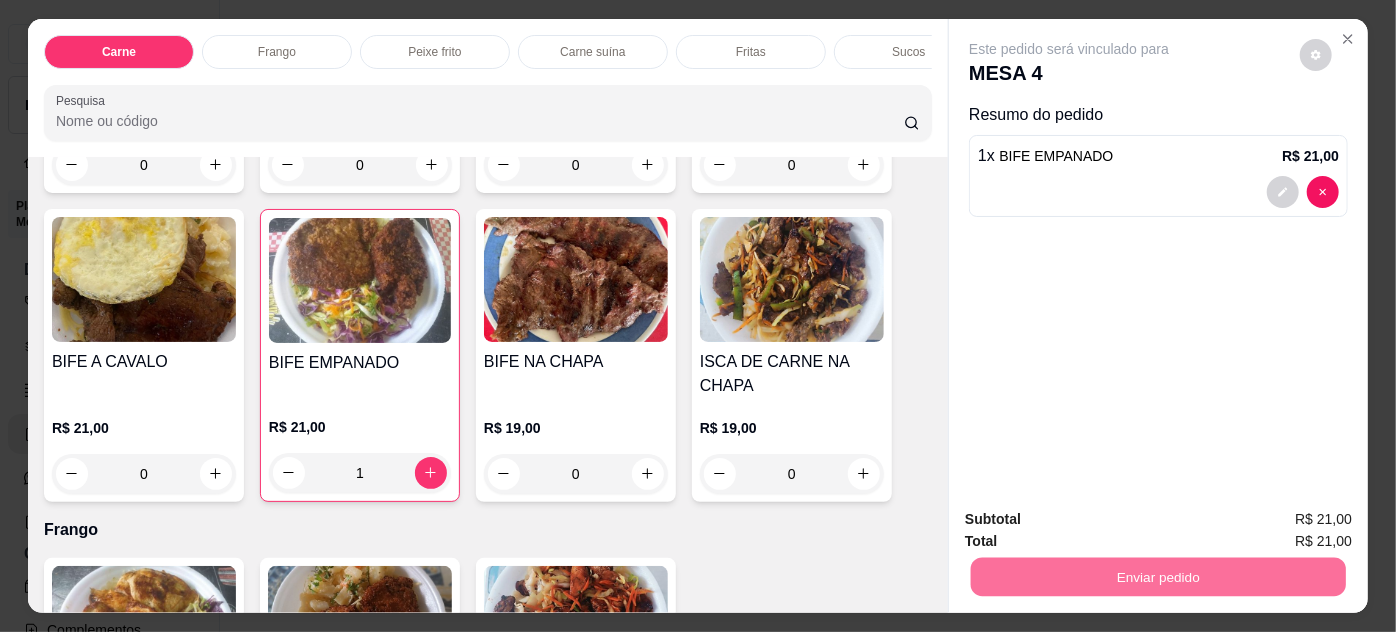 click on "Não registrar e enviar pedido" at bounding box center (1093, 521) 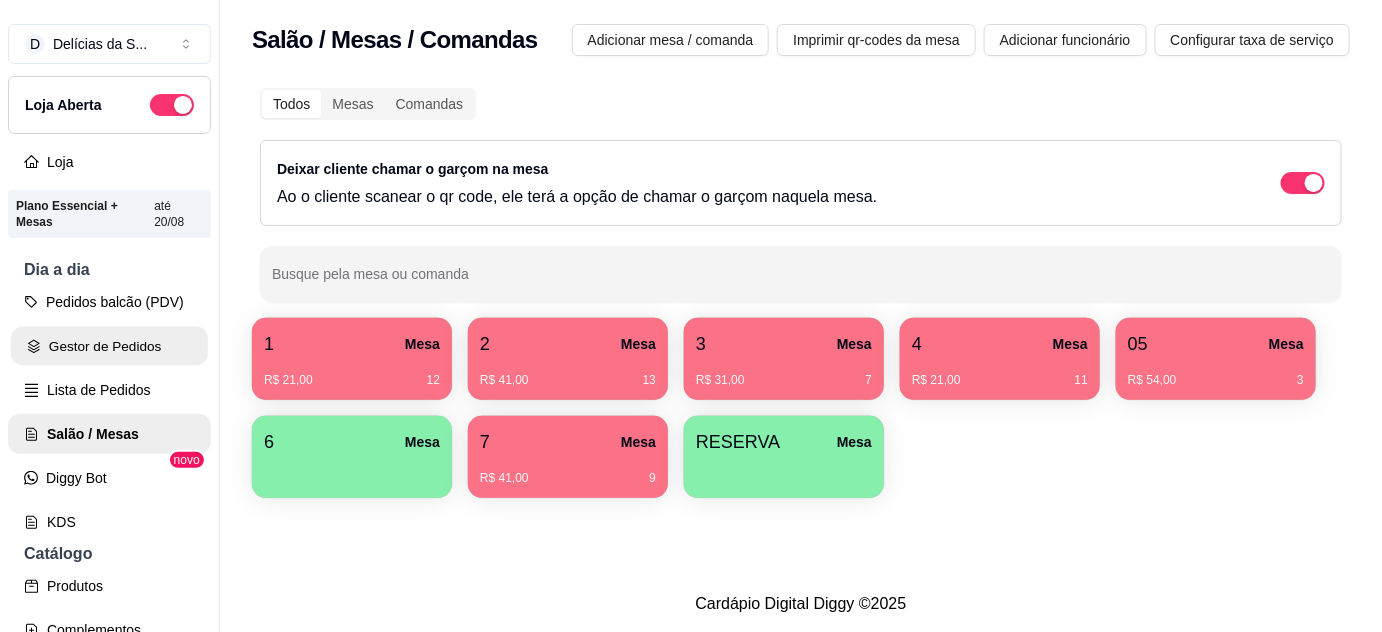 click on "Gestor de Pedidos" at bounding box center (109, 346) 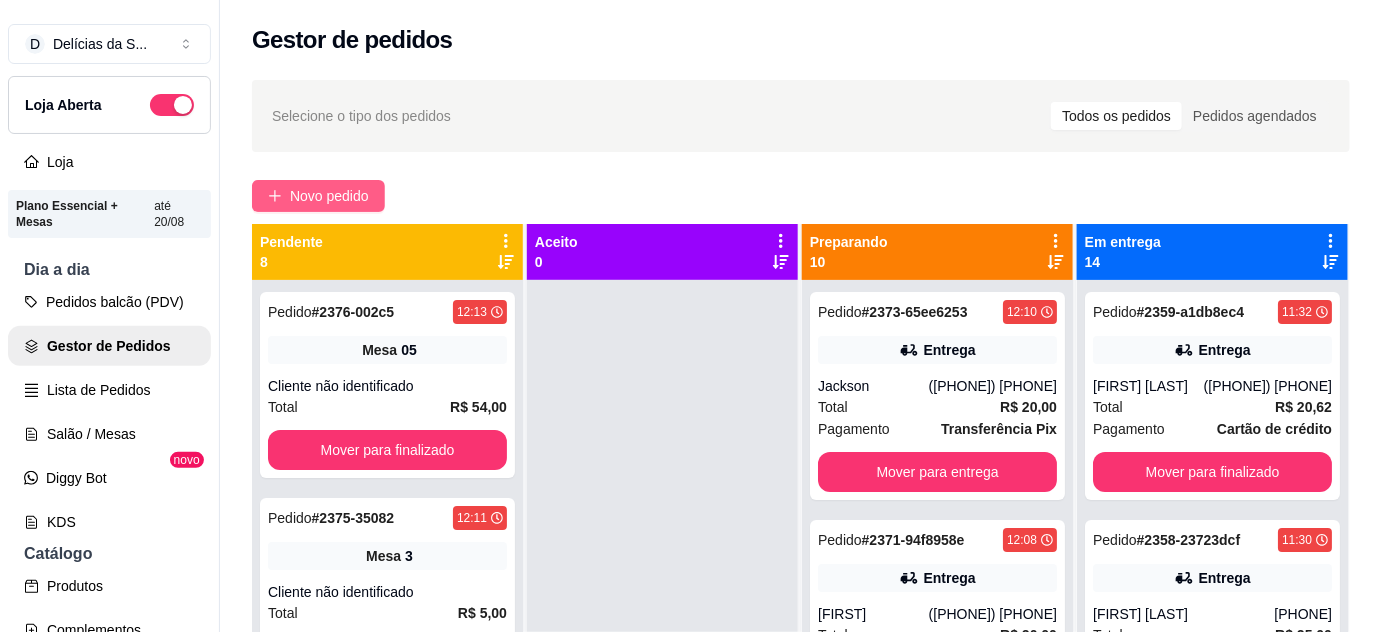 click on "Novo pedido" at bounding box center [329, 196] 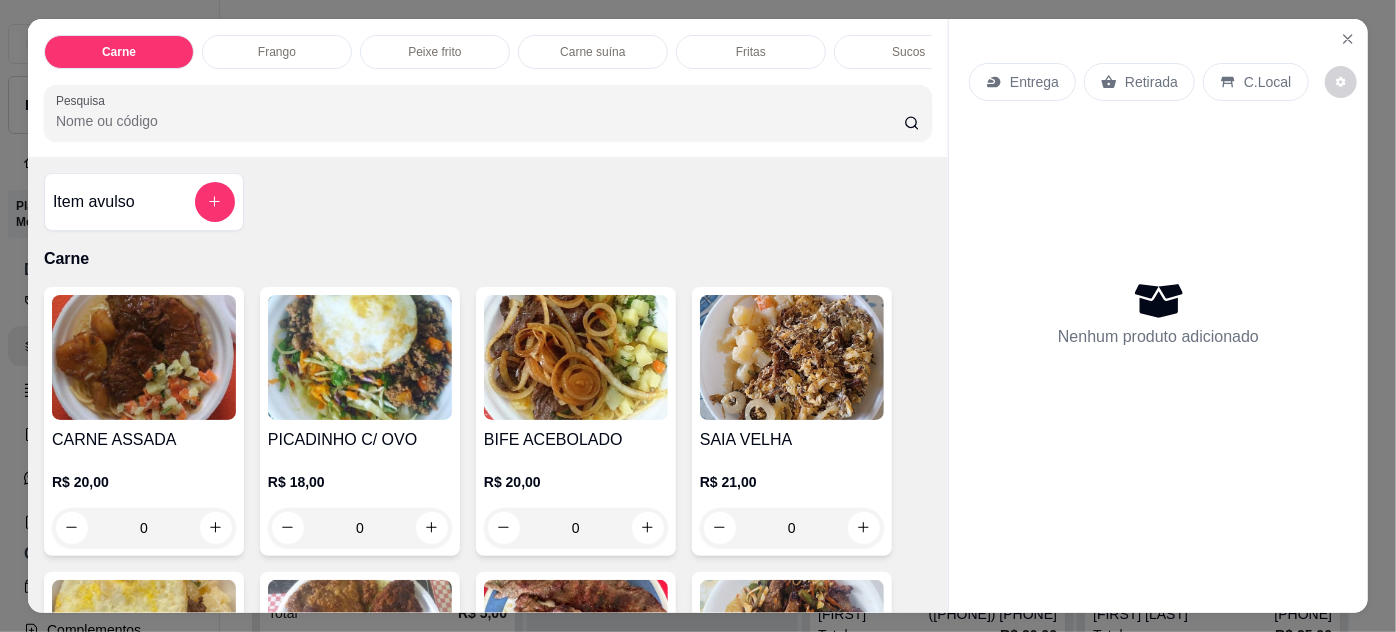 click at bounding box center (144, 357) 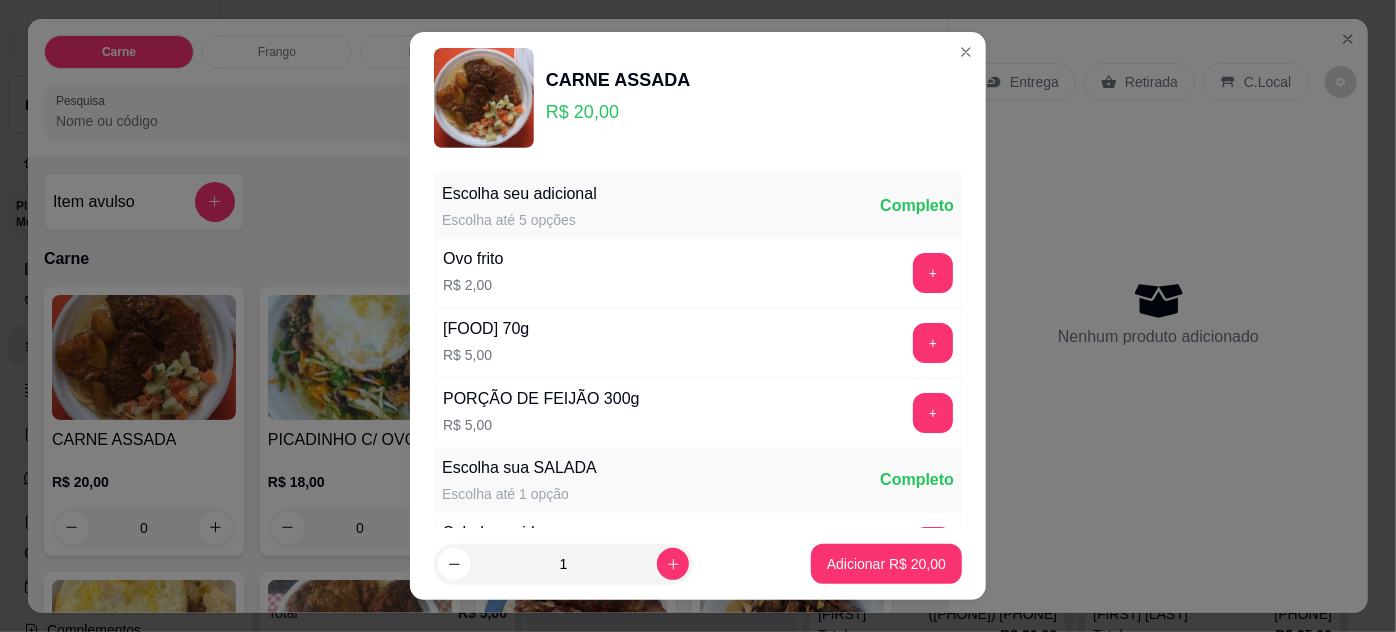 scroll, scrollTop: 269, scrollLeft: 0, axis: vertical 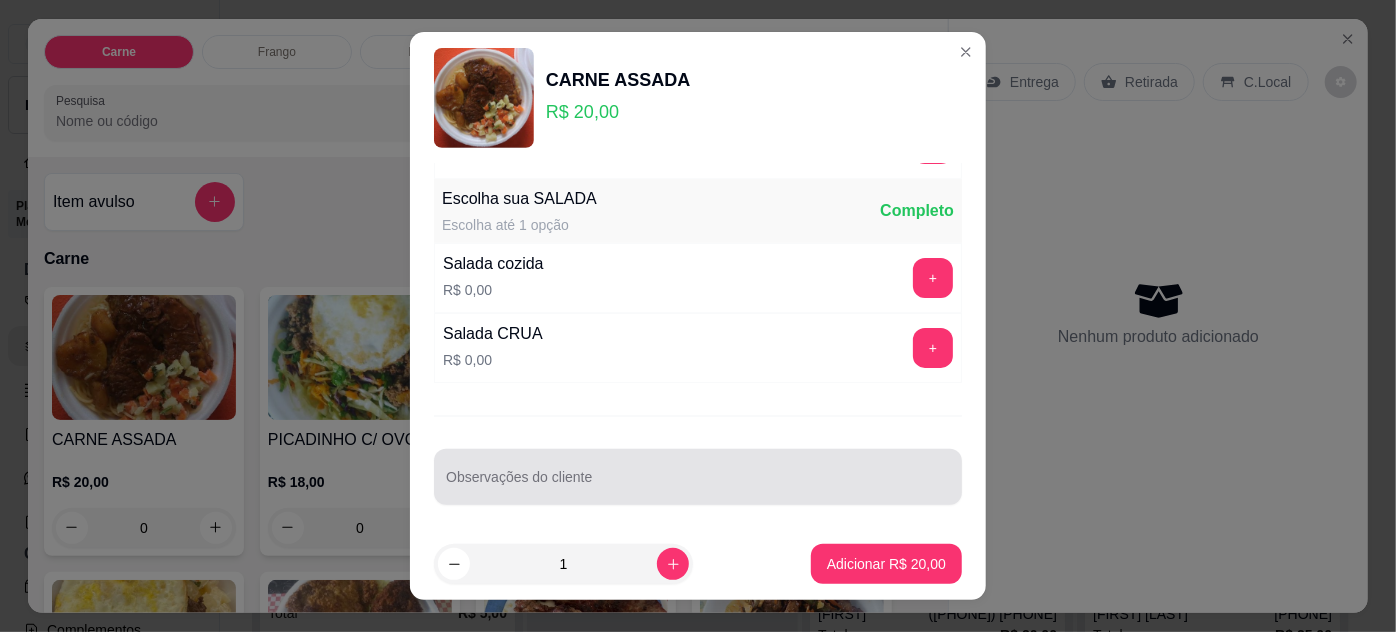 click on "Observações do cliente" at bounding box center (698, 485) 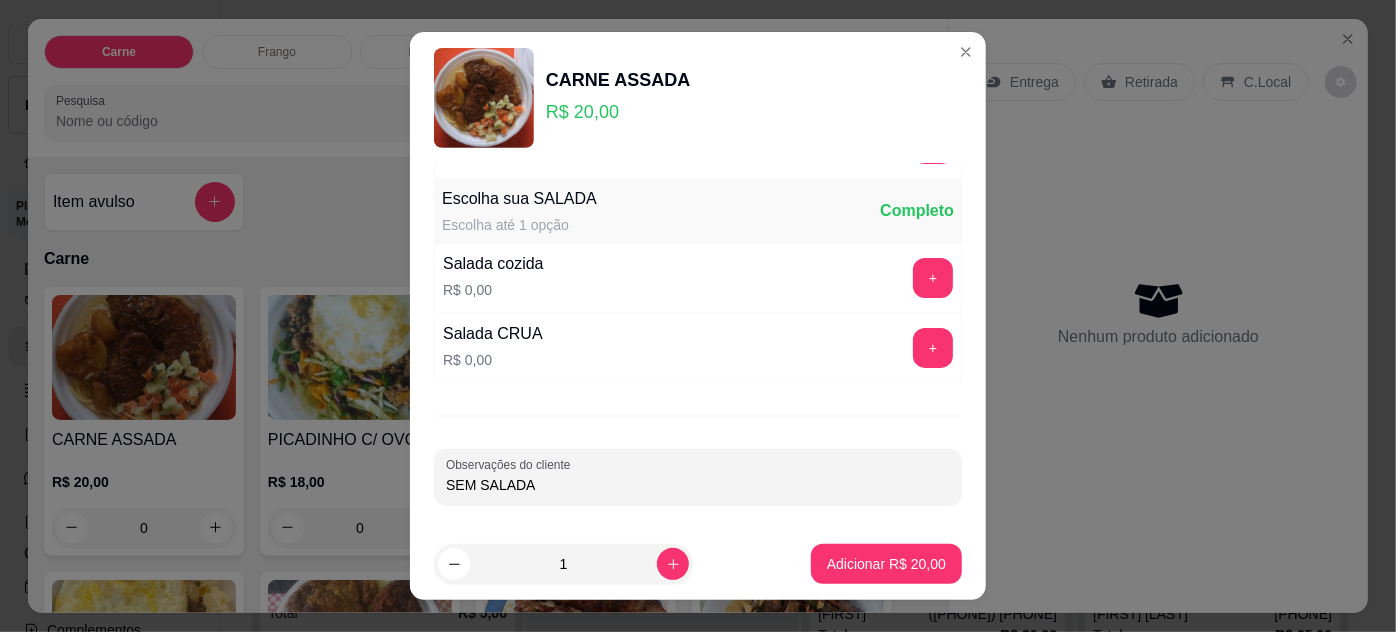 type on "SEM SALADA" 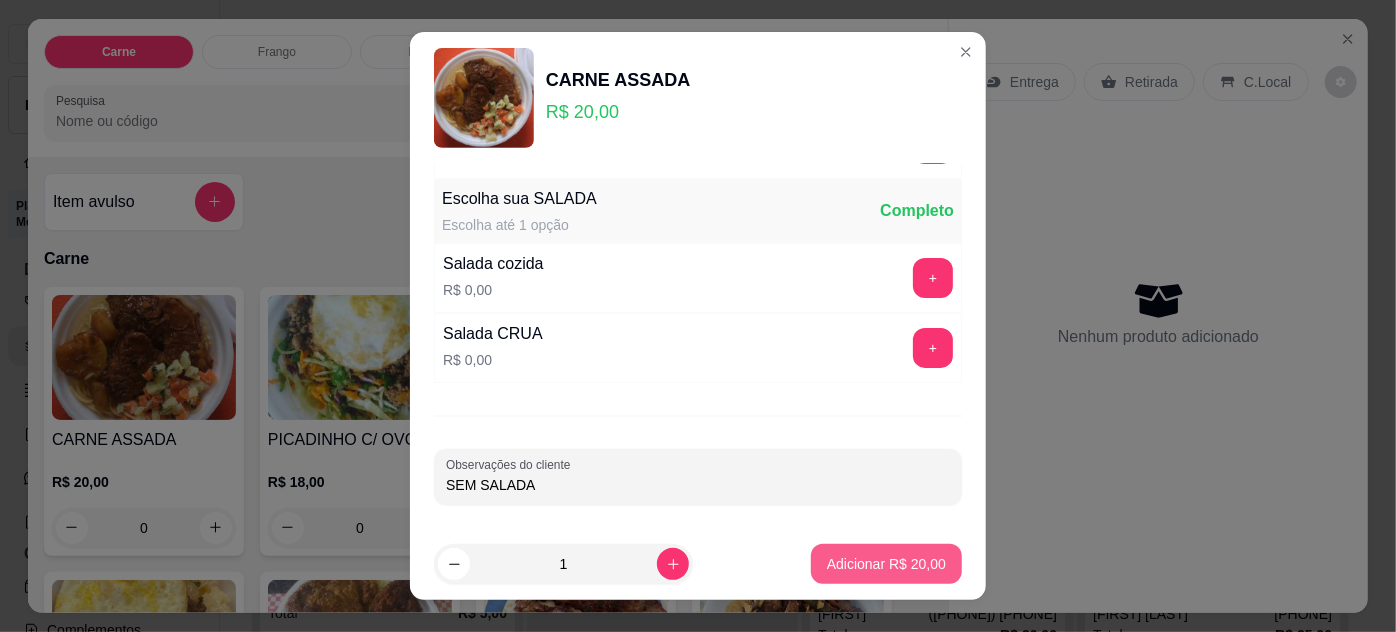 click on "Adicionar   R$ 20,00" at bounding box center (886, 564) 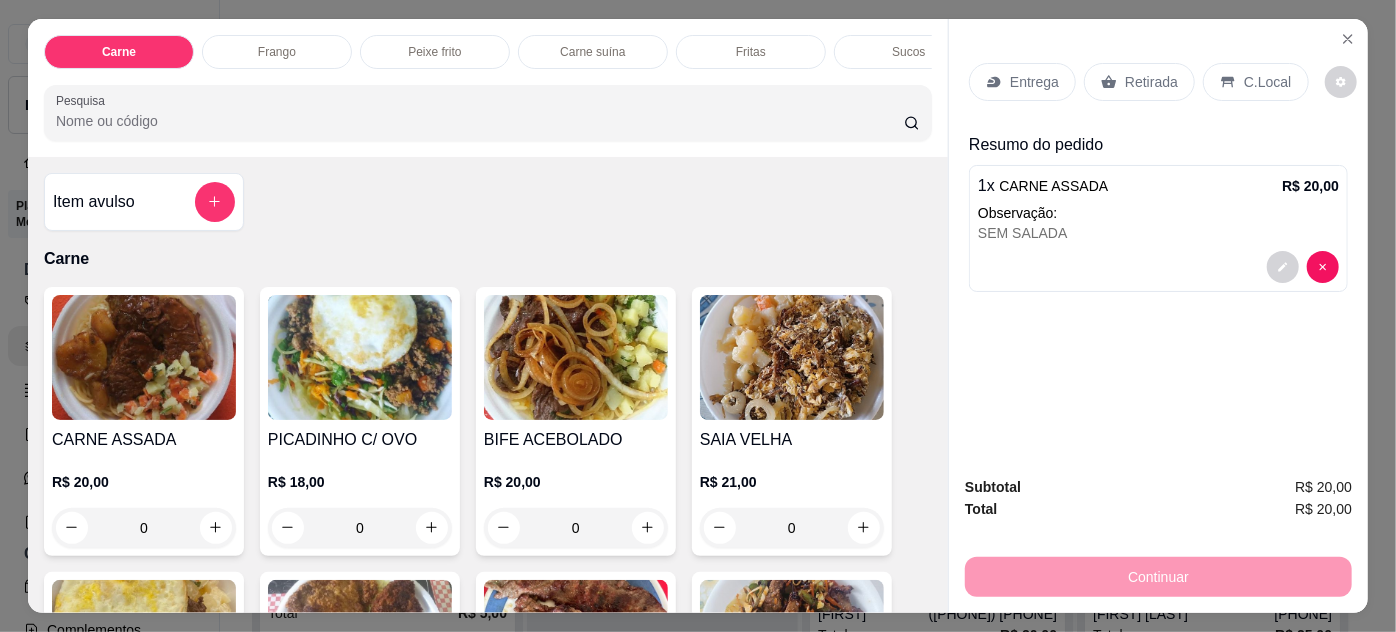 click 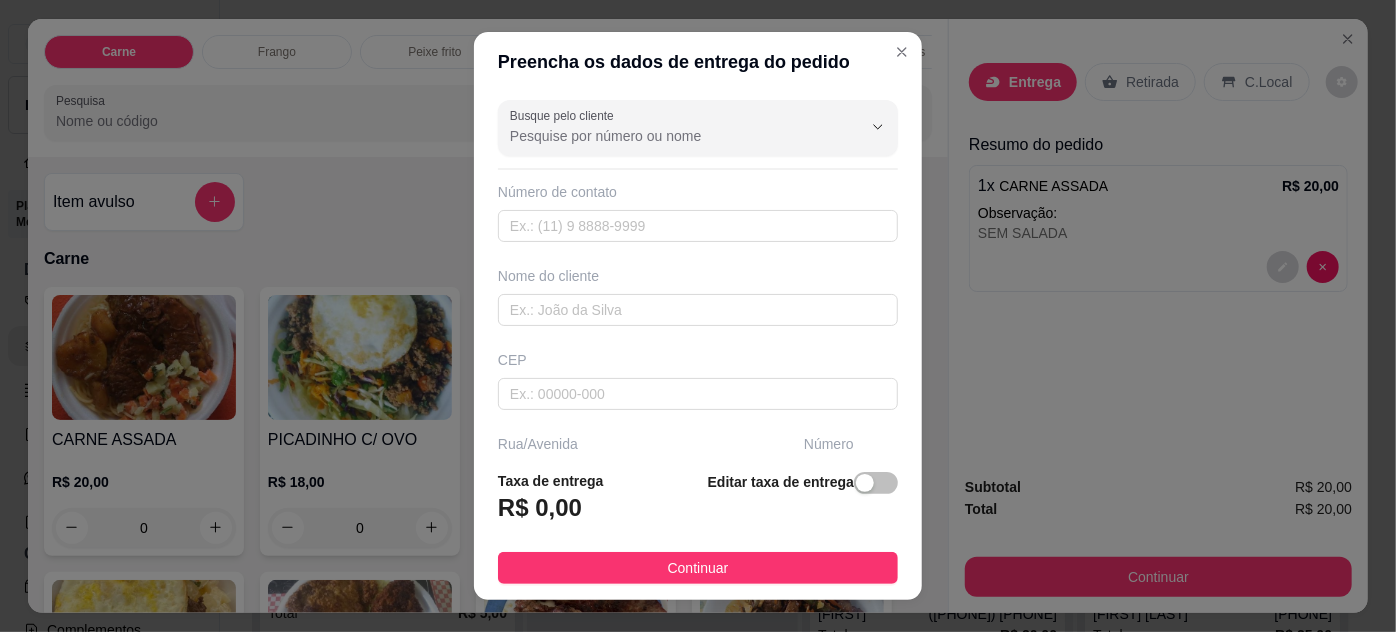 click on "Busque pelo cliente" at bounding box center [670, 136] 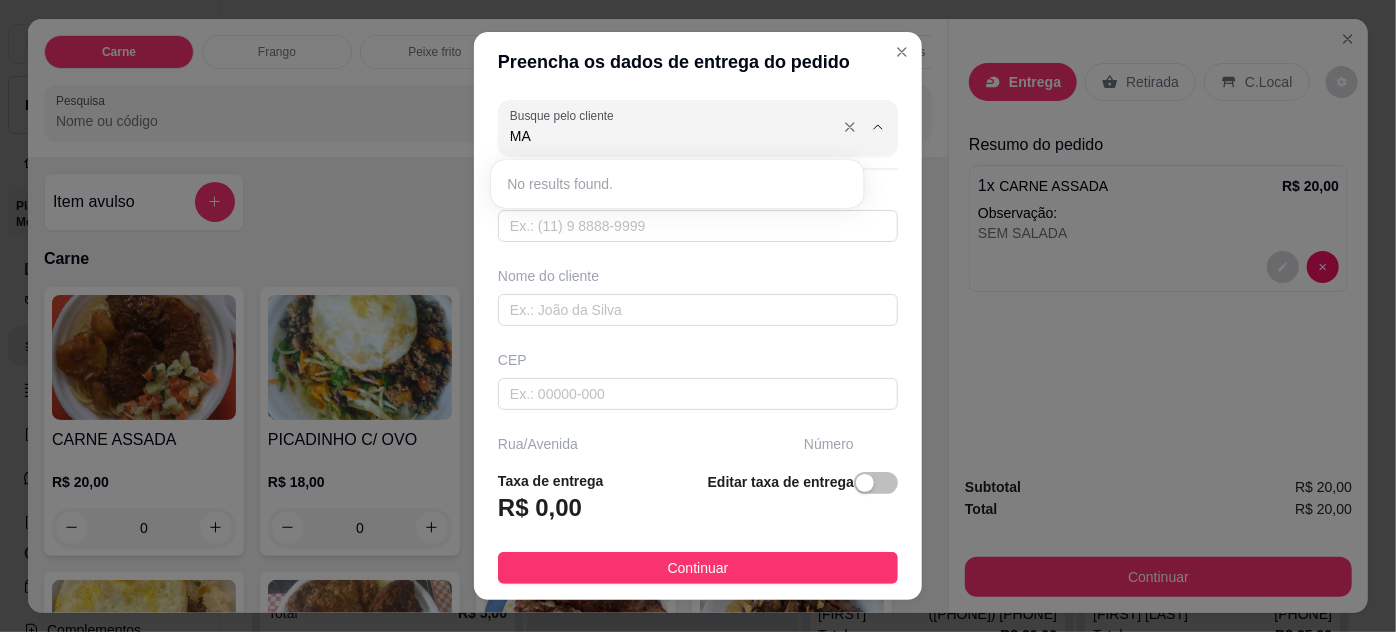 type on "M" 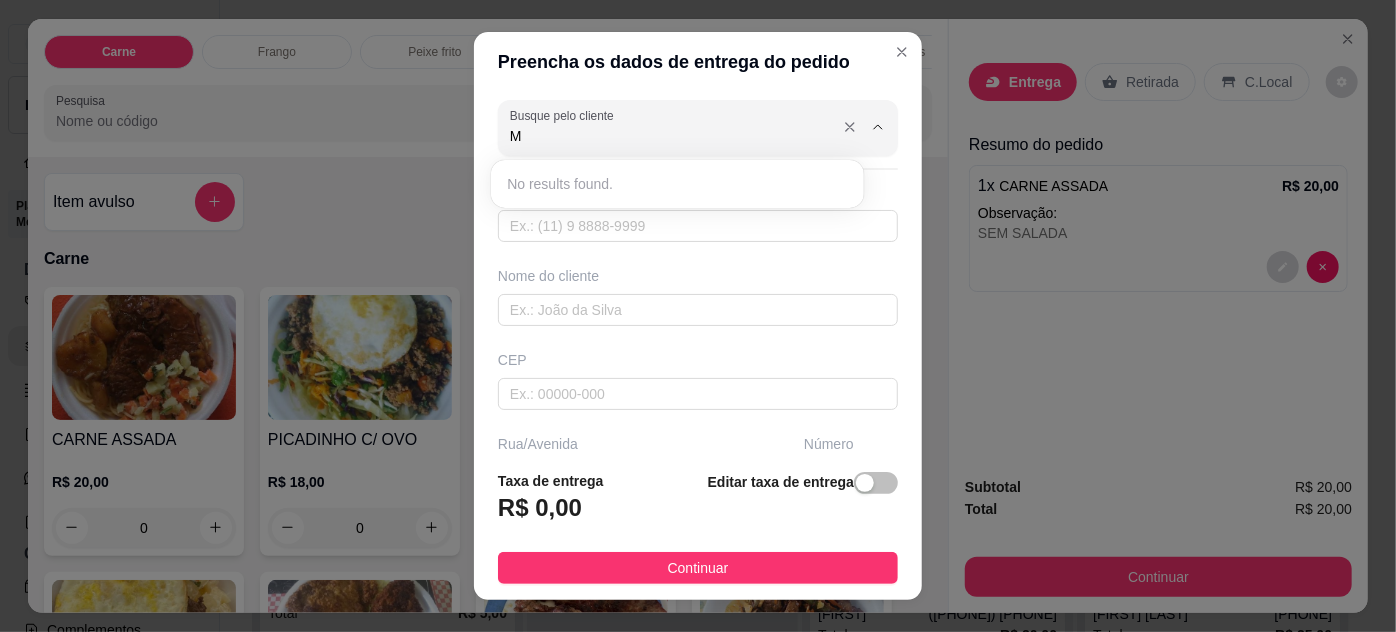 type 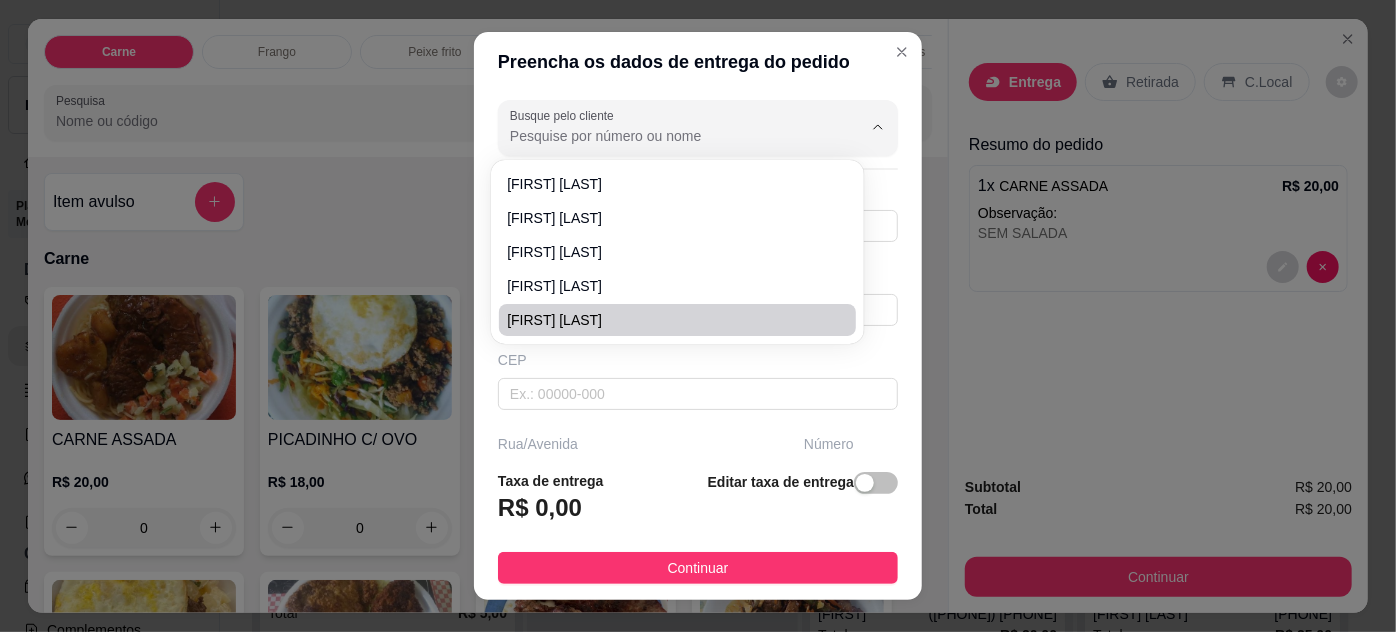 click on "CEP" at bounding box center [698, 360] 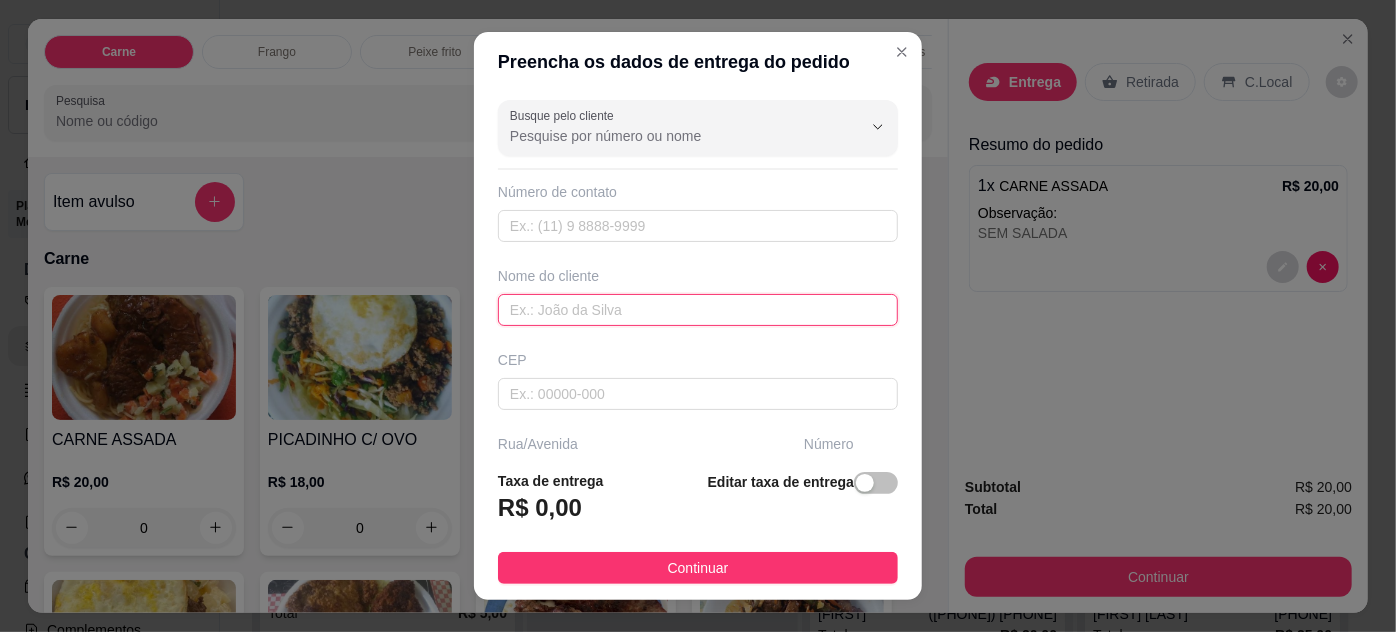 click at bounding box center [698, 310] 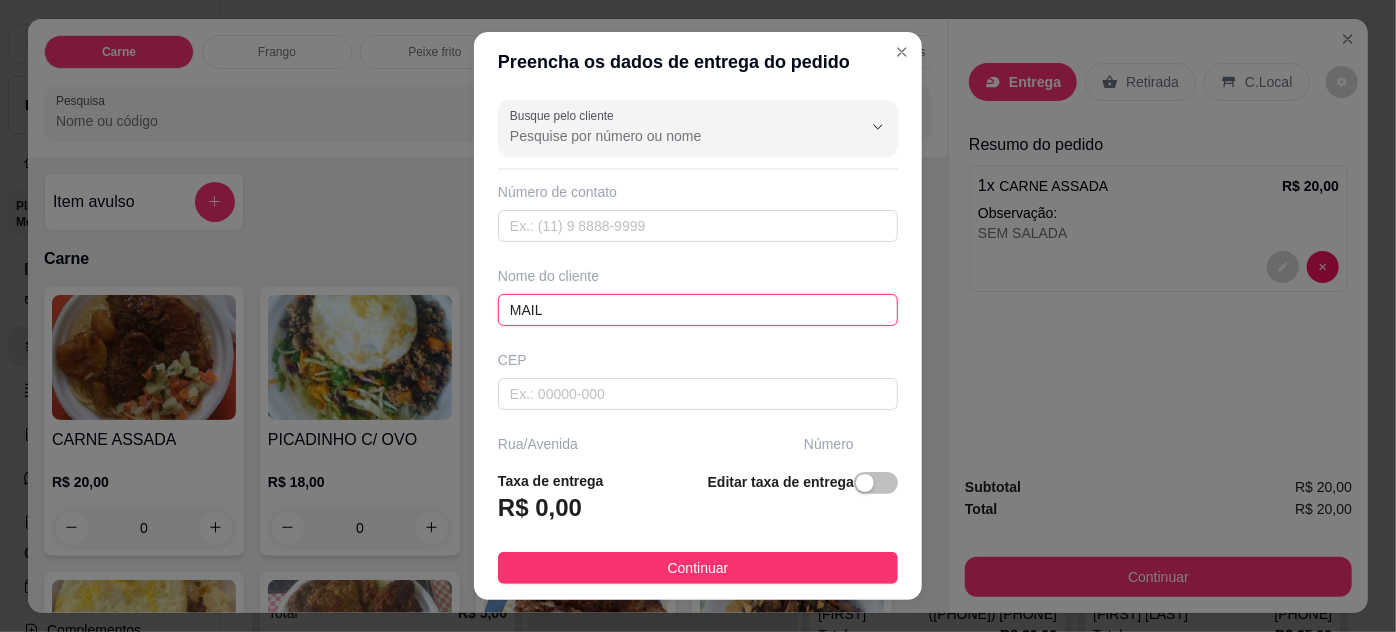 type on "MAIL" 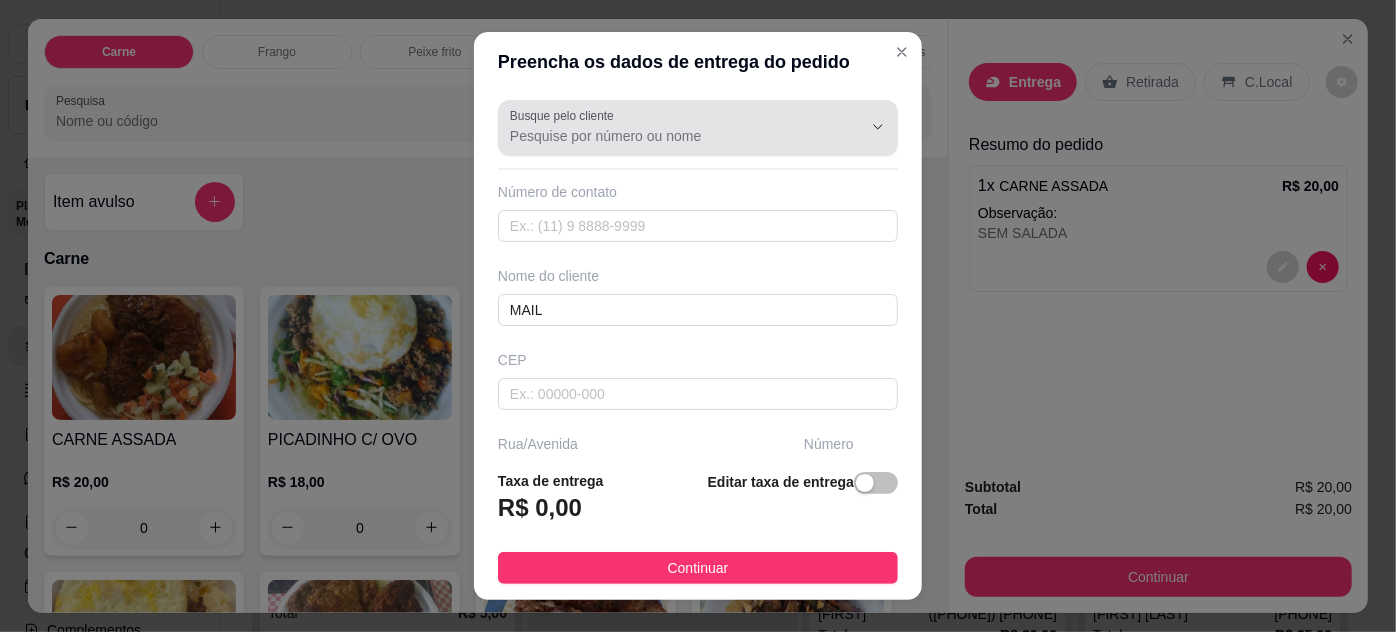 click on "Busque pelo cliente" at bounding box center (698, 128) 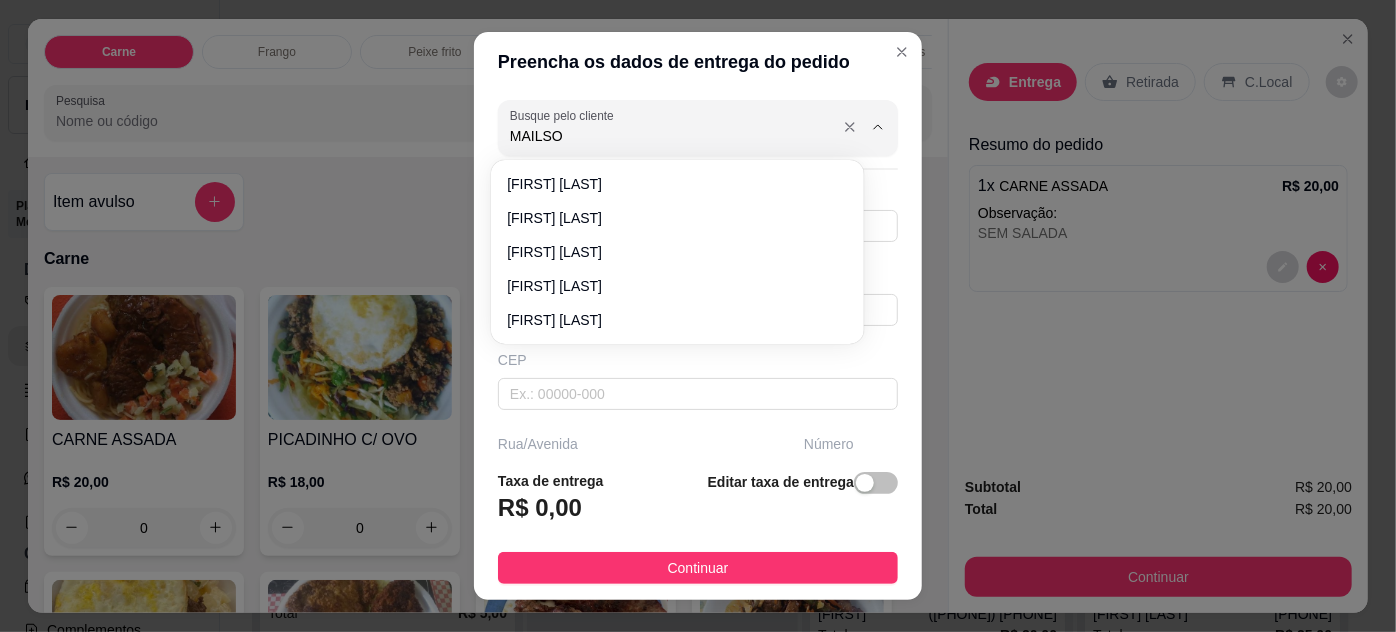 type on "[FIRST]" 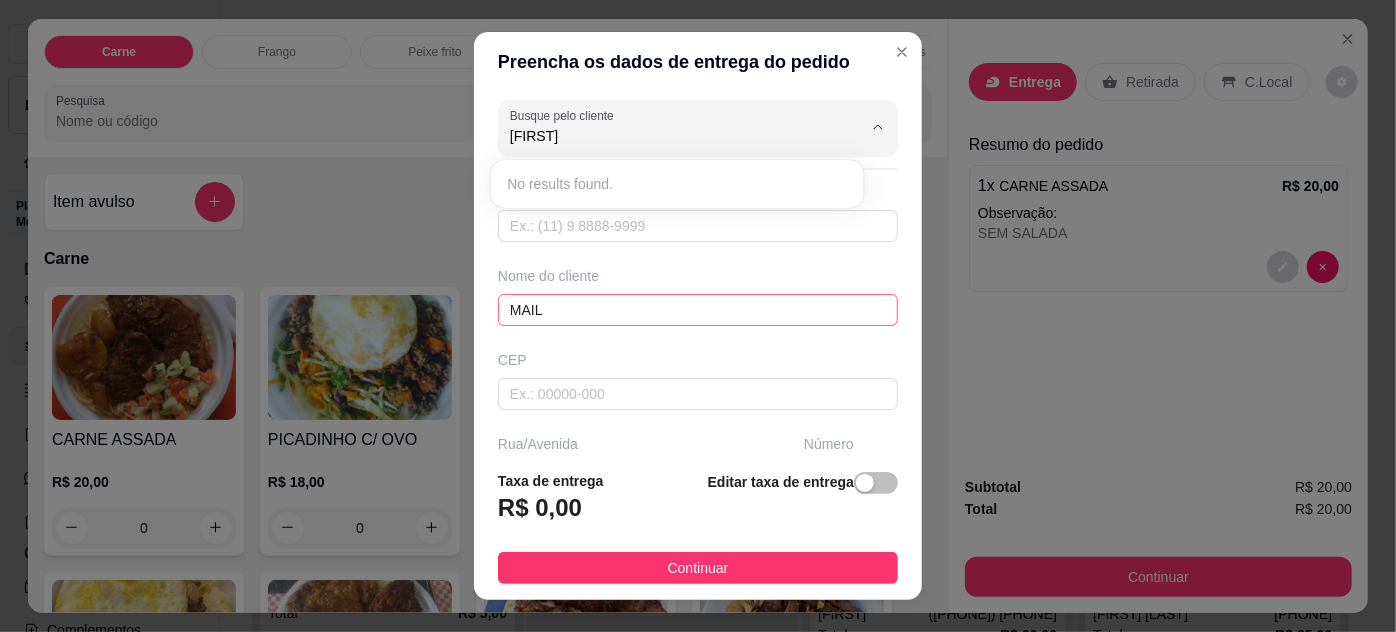 click on "MAIL" at bounding box center (698, 310) 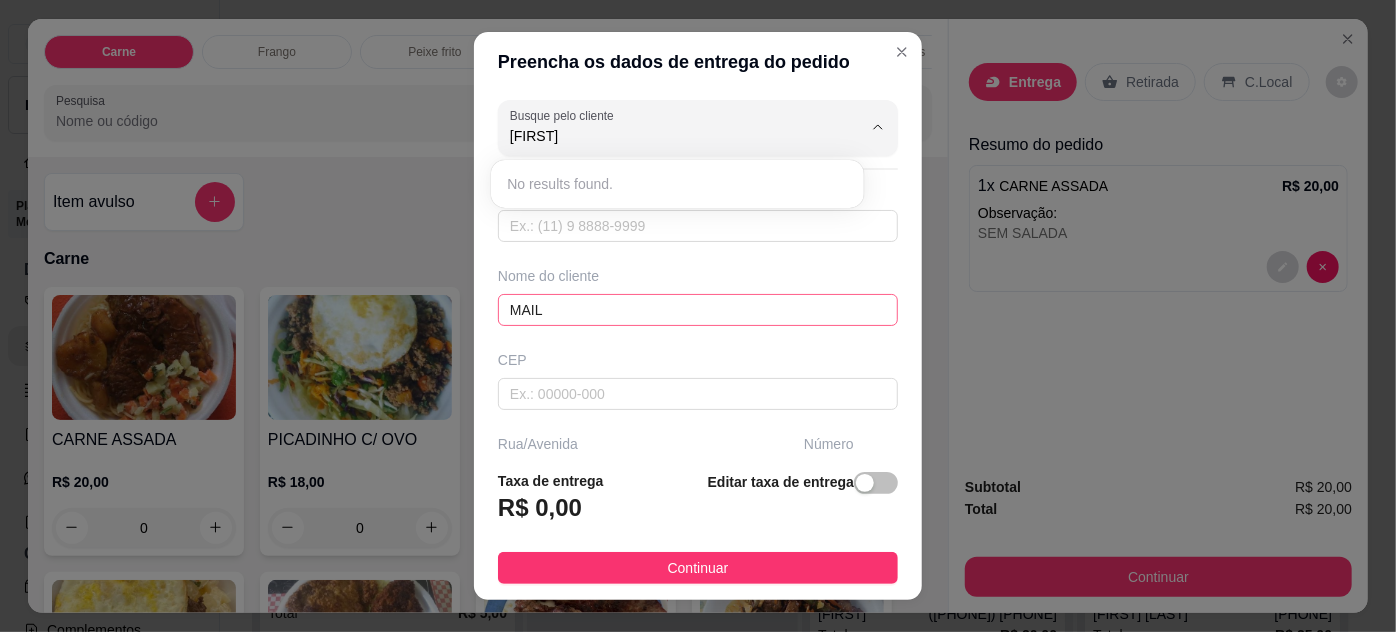 type 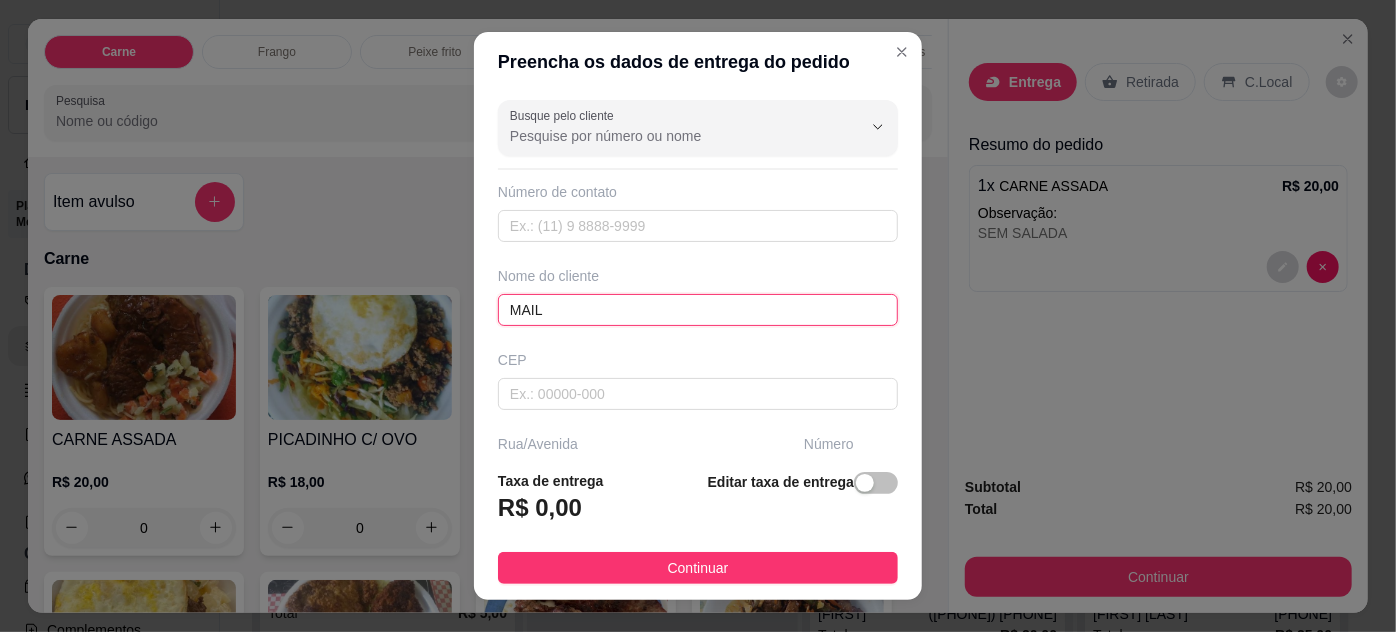 click on "MAIL" at bounding box center (698, 310) 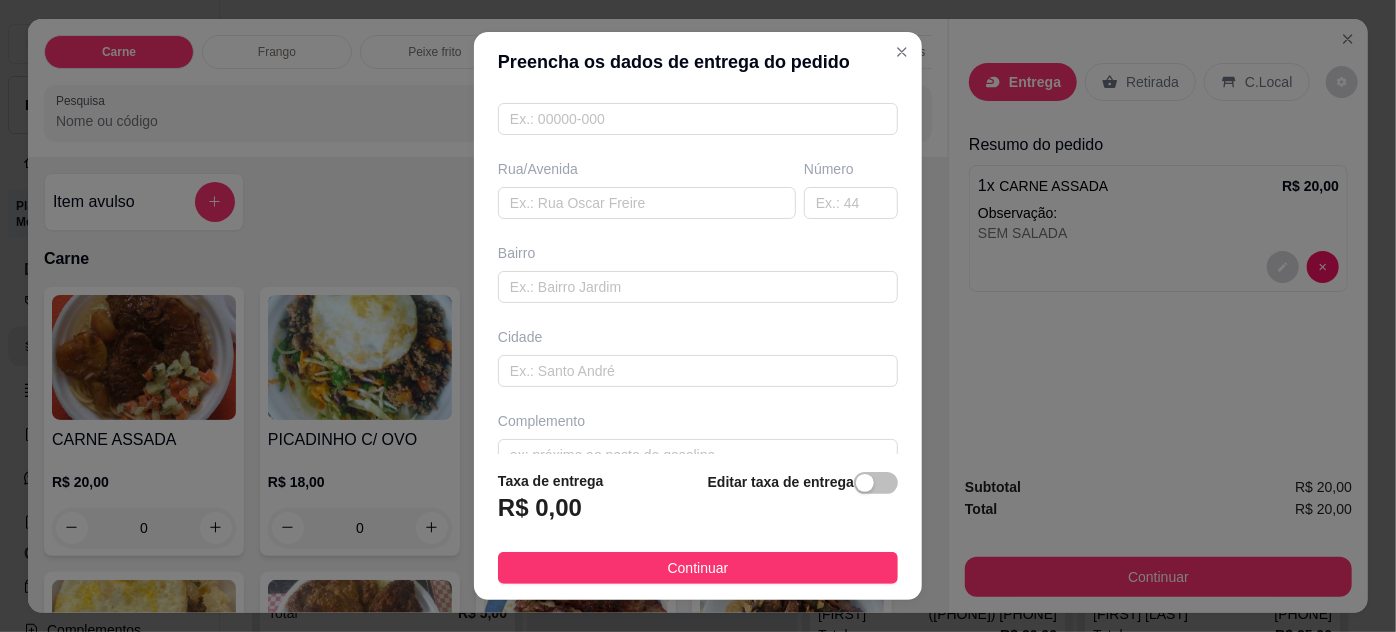 scroll, scrollTop: 306, scrollLeft: 0, axis: vertical 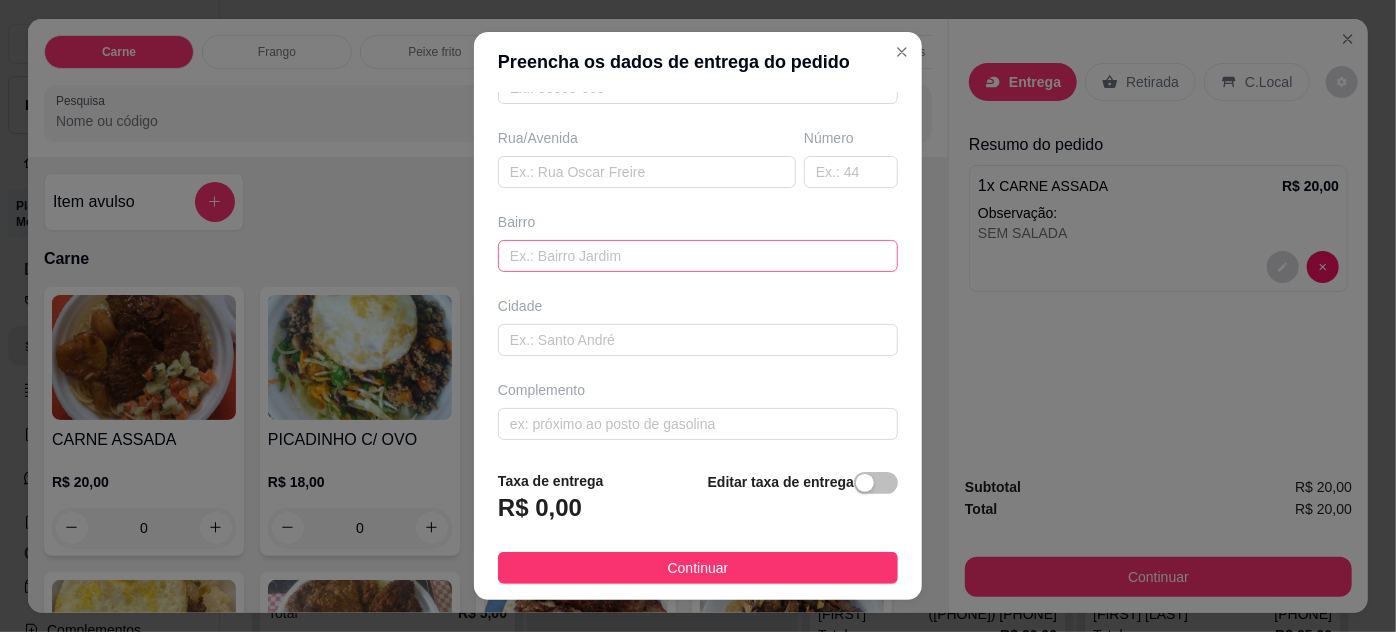 type on "[FIRST] [LAST]" 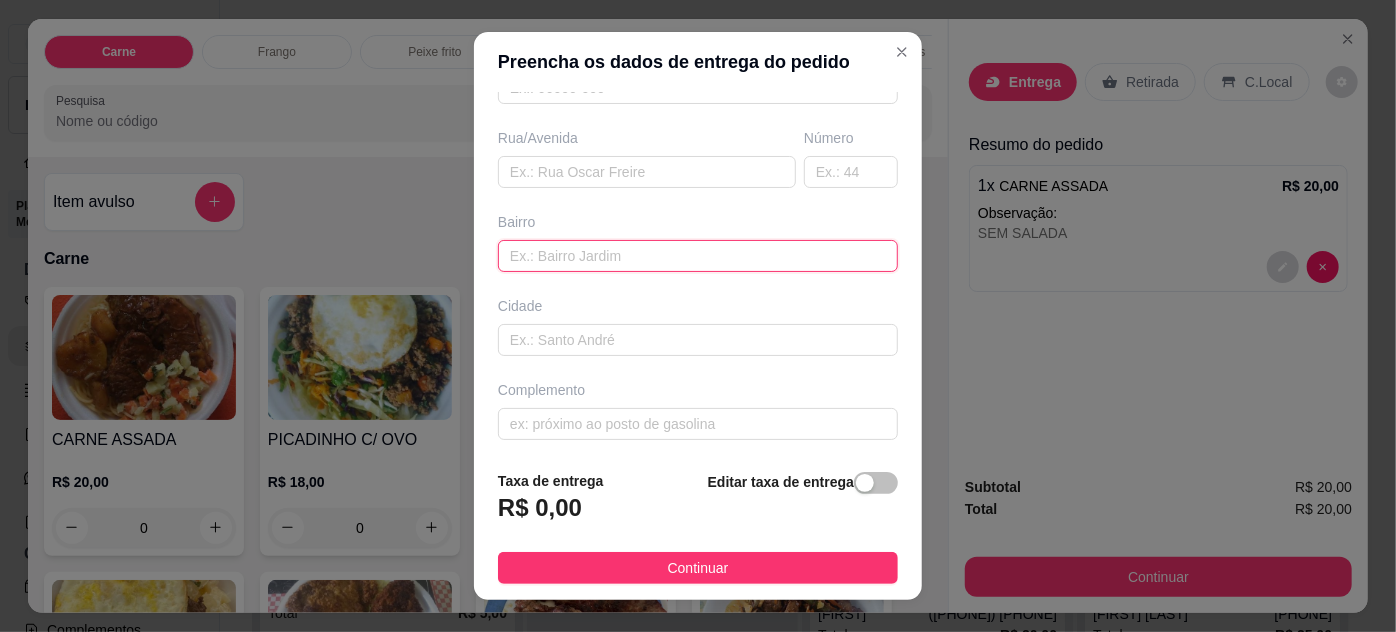 click at bounding box center (698, 256) 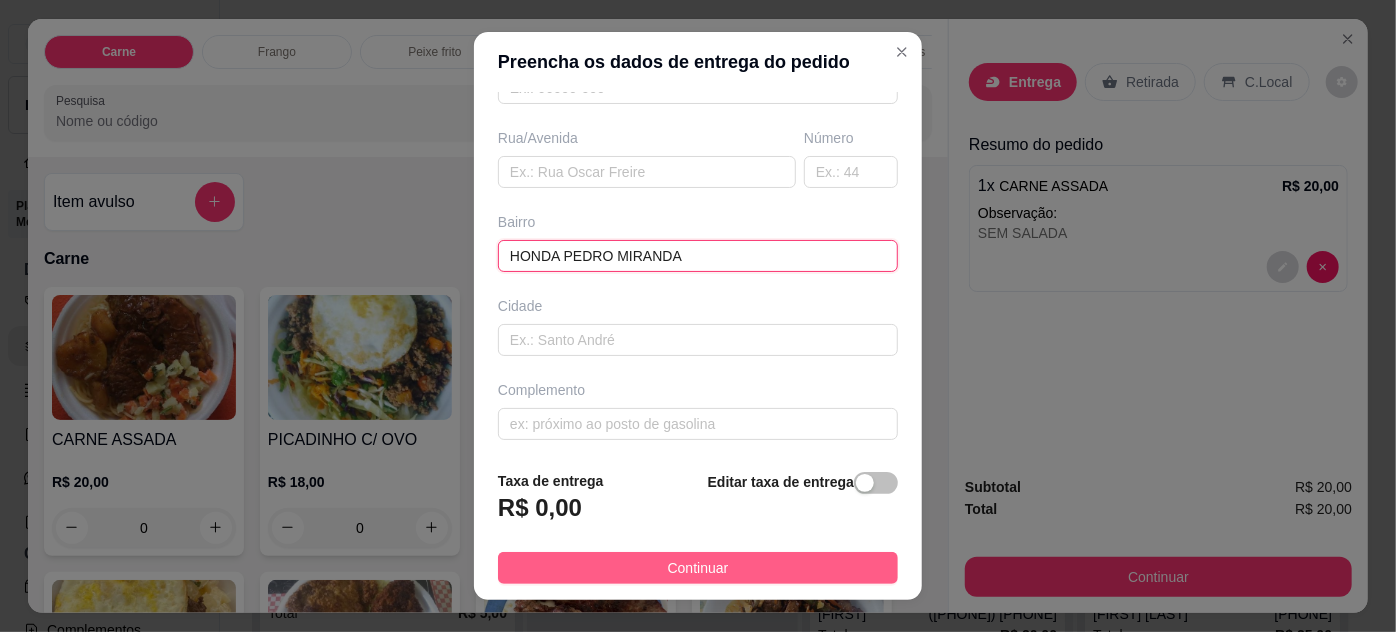 type on "HONDA PEDRO MIRANDA" 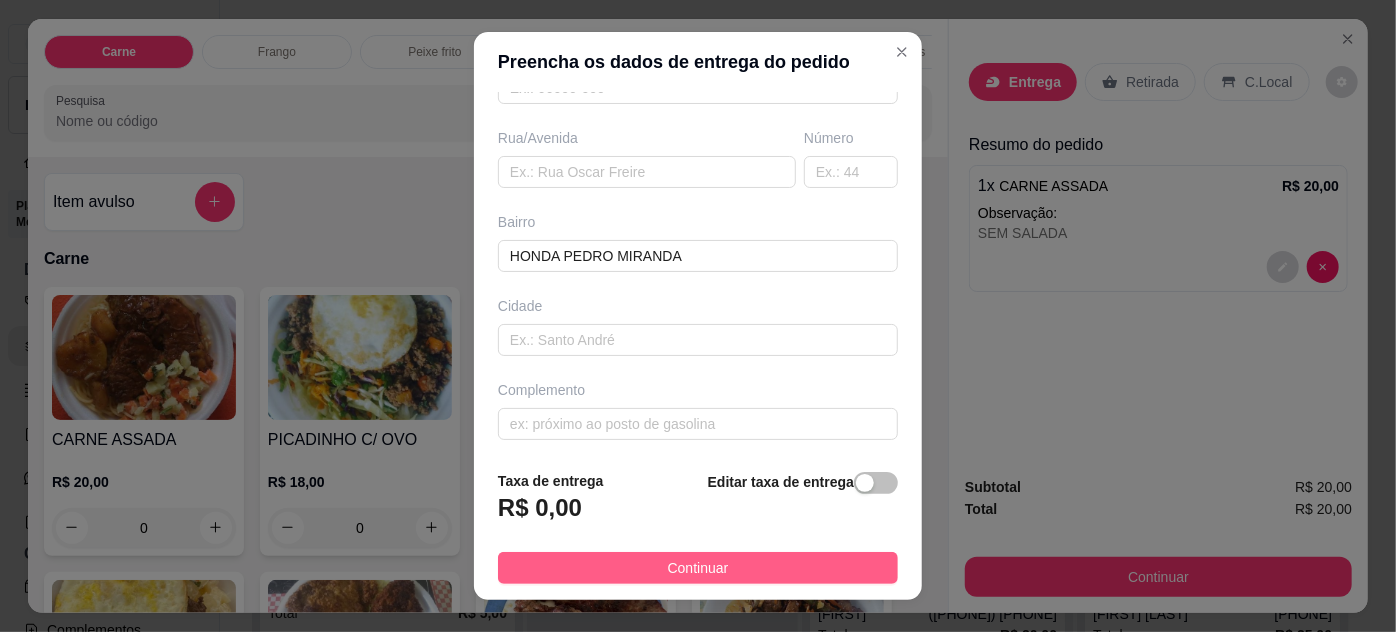 click on "Continuar" at bounding box center (698, 568) 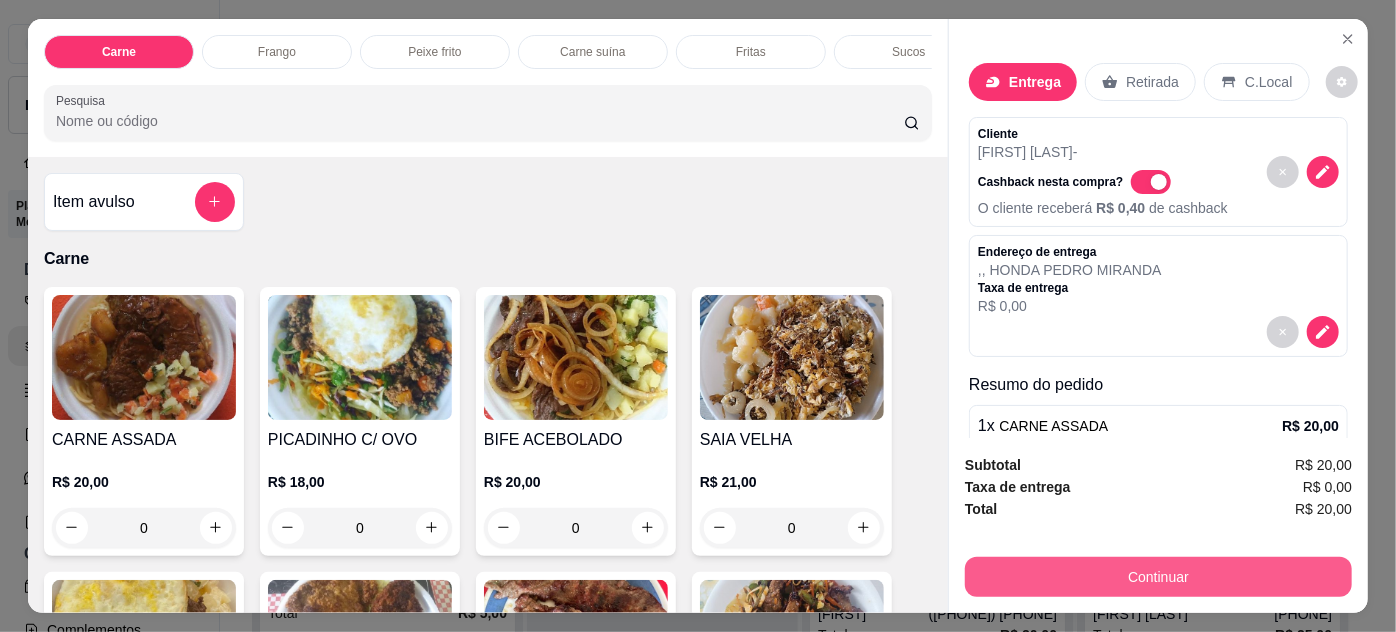 click on "Continuar" at bounding box center [1158, 577] 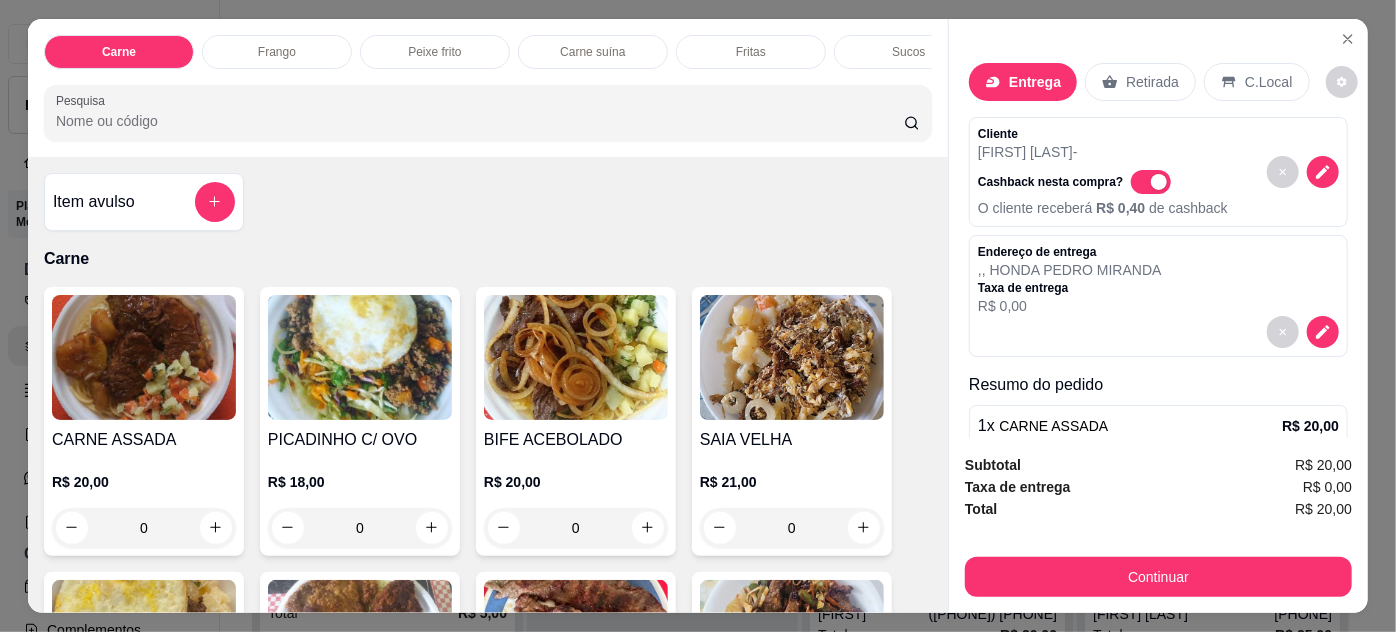 scroll, scrollTop: 119, scrollLeft: 0, axis: vertical 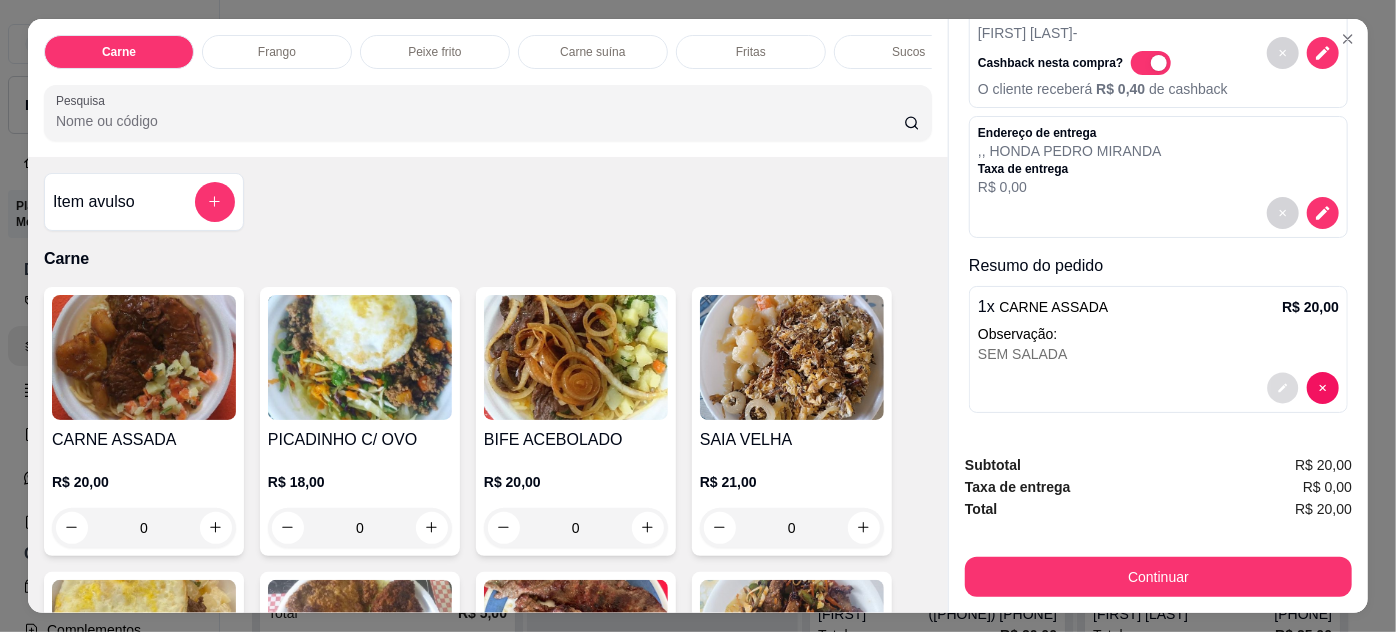 click 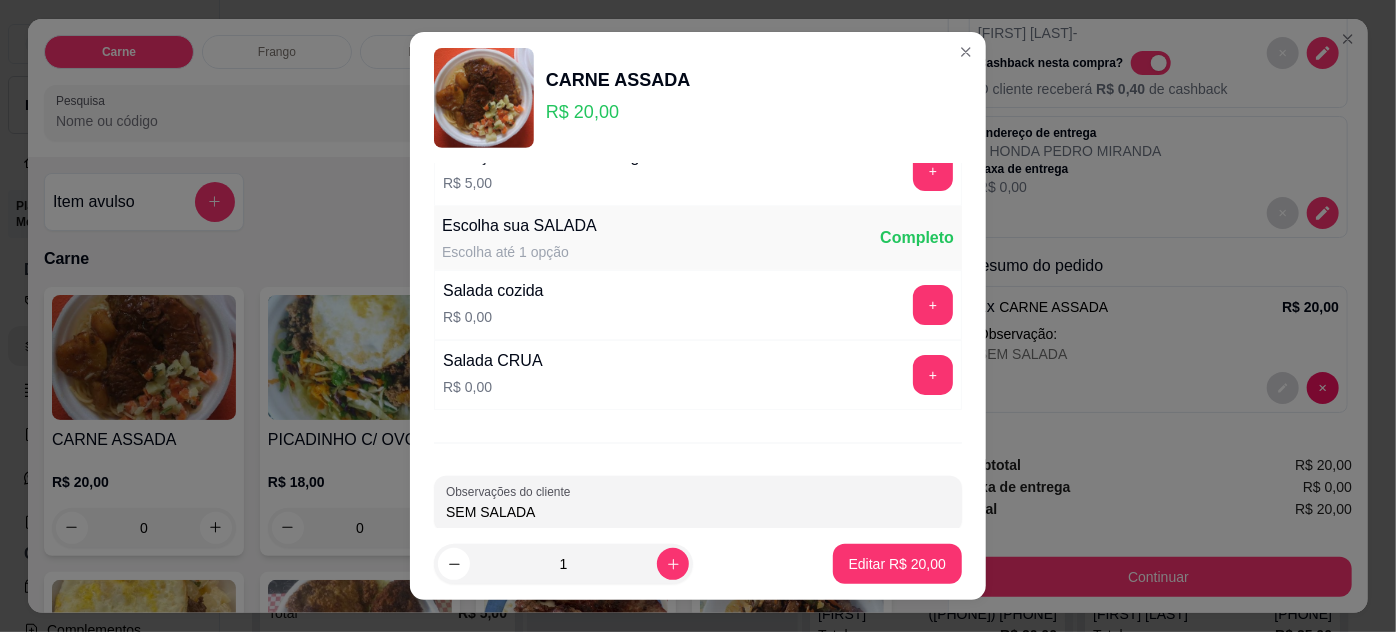 scroll, scrollTop: 269, scrollLeft: 0, axis: vertical 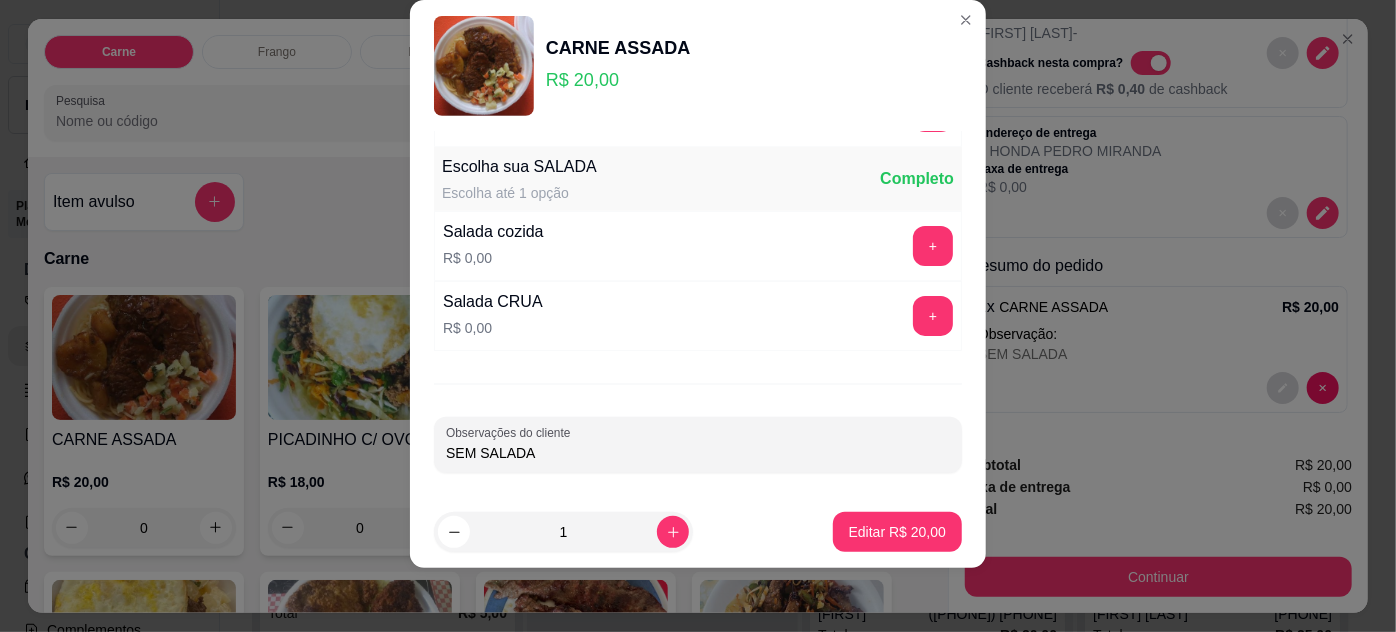 click on "SEM SALADA" at bounding box center (698, 453) 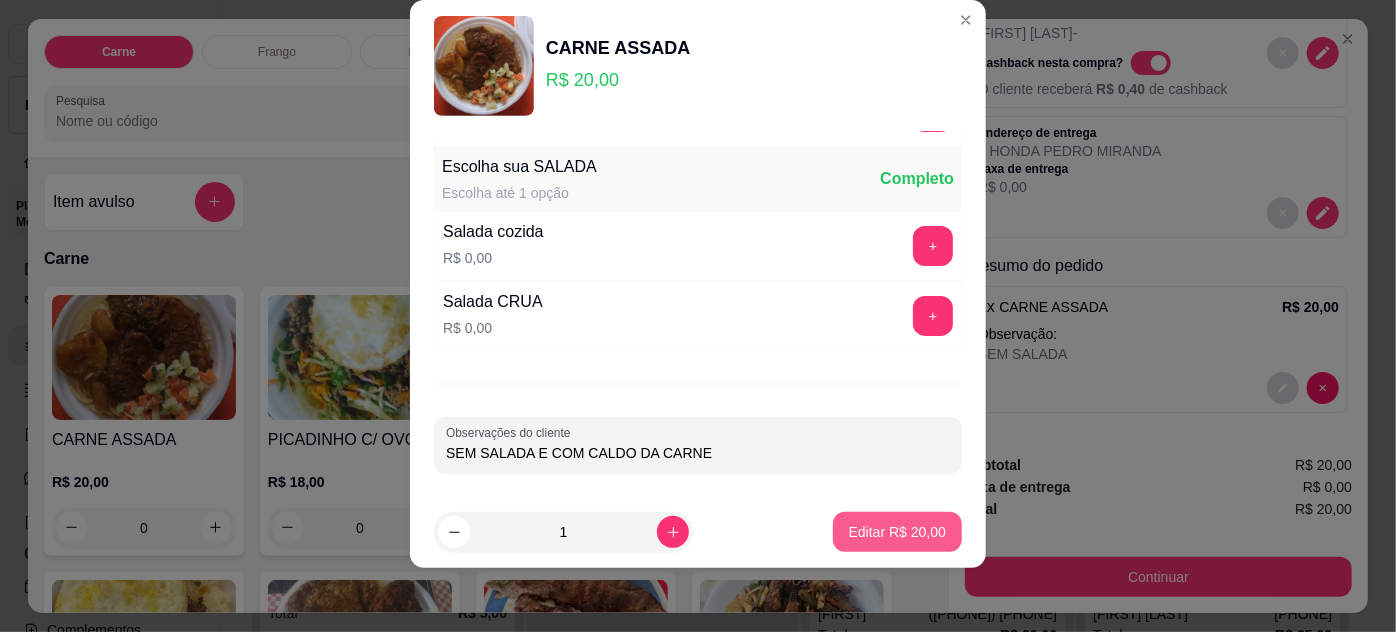 type on "SEM SALADA E COM CALDO DA CARNE" 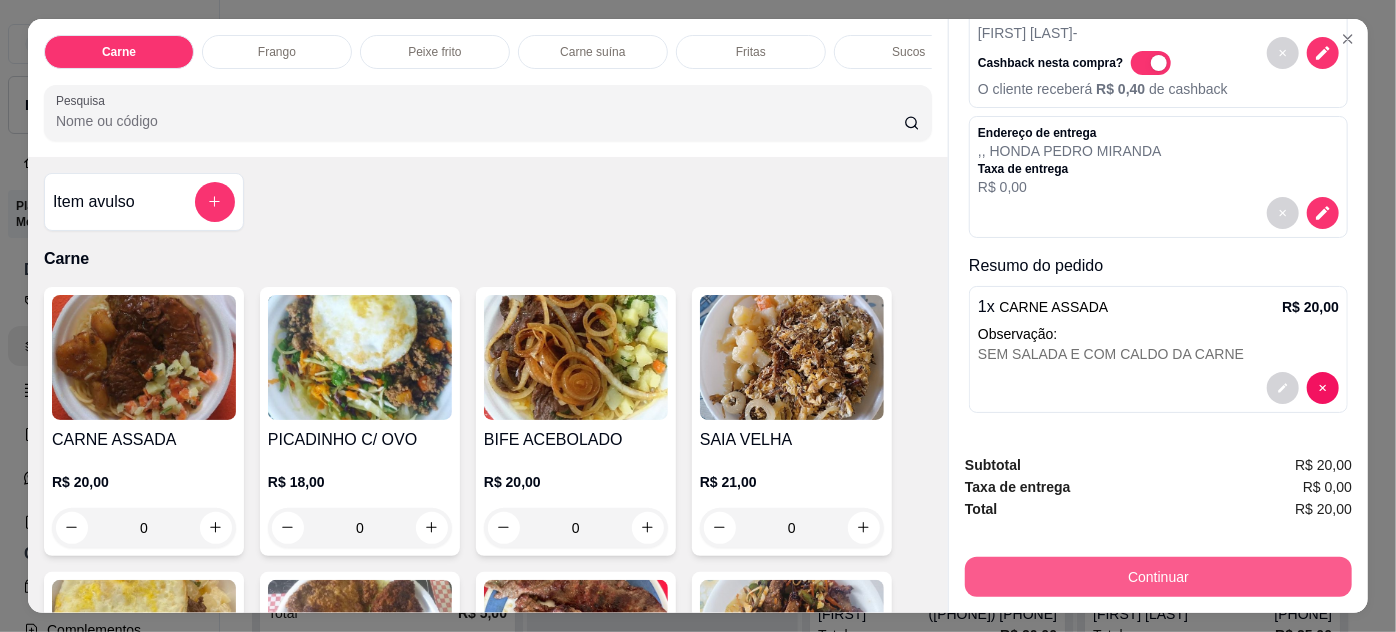 click on "Continuar" at bounding box center (1158, 577) 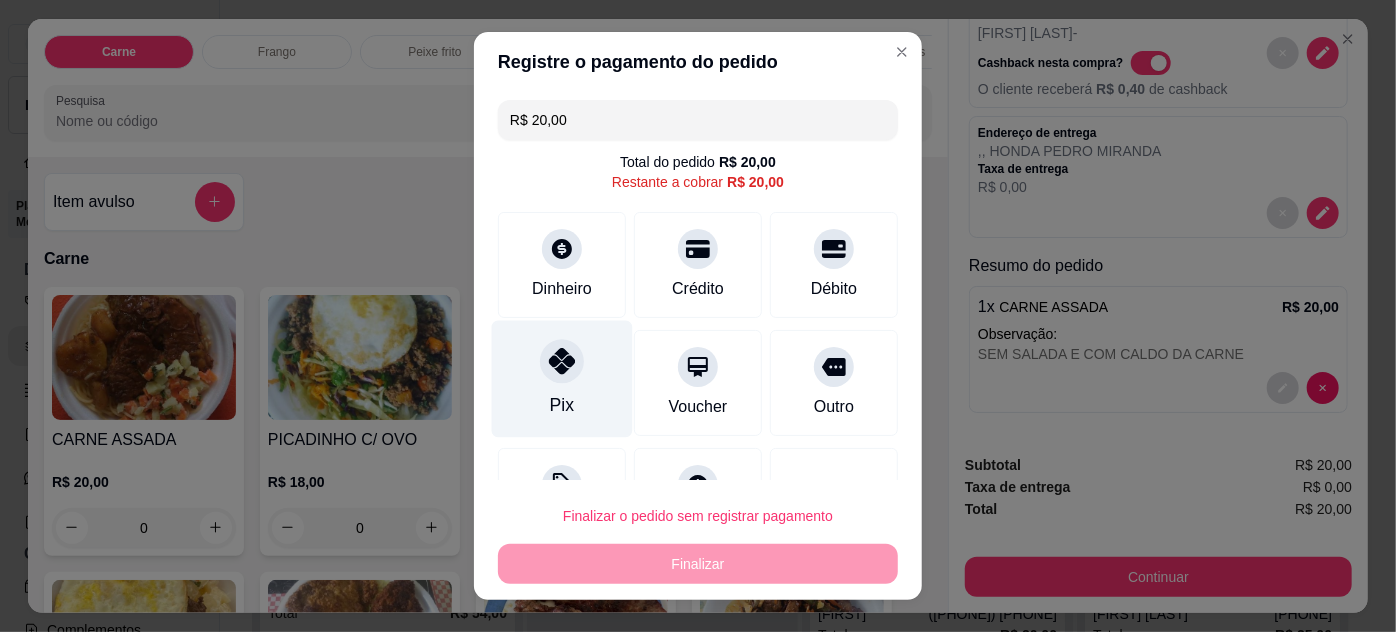click at bounding box center (562, 361) 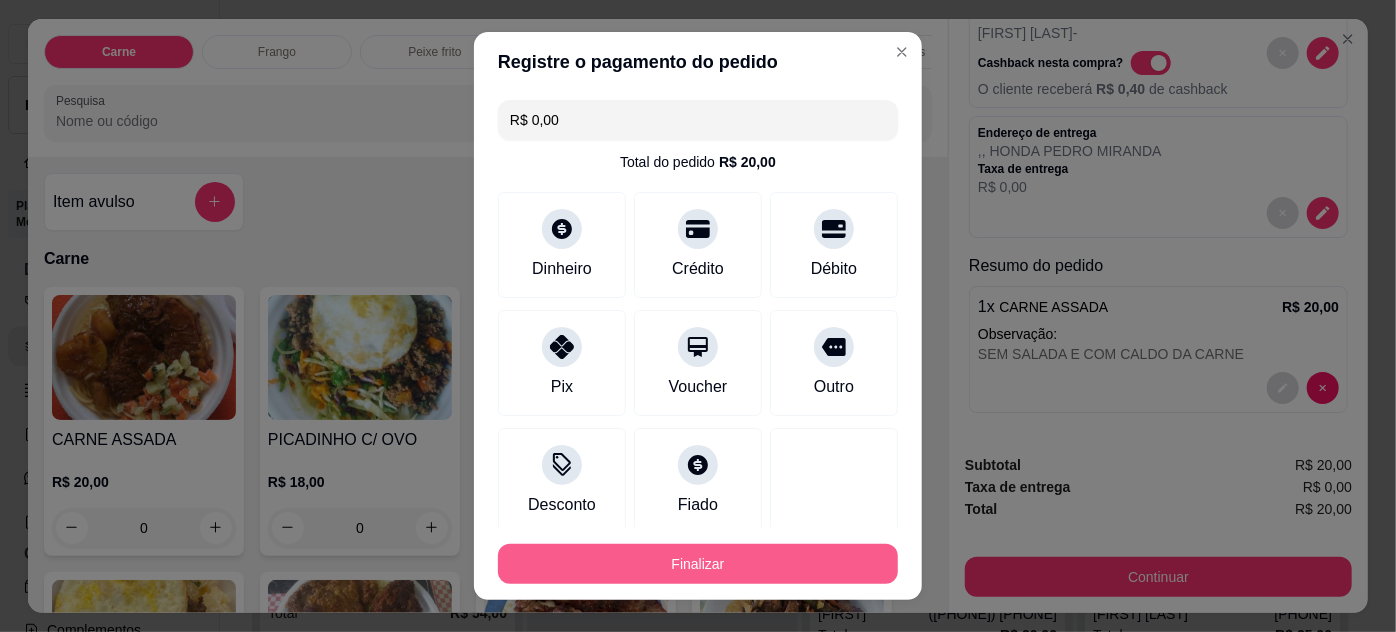 click on "Finalizar" at bounding box center (698, 564) 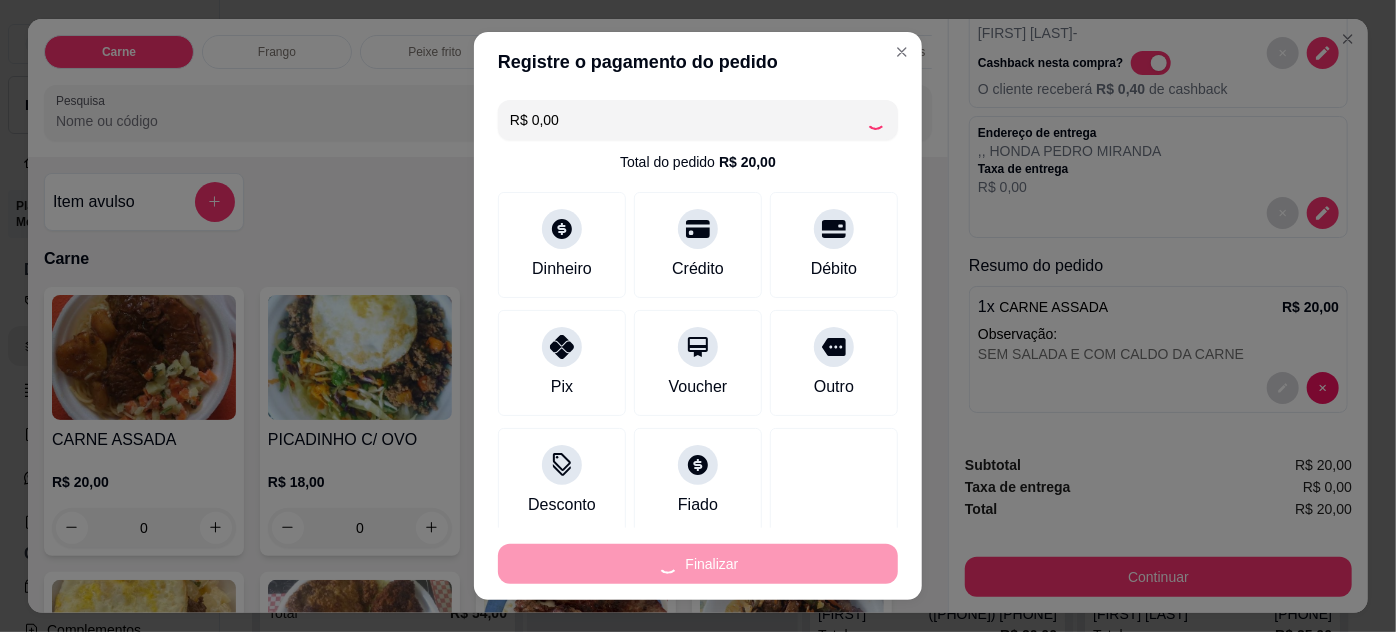 type on "-R$ 20,00" 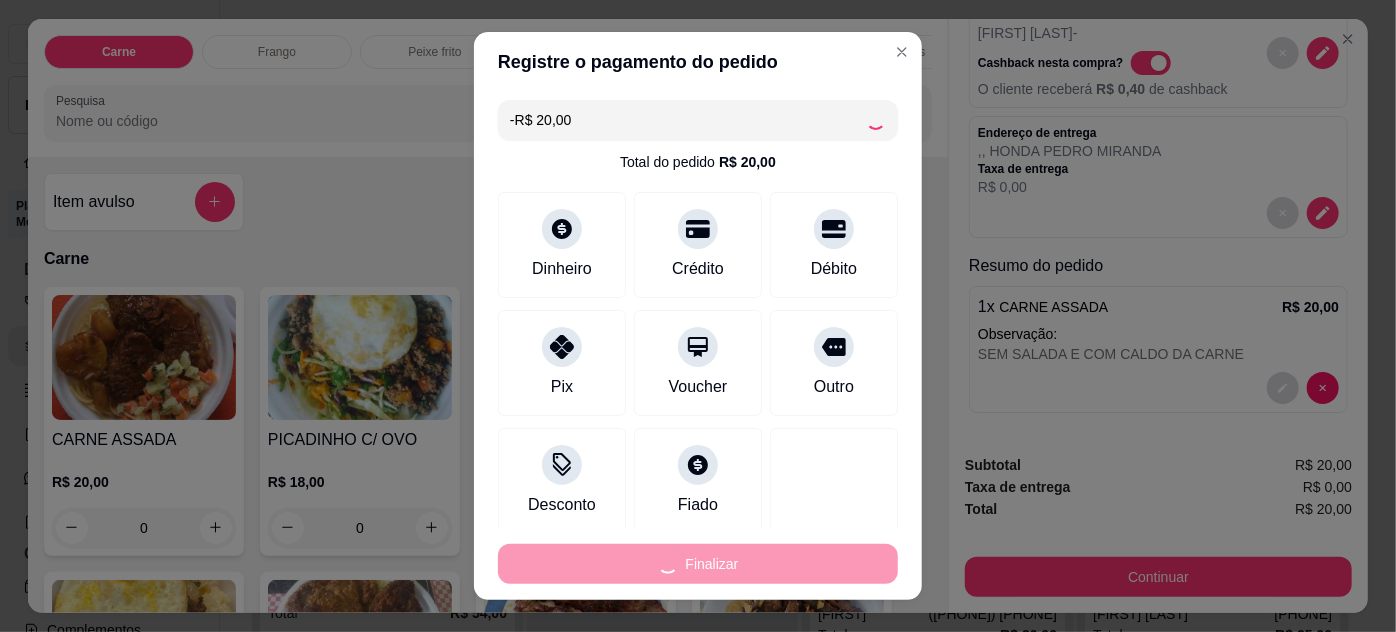scroll, scrollTop: 0, scrollLeft: 0, axis: both 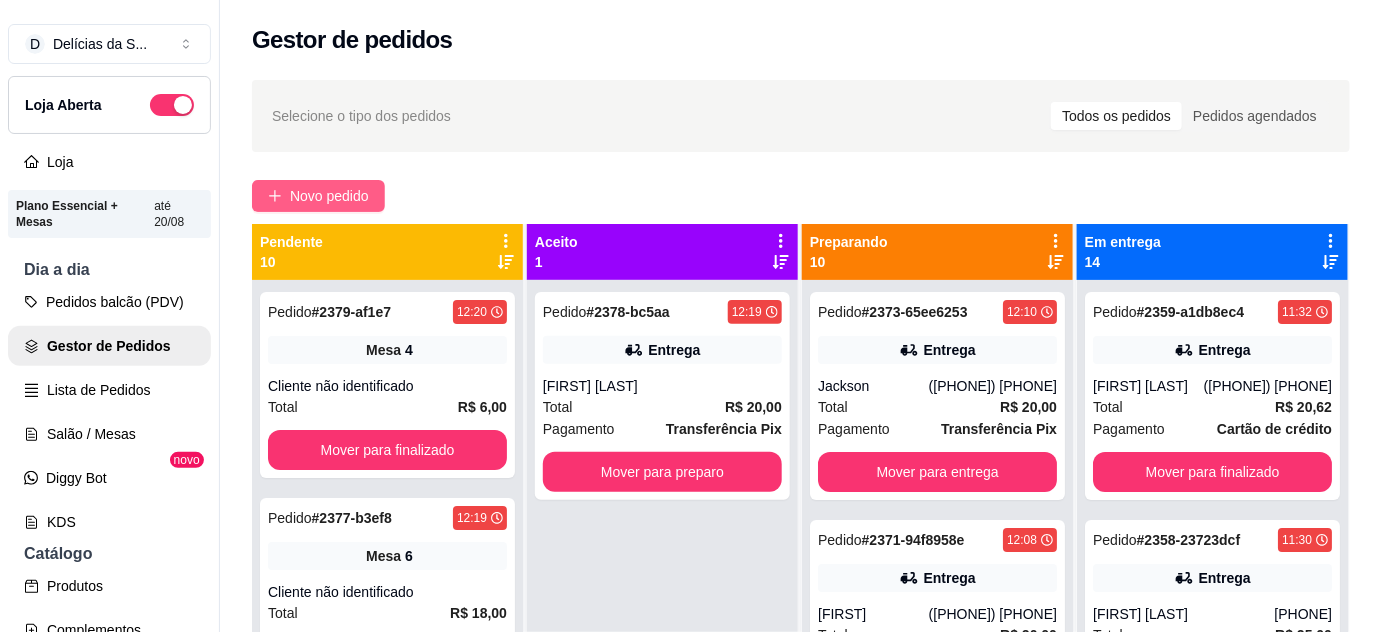 click on "Novo pedido" at bounding box center (318, 196) 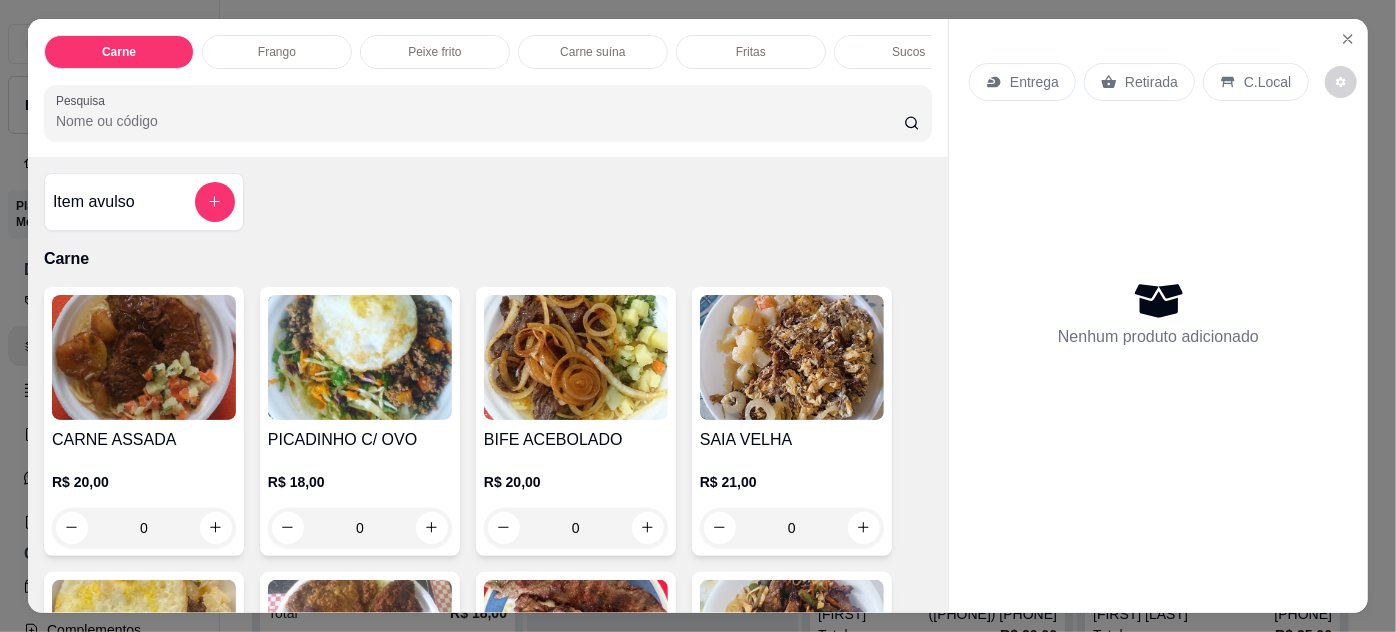 scroll, scrollTop: 545, scrollLeft: 0, axis: vertical 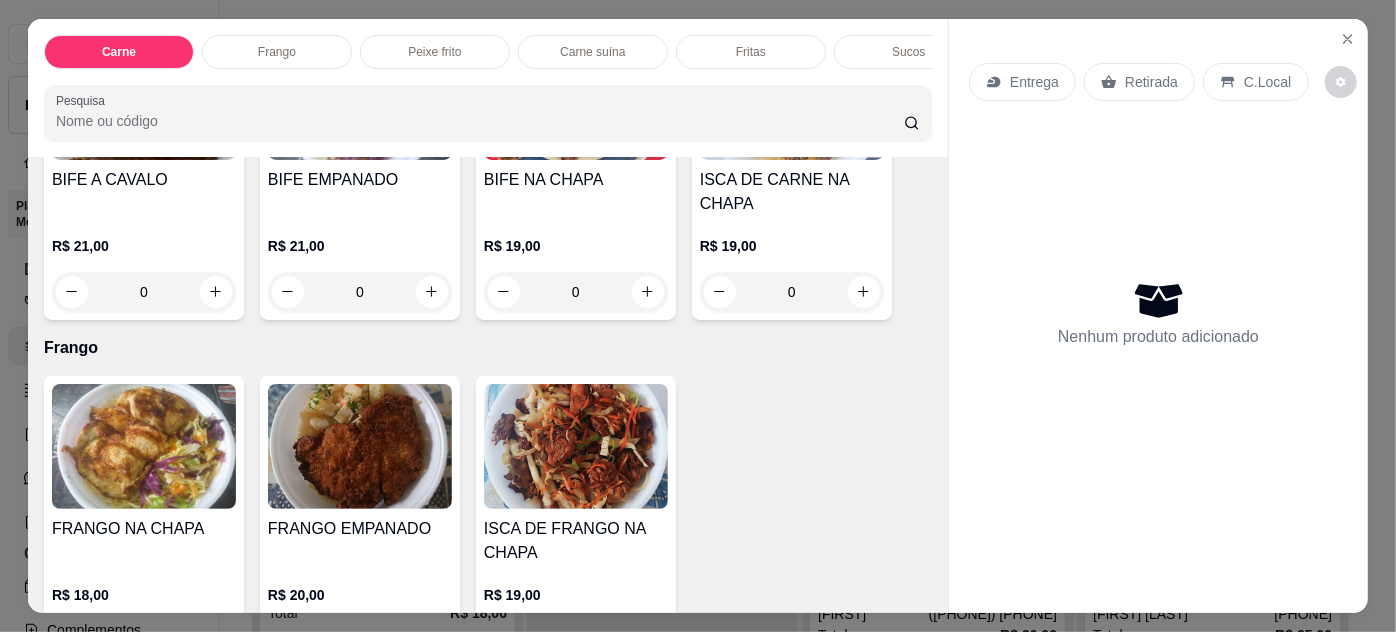 click at bounding box center (144, 446) 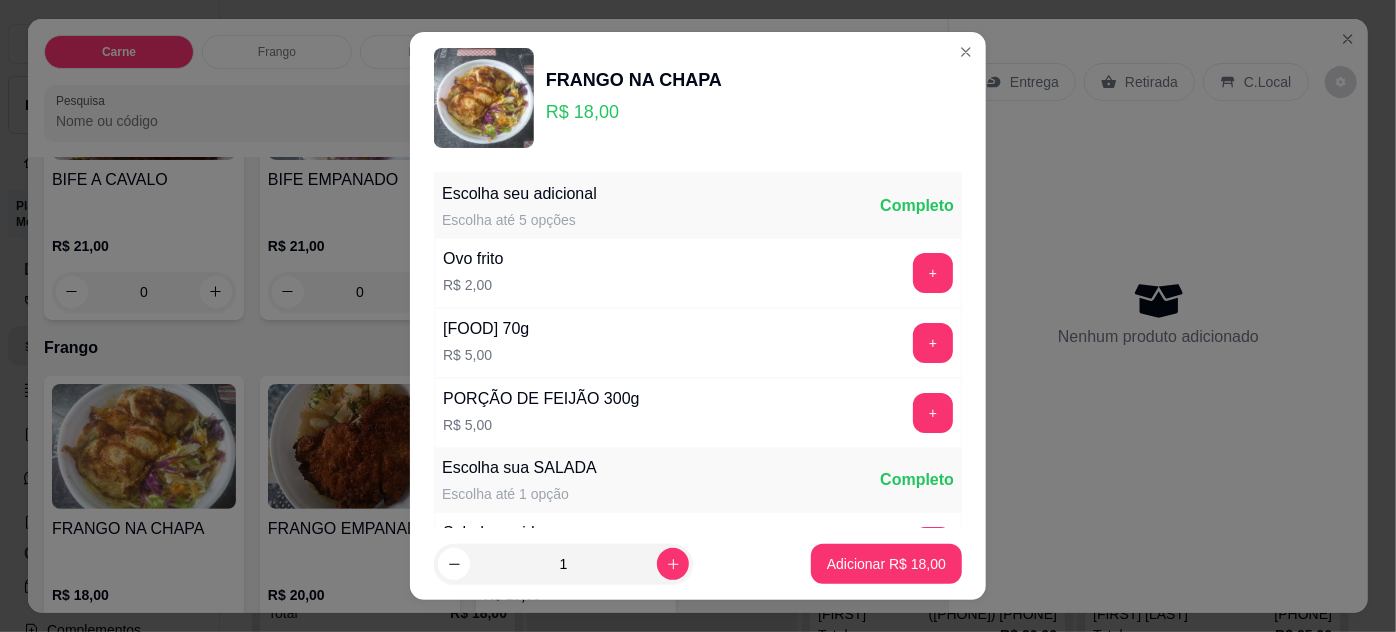scroll, scrollTop: 269, scrollLeft: 0, axis: vertical 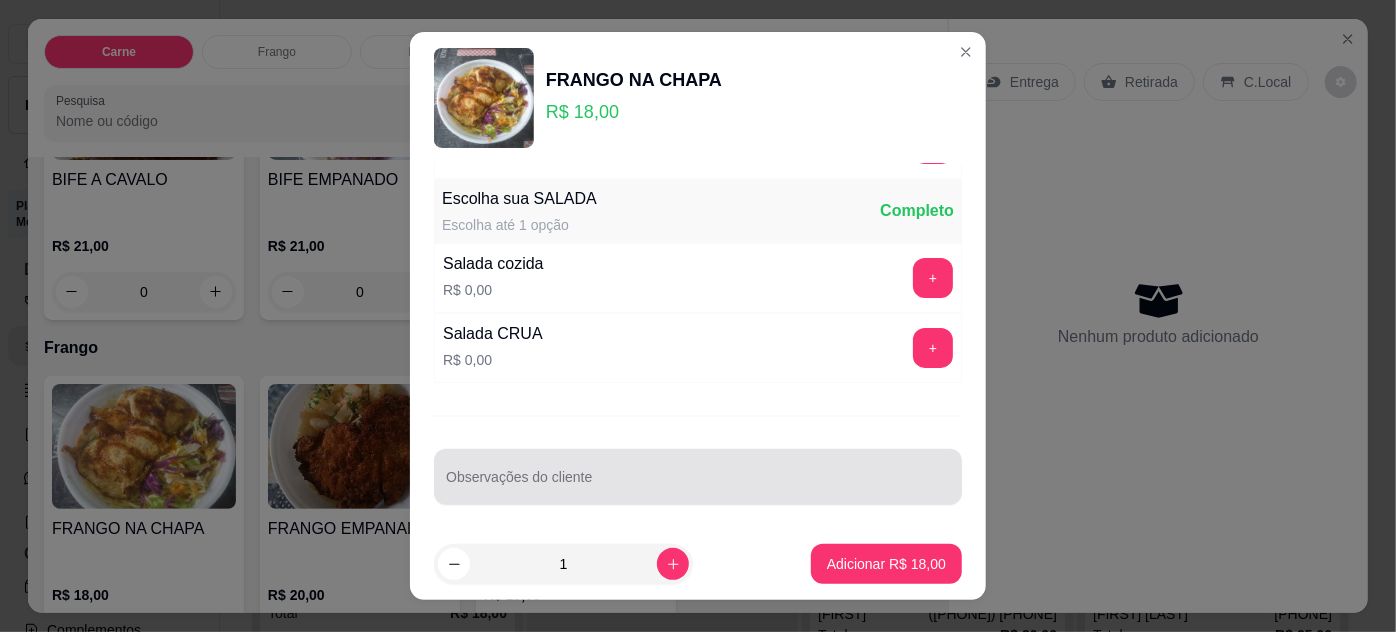 click at bounding box center [698, 477] 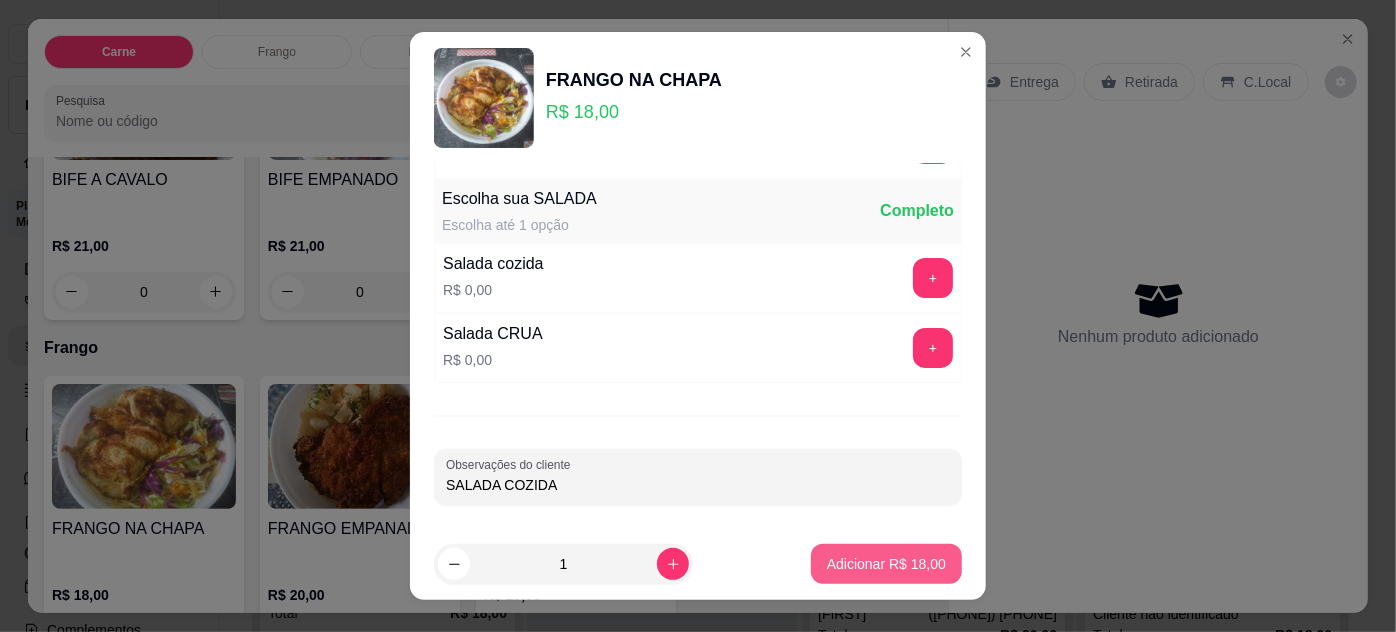 type on "SALADA COZIDA" 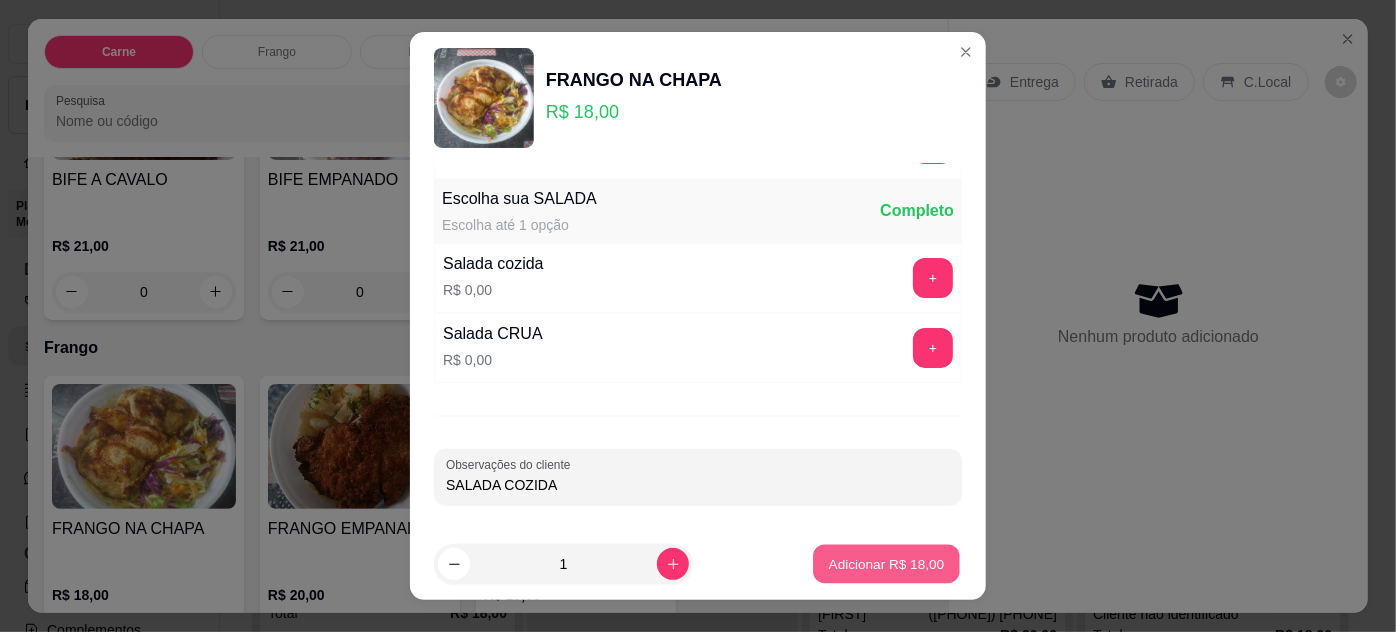 click on "Adicionar   R$ 18,00" at bounding box center [887, 564] 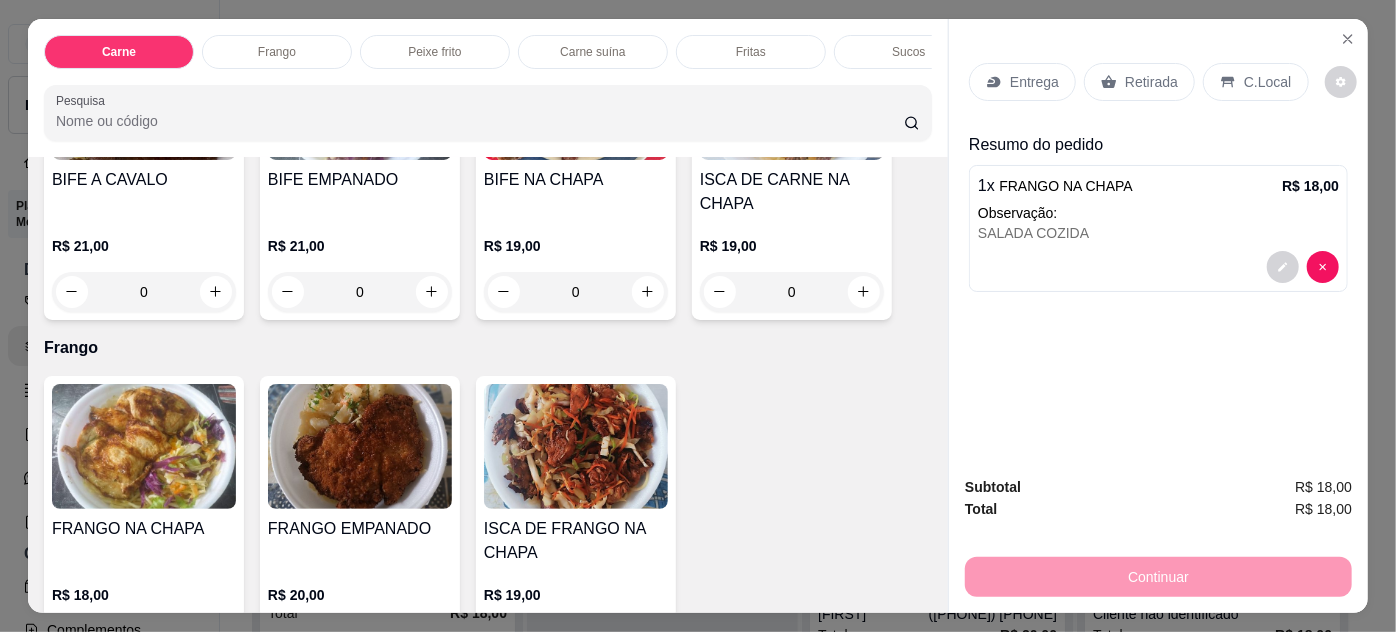 click 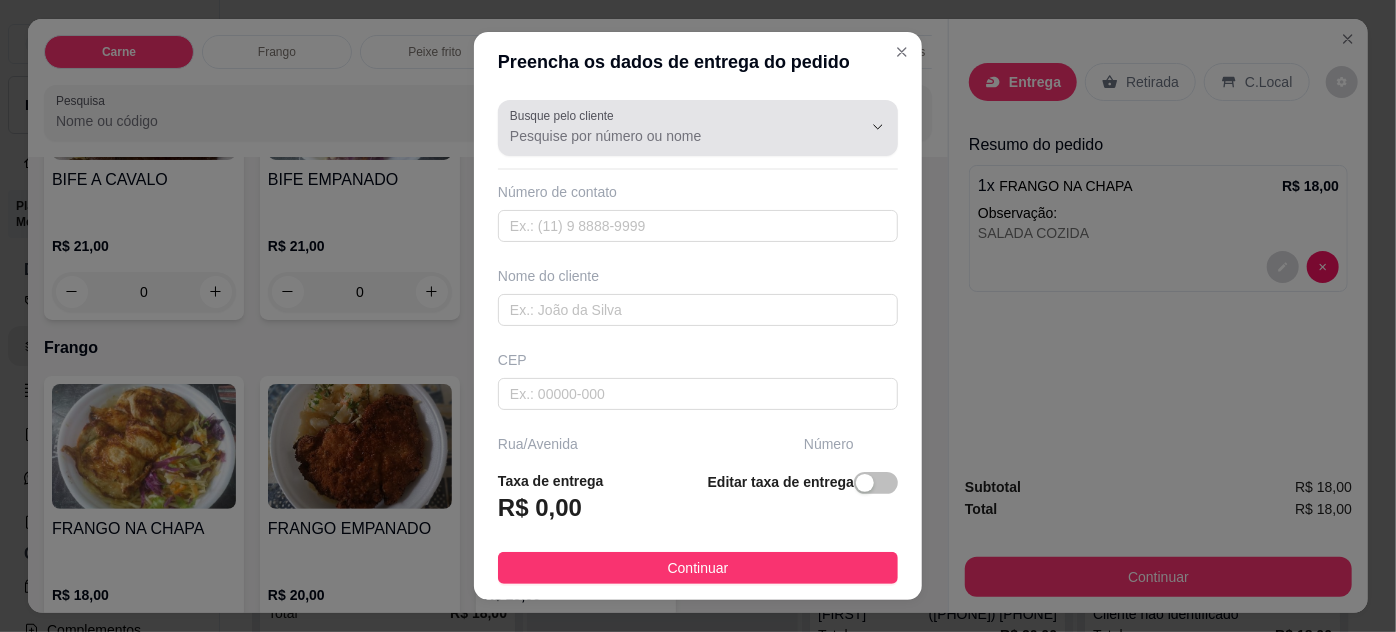 click on "Busque pelo cliente" at bounding box center [670, 136] 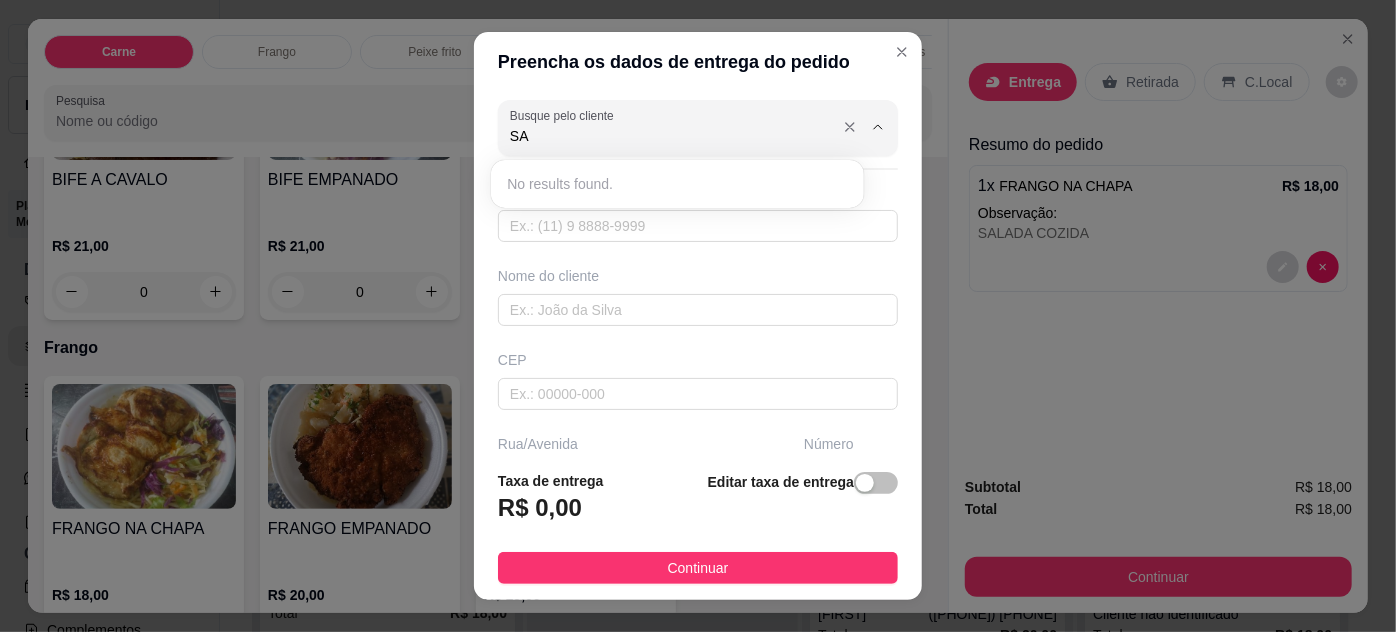 type on "S" 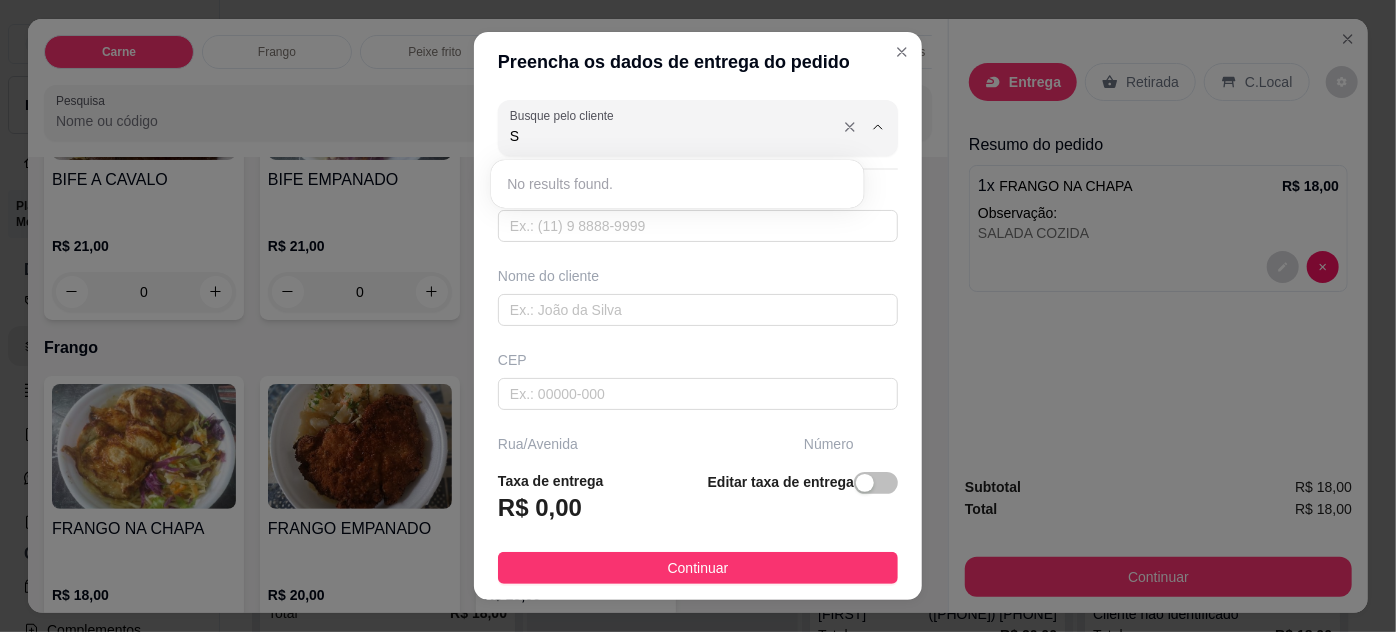 type 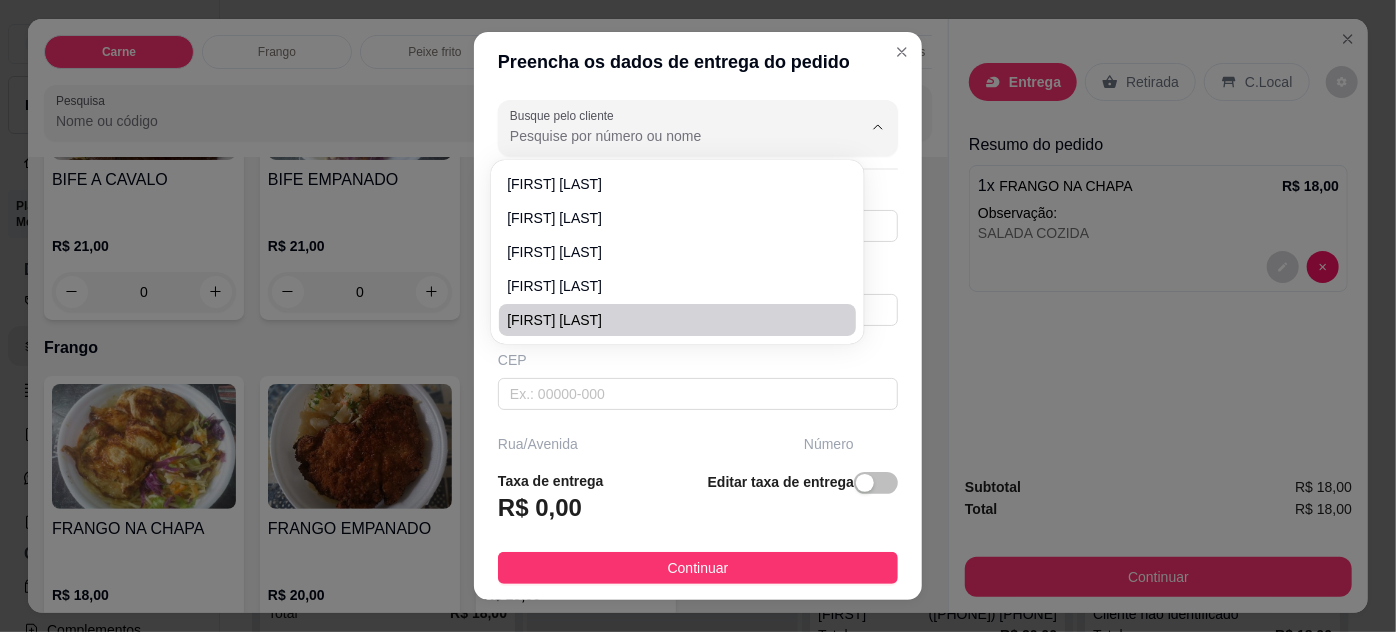 click on "CEP" at bounding box center (698, 360) 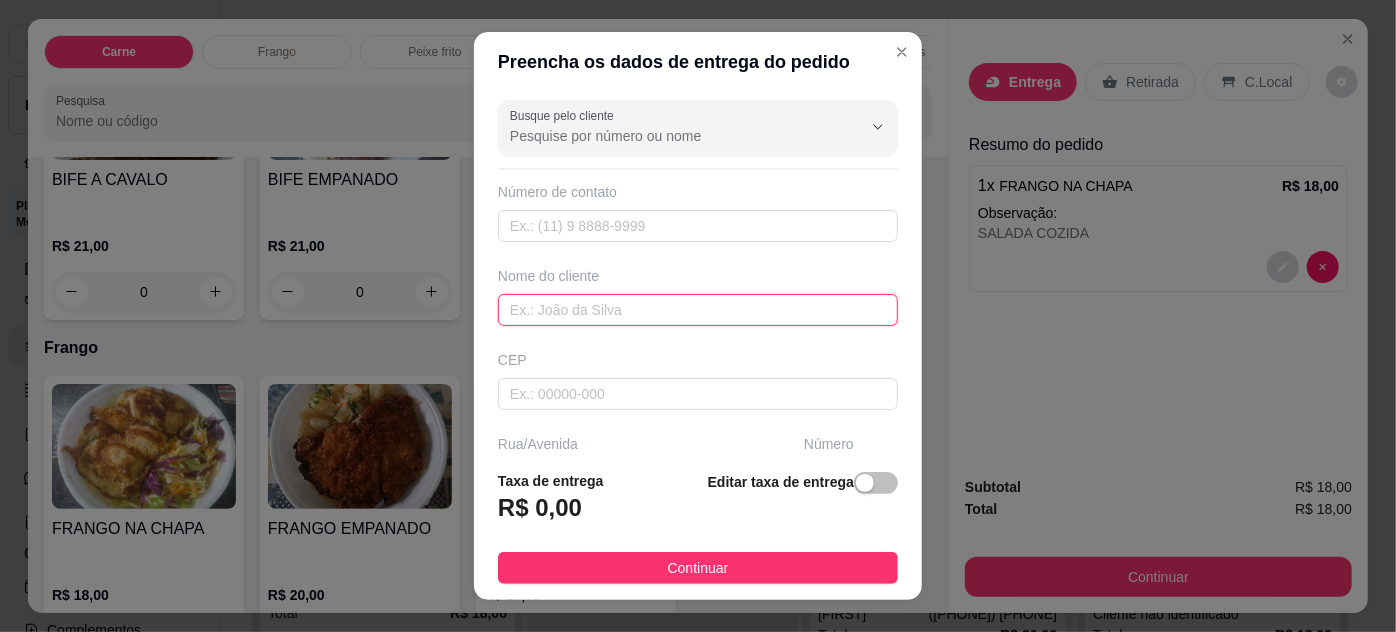click at bounding box center [698, 310] 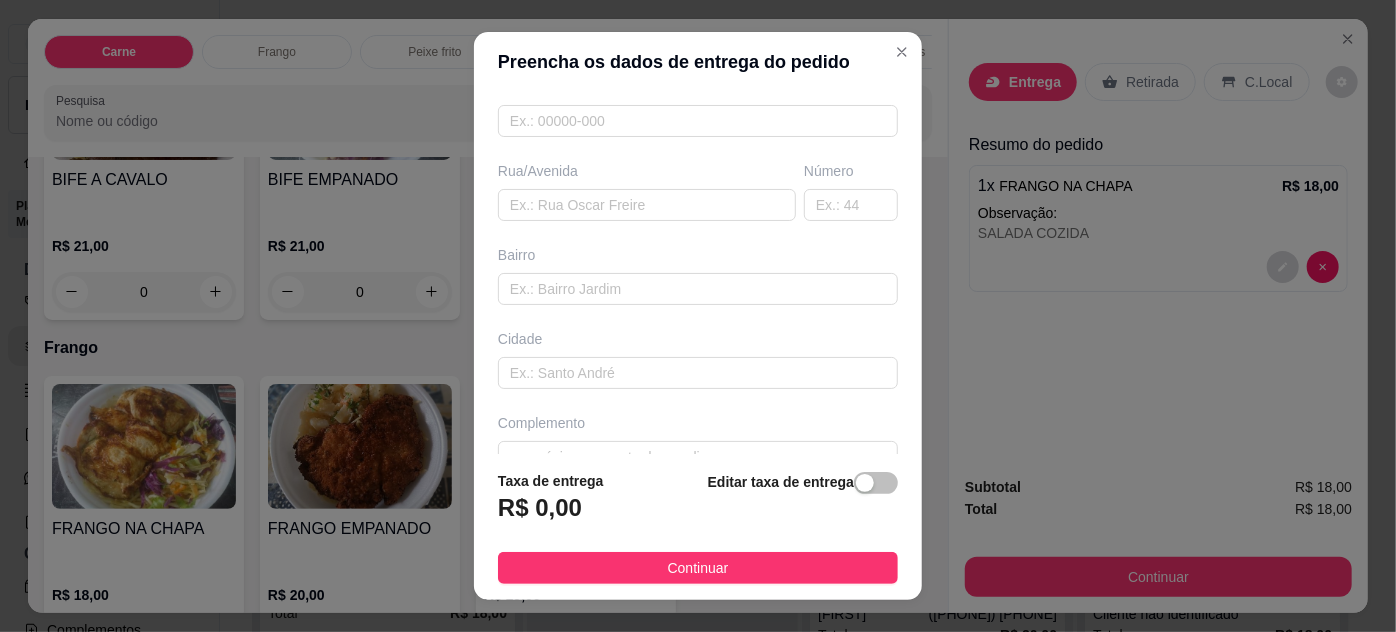 scroll, scrollTop: 306, scrollLeft: 0, axis: vertical 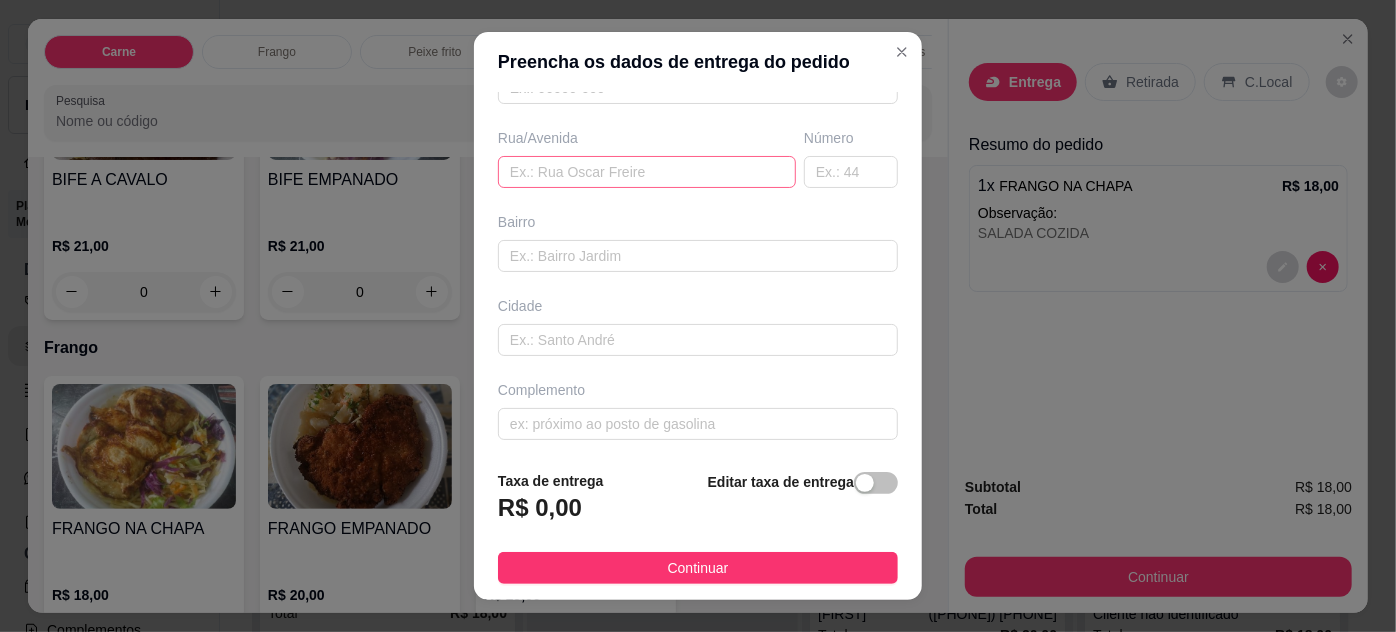 type on "SANDRA/CRECI" 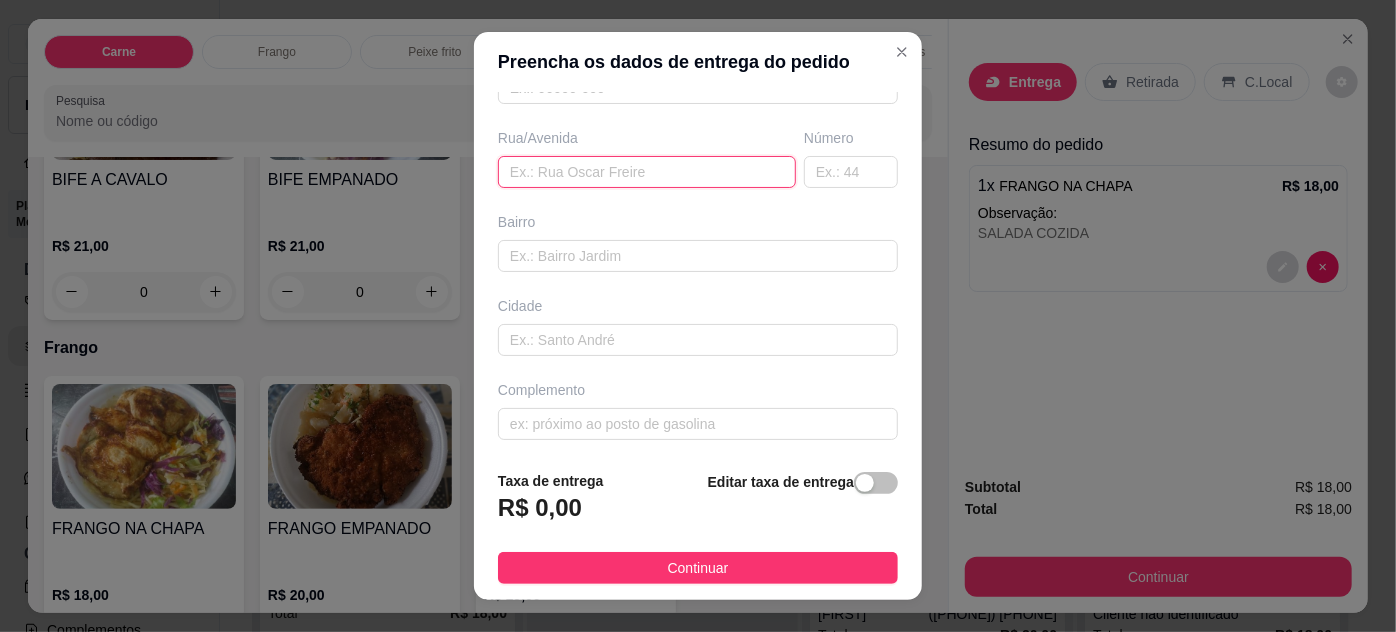 click at bounding box center (647, 172) 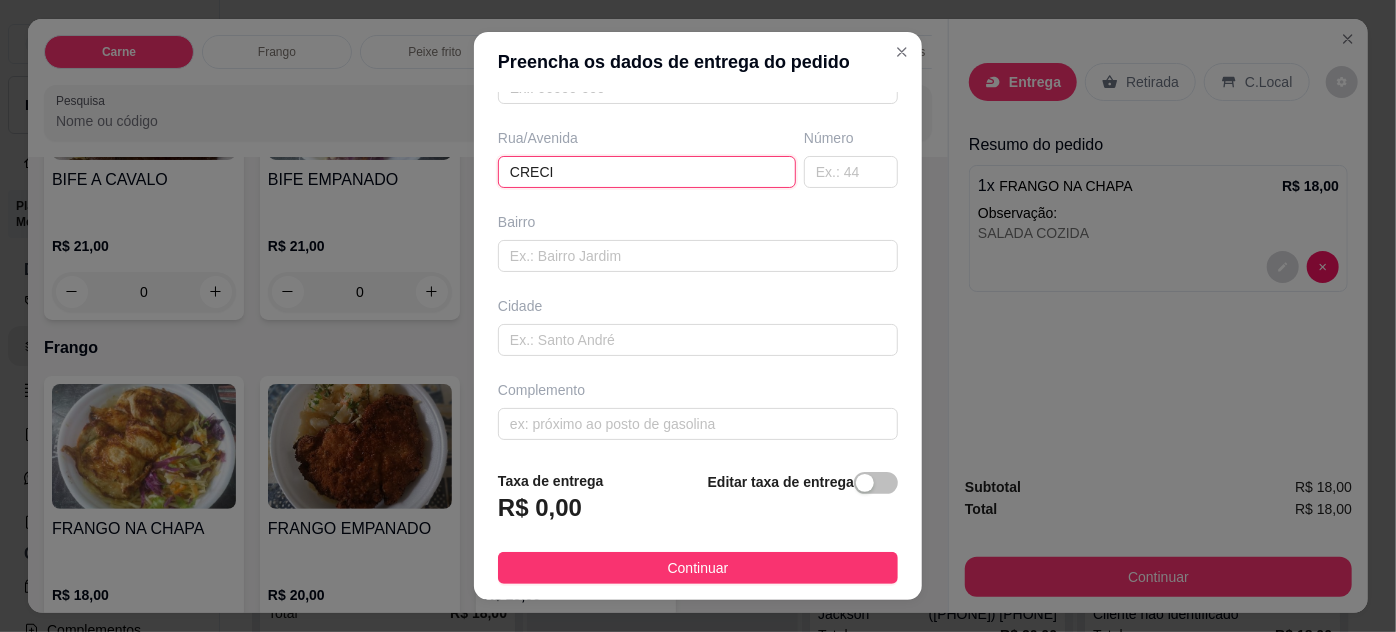 type on "CRECI" 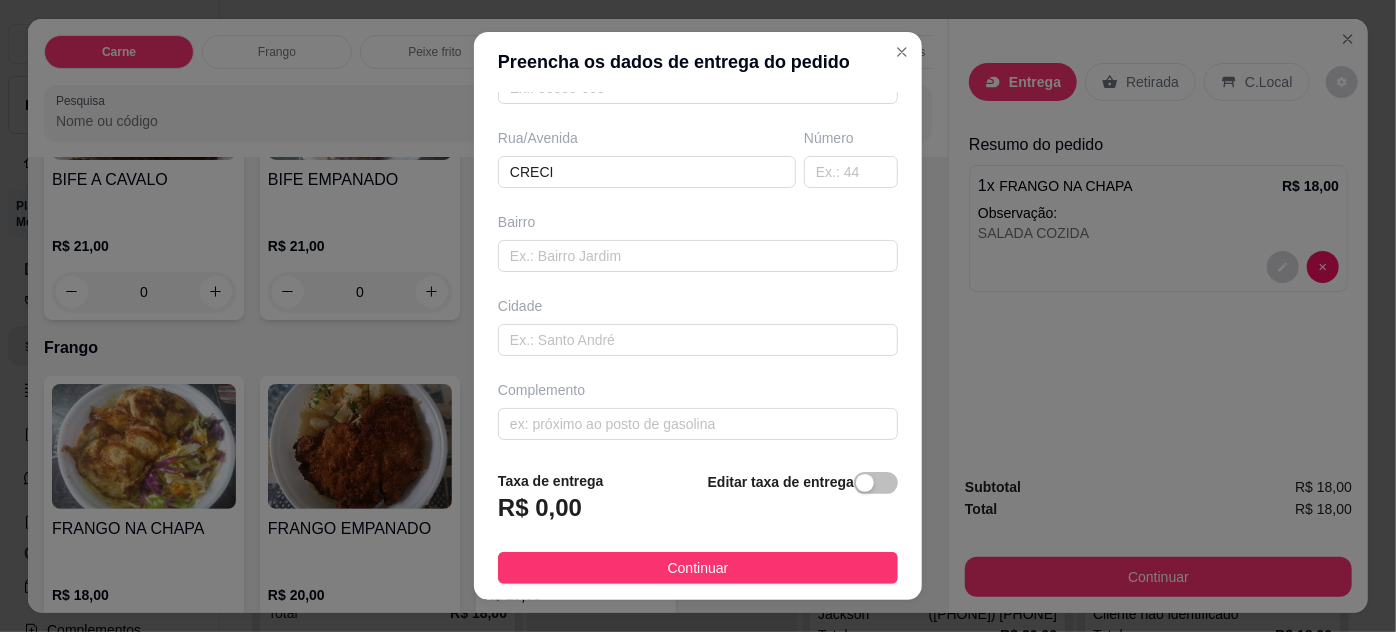 click on "Taxa de entrega R$ 0,00 Editar taxa de entrega  Continuar" at bounding box center [698, 527] 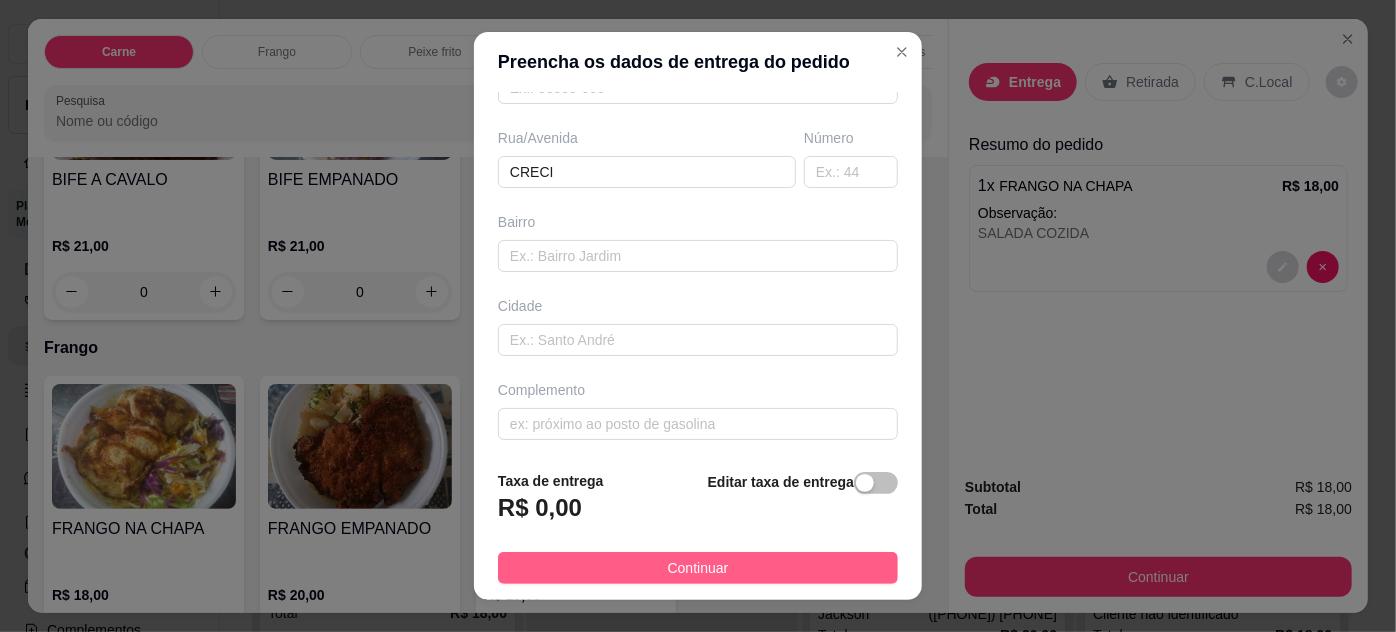 click on "Continuar" at bounding box center (698, 568) 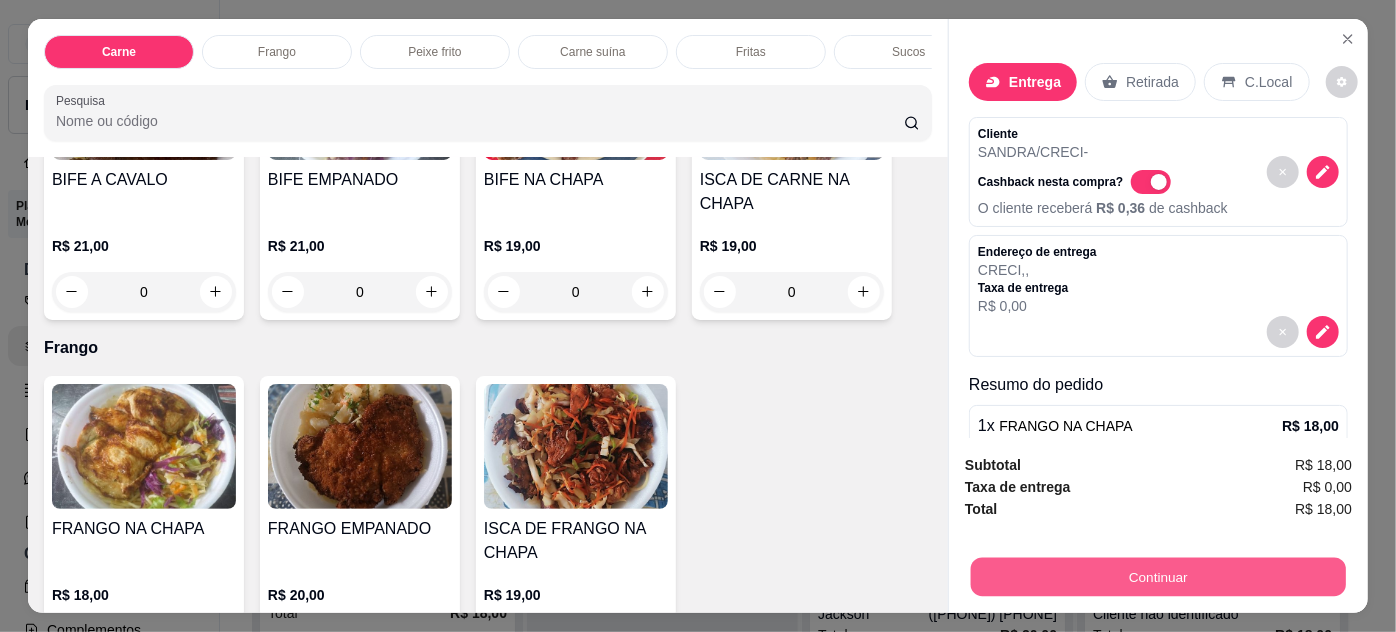 click on "Continuar" at bounding box center (1158, 577) 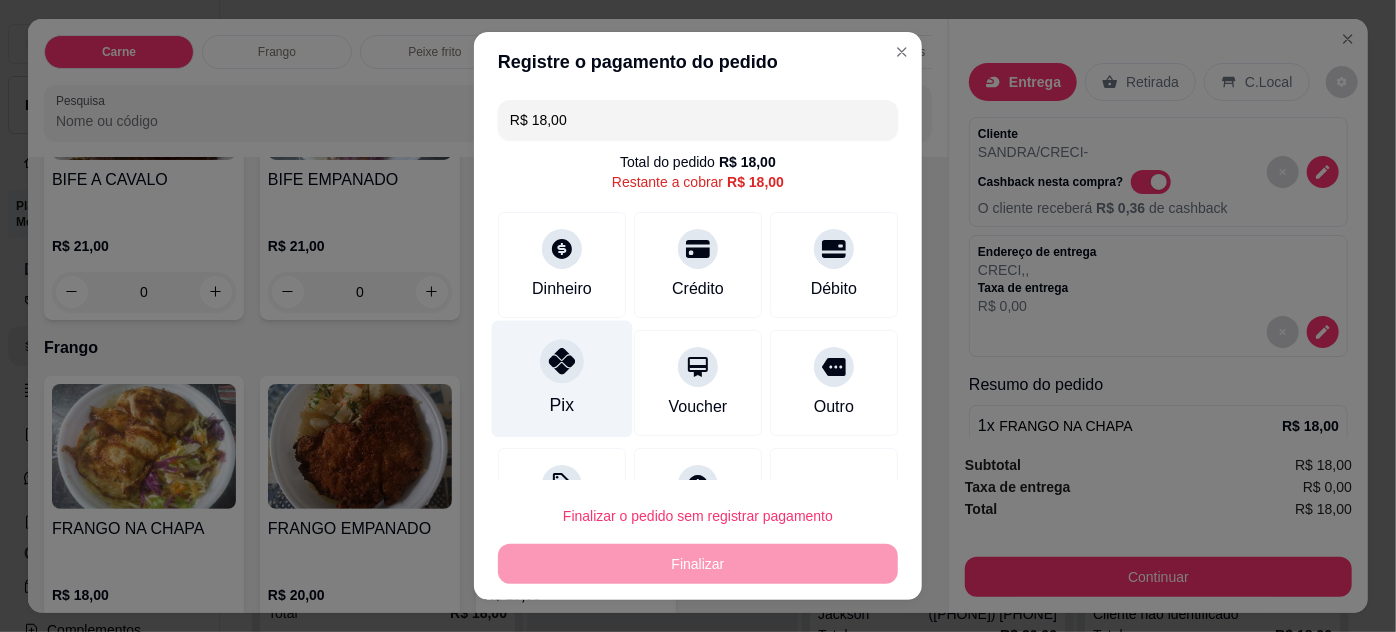 drag, startPoint x: 564, startPoint y: 394, endPoint x: 576, endPoint y: 400, distance: 13.416408 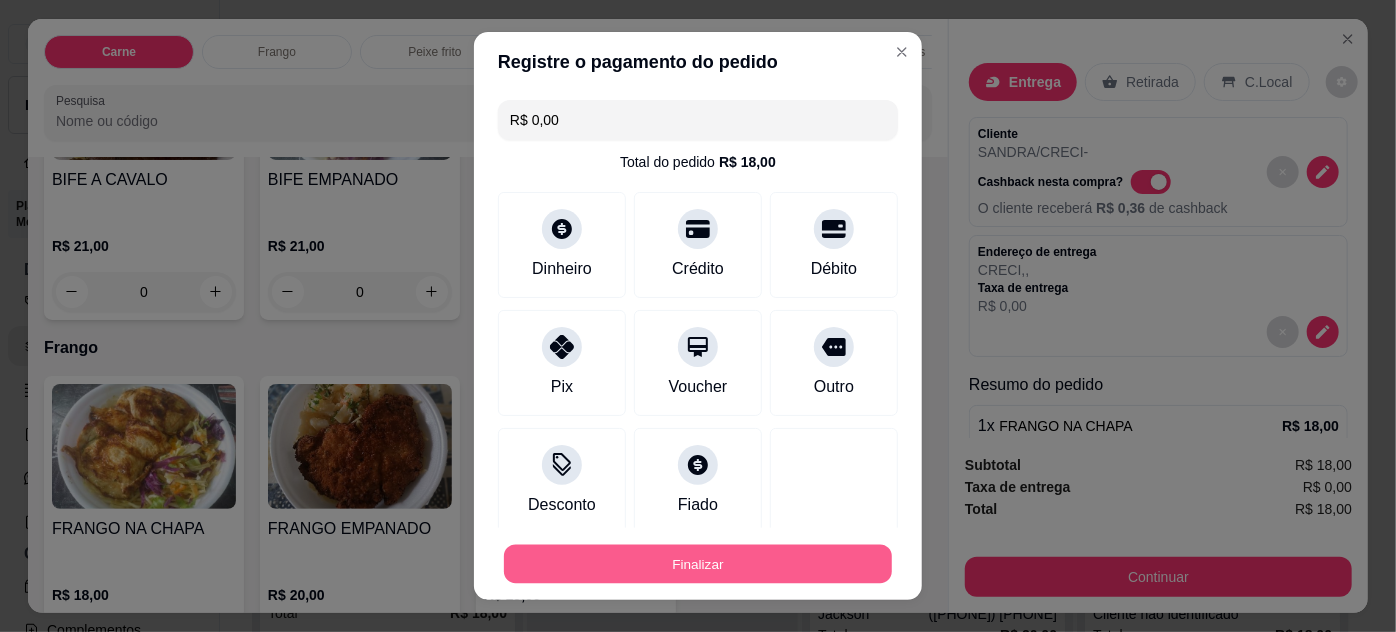 click on "Finalizar" at bounding box center [698, 564] 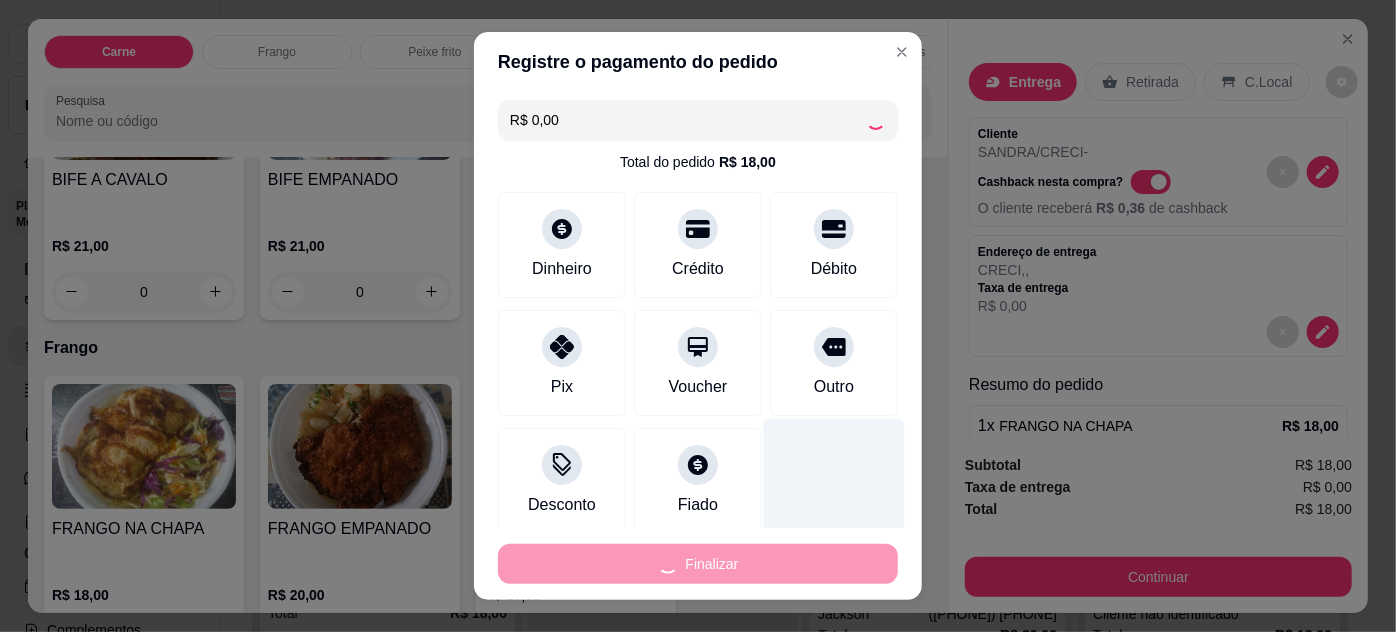 type on "-R$ 18,00" 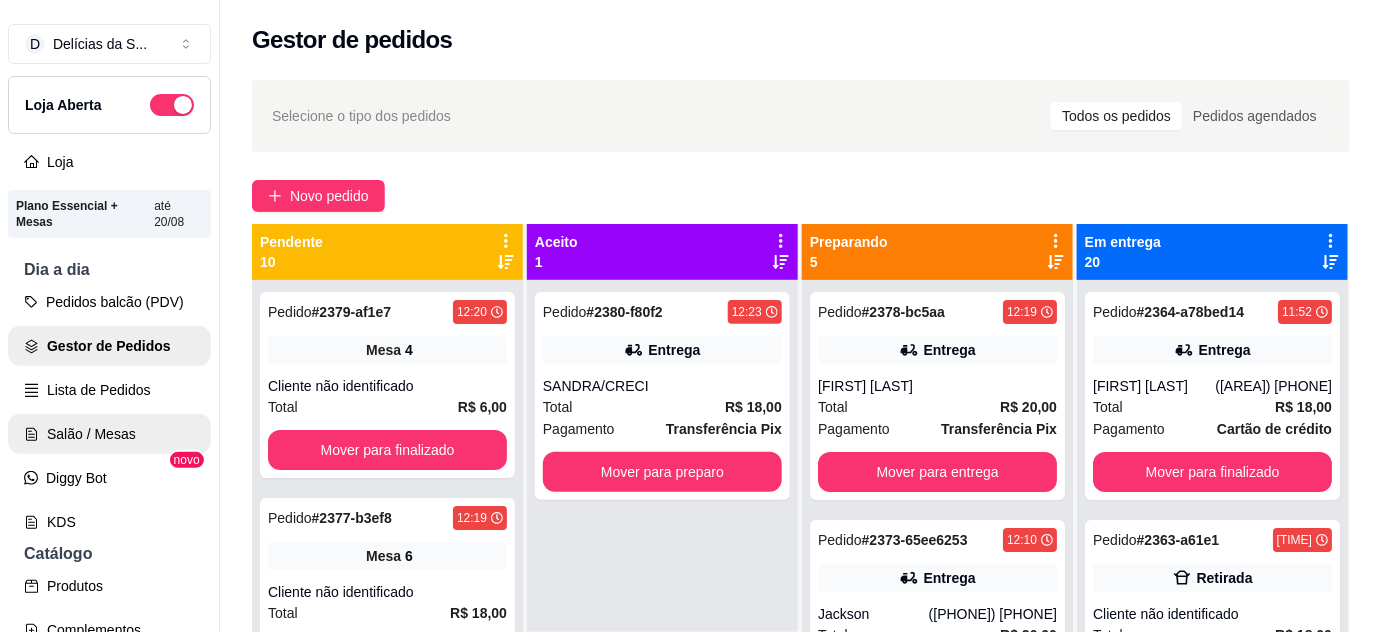 click on "Salão / Mesas" at bounding box center [109, 434] 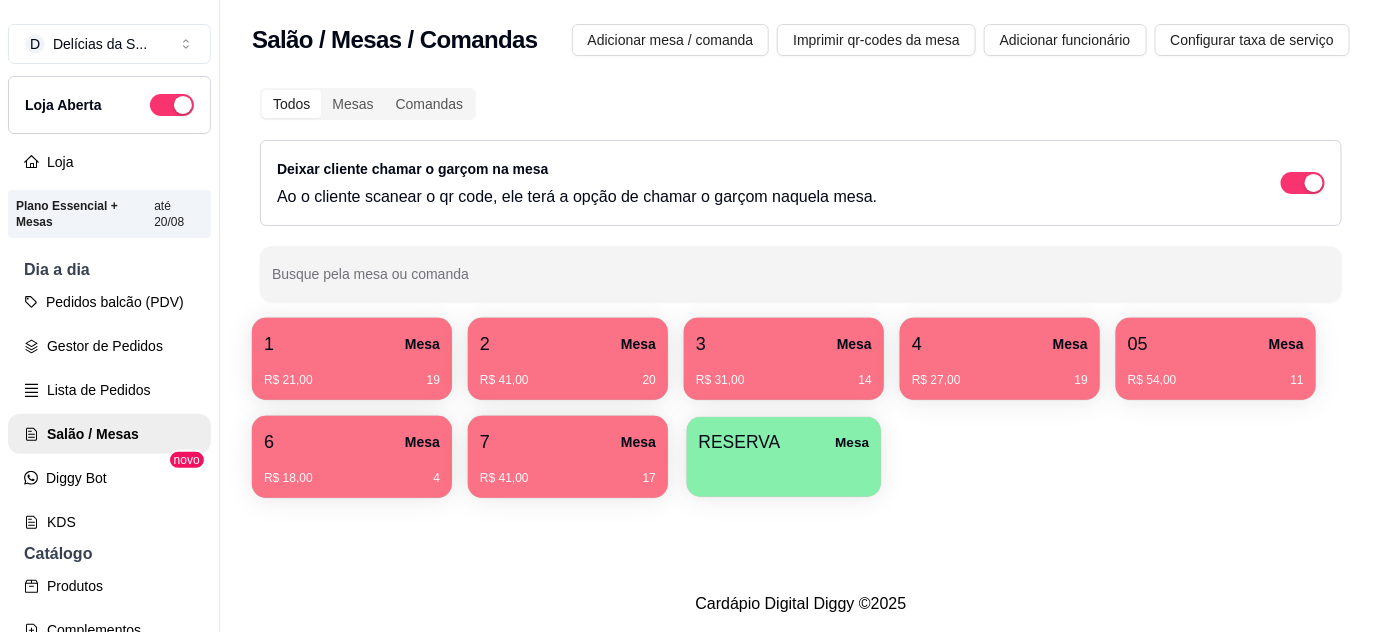 click on "RESERVA" at bounding box center (740, 442) 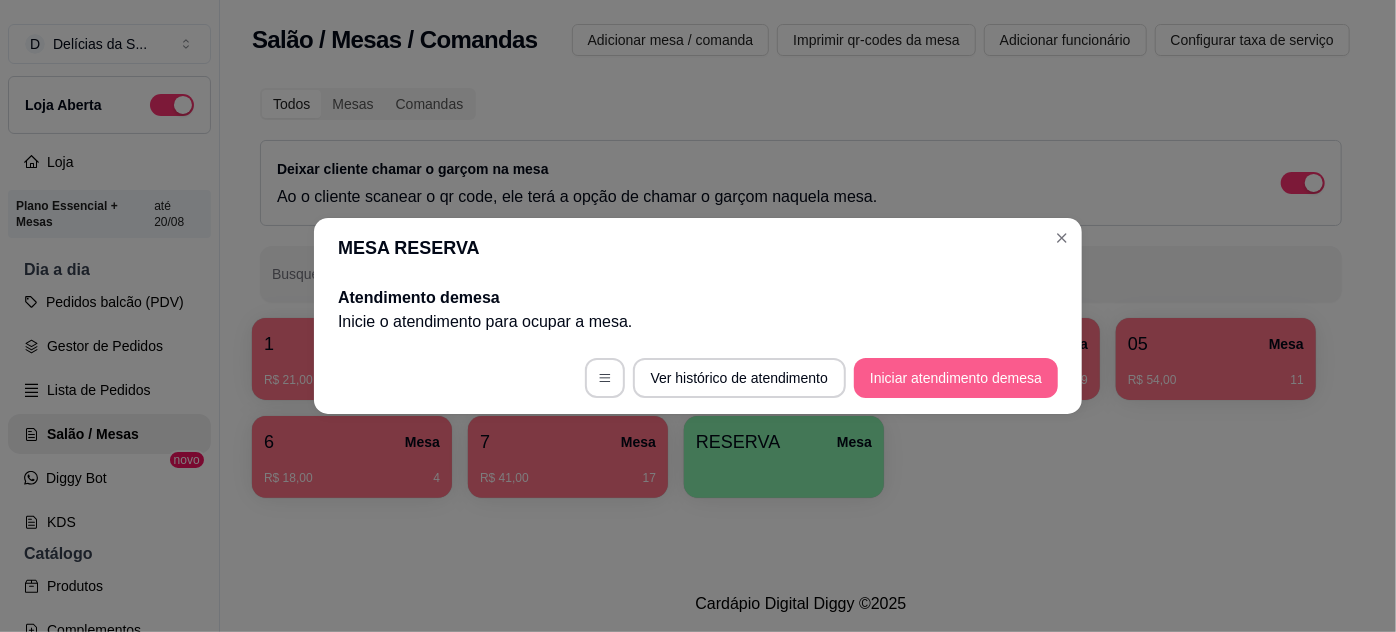 click on "Iniciar atendimento de  mesa" at bounding box center (956, 378) 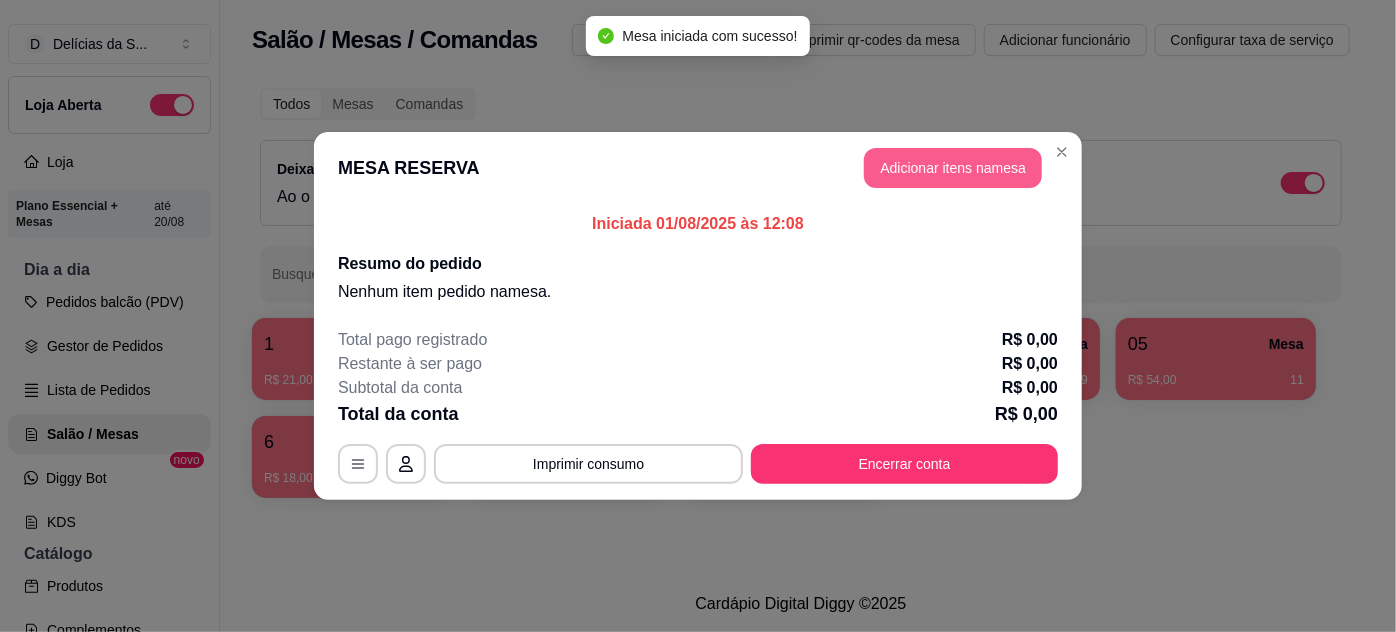 click on "Adicionar itens na  mesa" at bounding box center [953, 168] 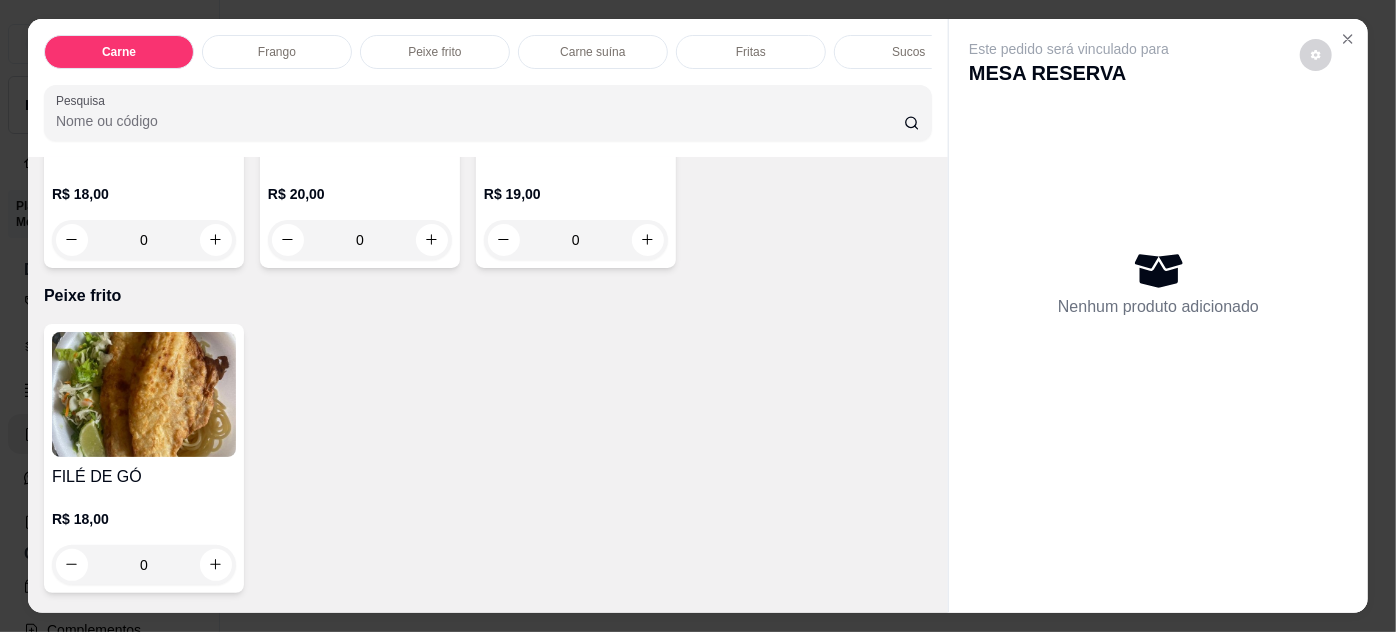 scroll, scrollTop: 1090, scrollLeft: 0, axis: vertical 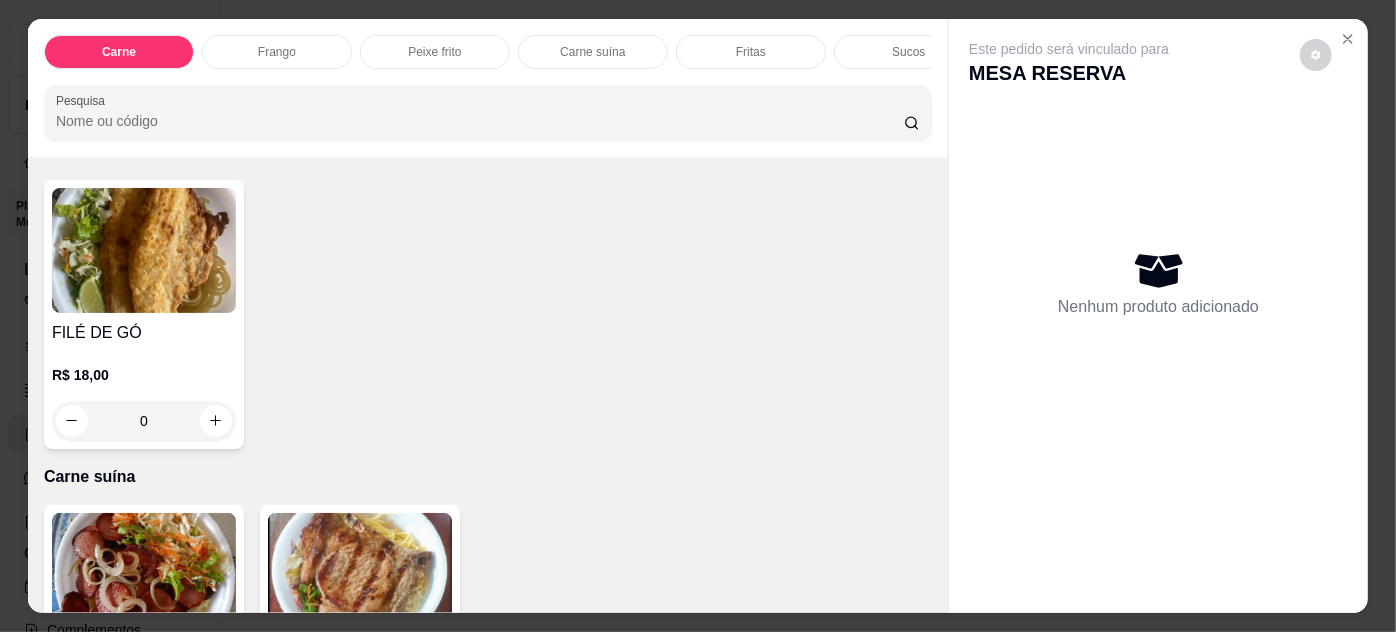 click on "0" at bounding box center (144, 421) 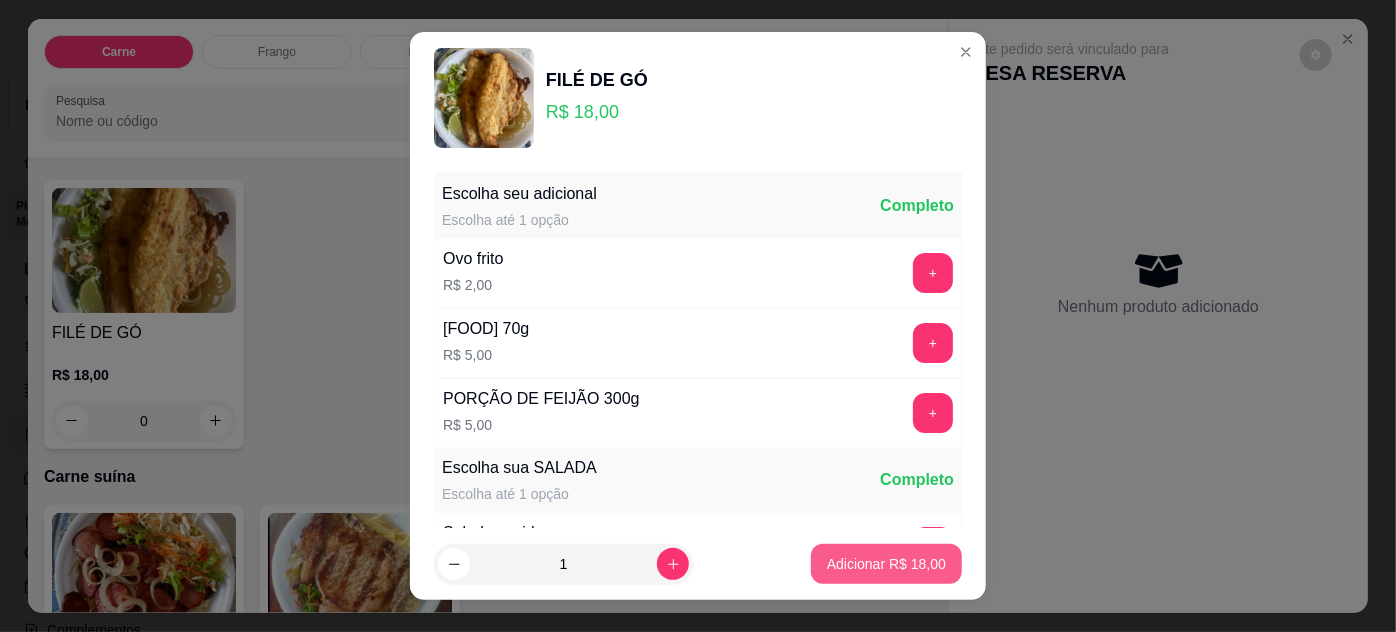 click on "Adicionar   R$ 18,00" at bounding box center (886, 564) 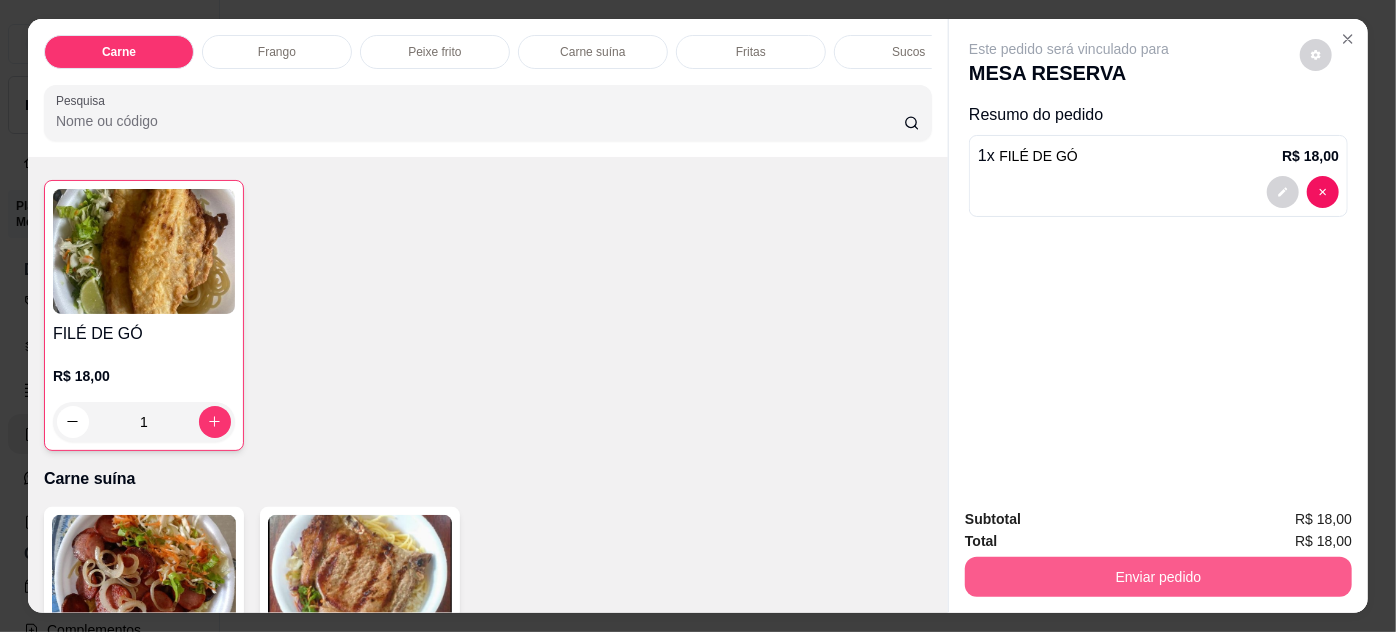 click on "Enviar pedido" at bounding box center (1158, 577) 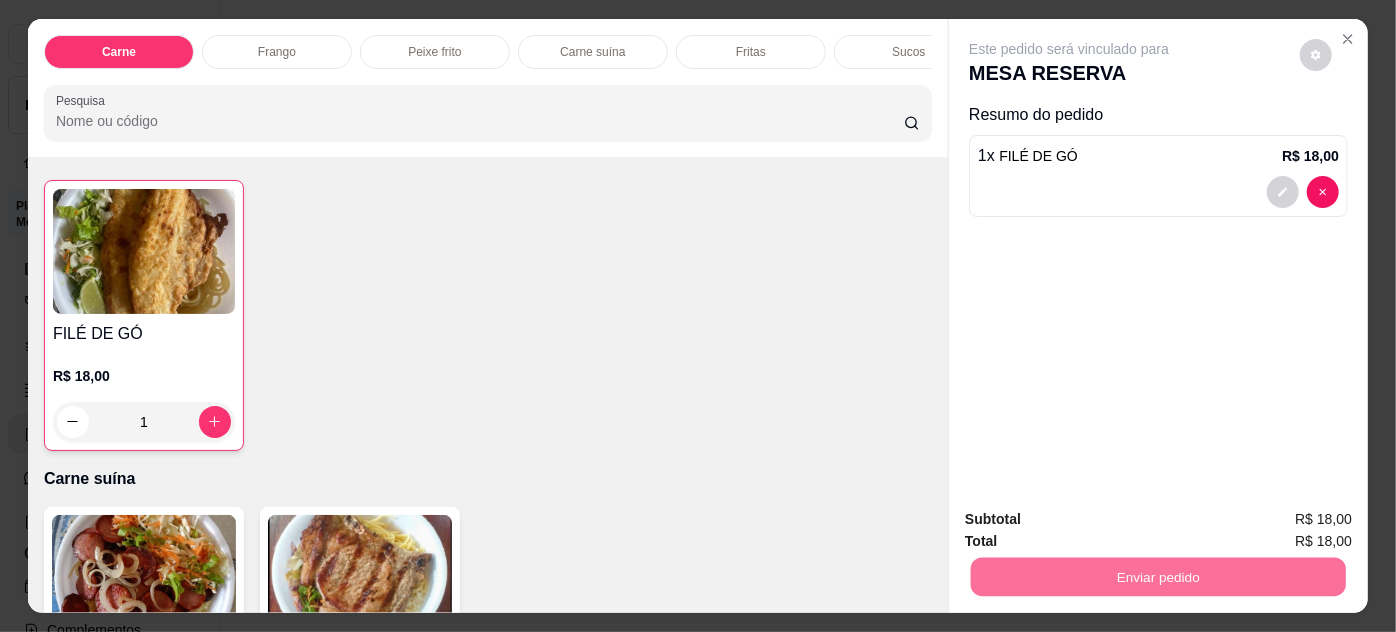 click on "Não registrar e enviar pedido" at bounding box center (1093, 520) 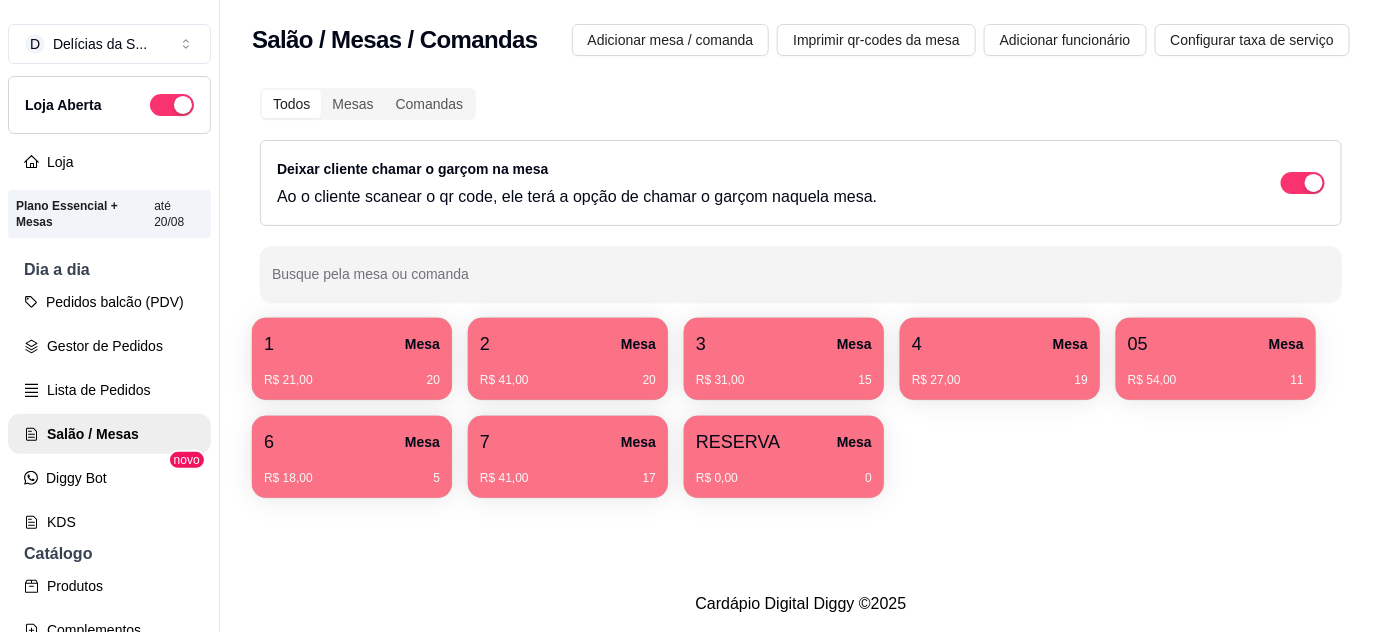 click on "R$ 41,00 20" at bounding box center [568, 373] 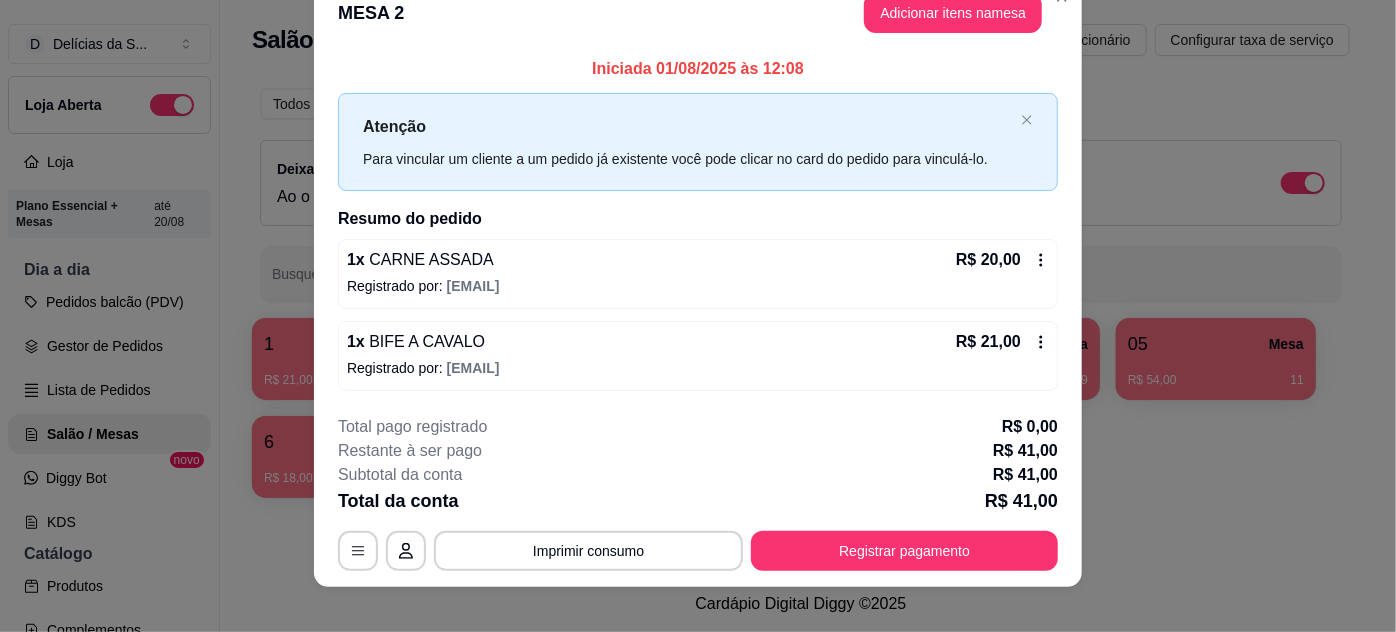 scroll, scrollTop: 51, scrollLeft: 0, axis: vertical 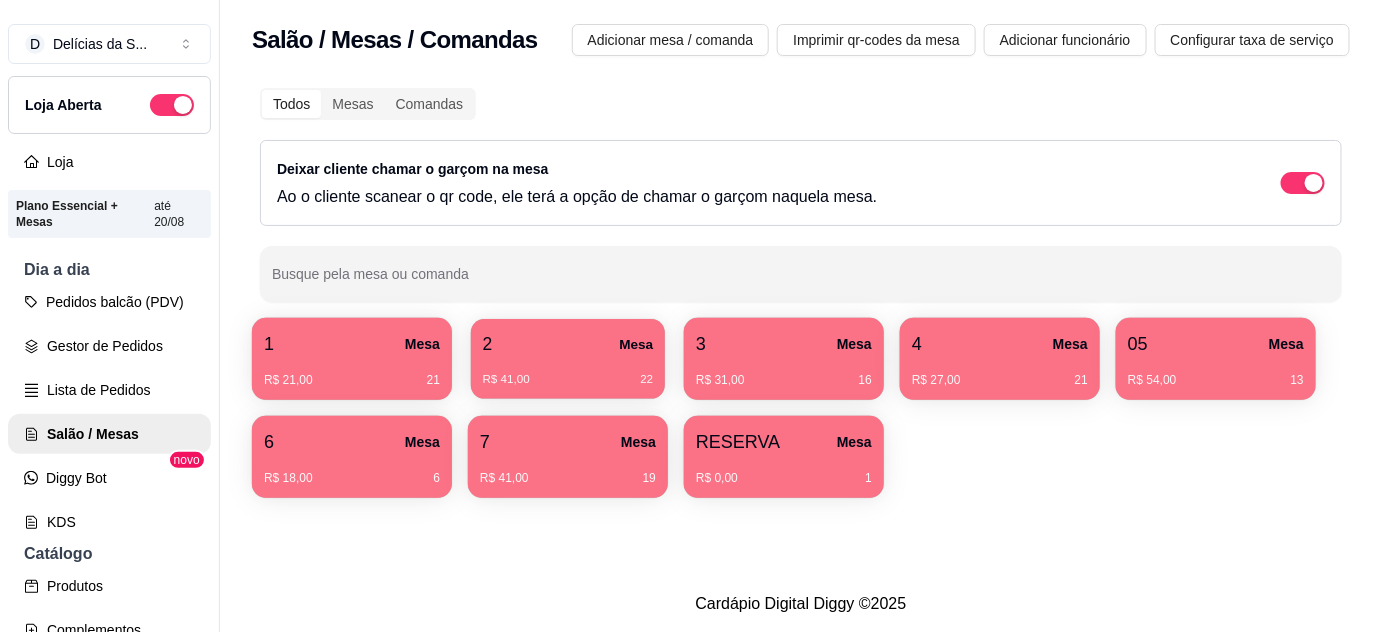 click on "2 Mesa" at bounding box center [568, 344] 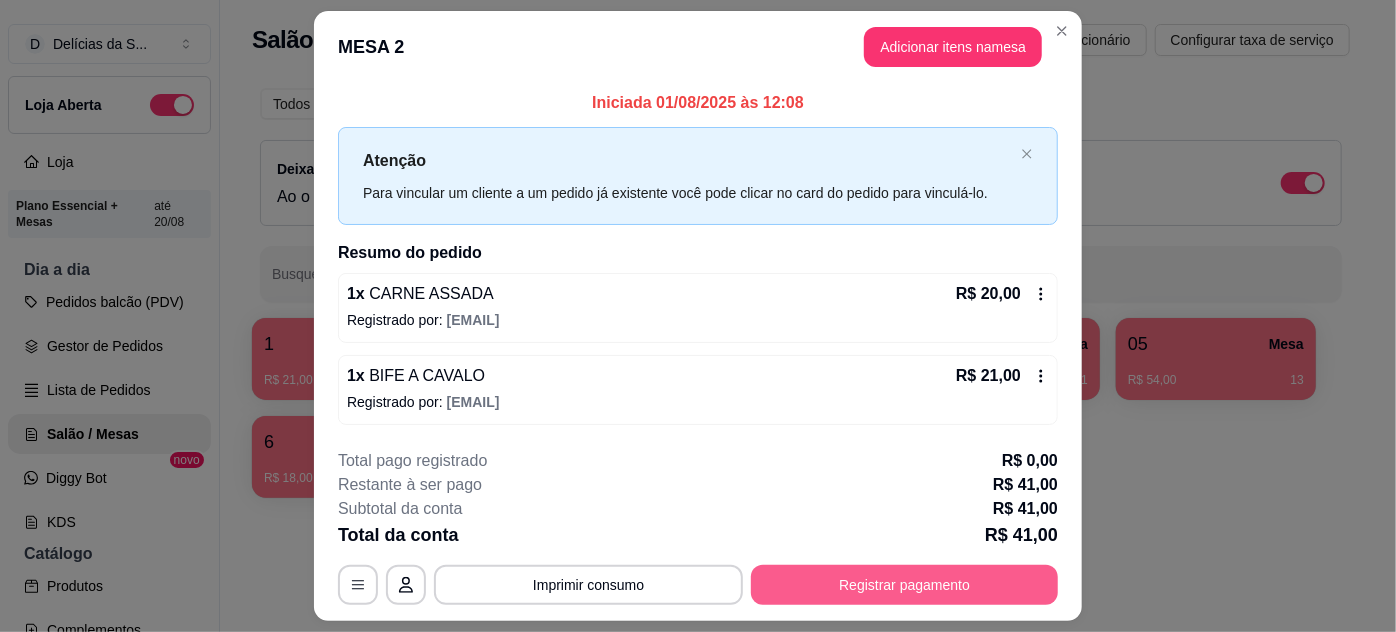 click on "Registrar pagamento" at bounding box center (904, 585) 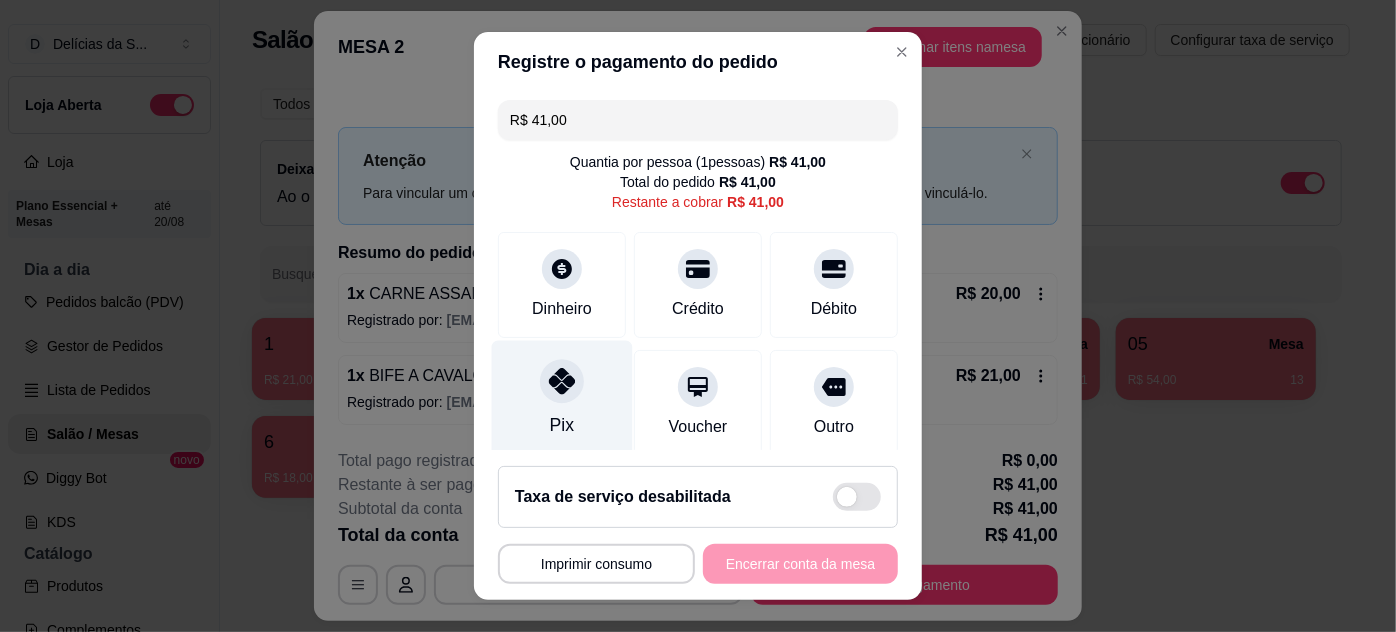 click 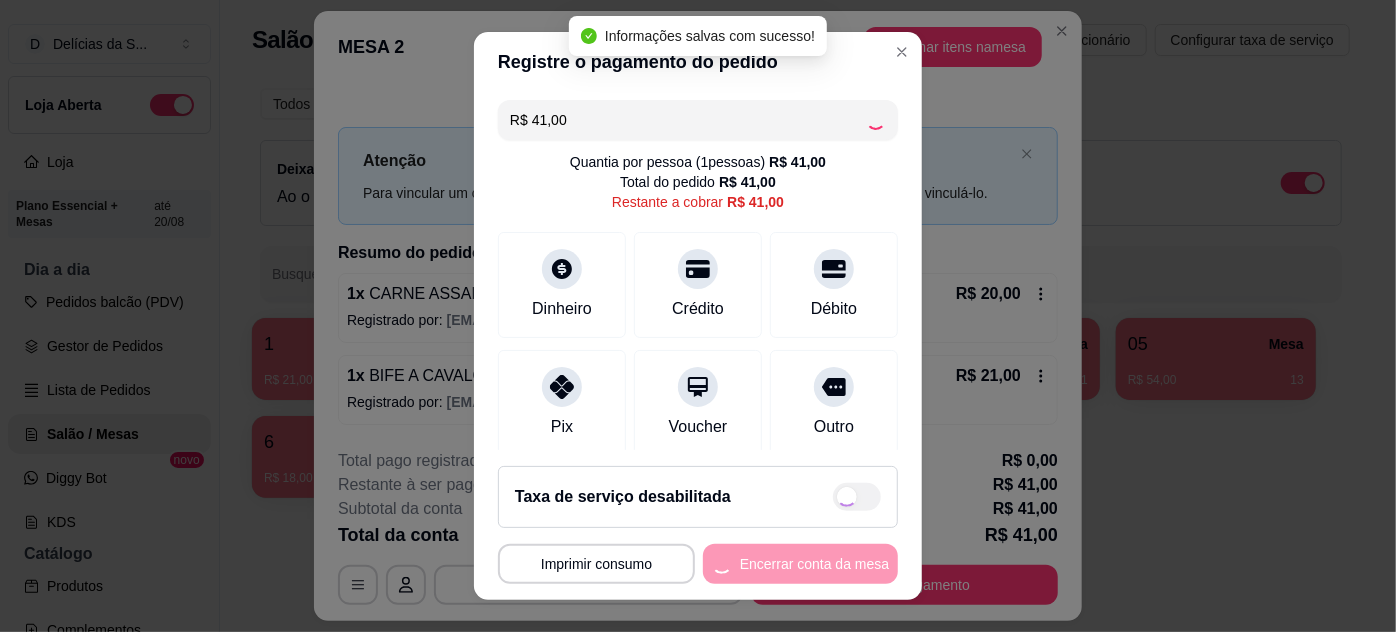 type on "R$ 0,00" 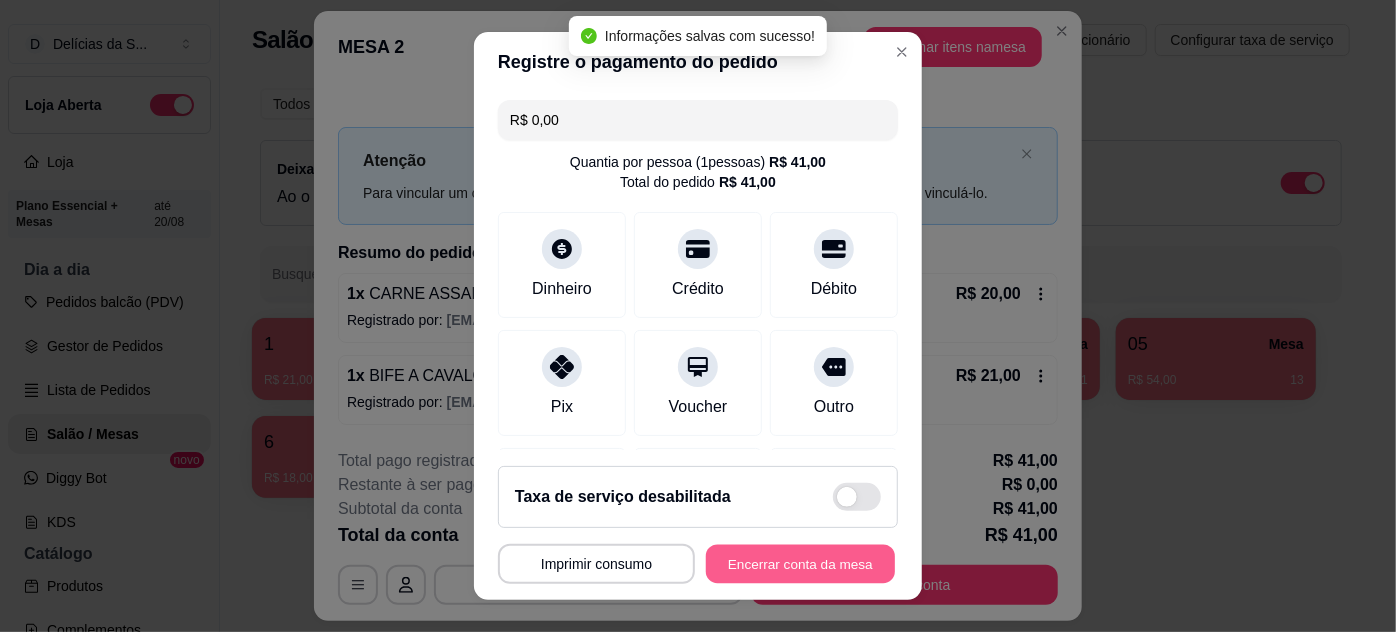 click on "Encerrar conta da mesa" at bounding box center (800, 564) 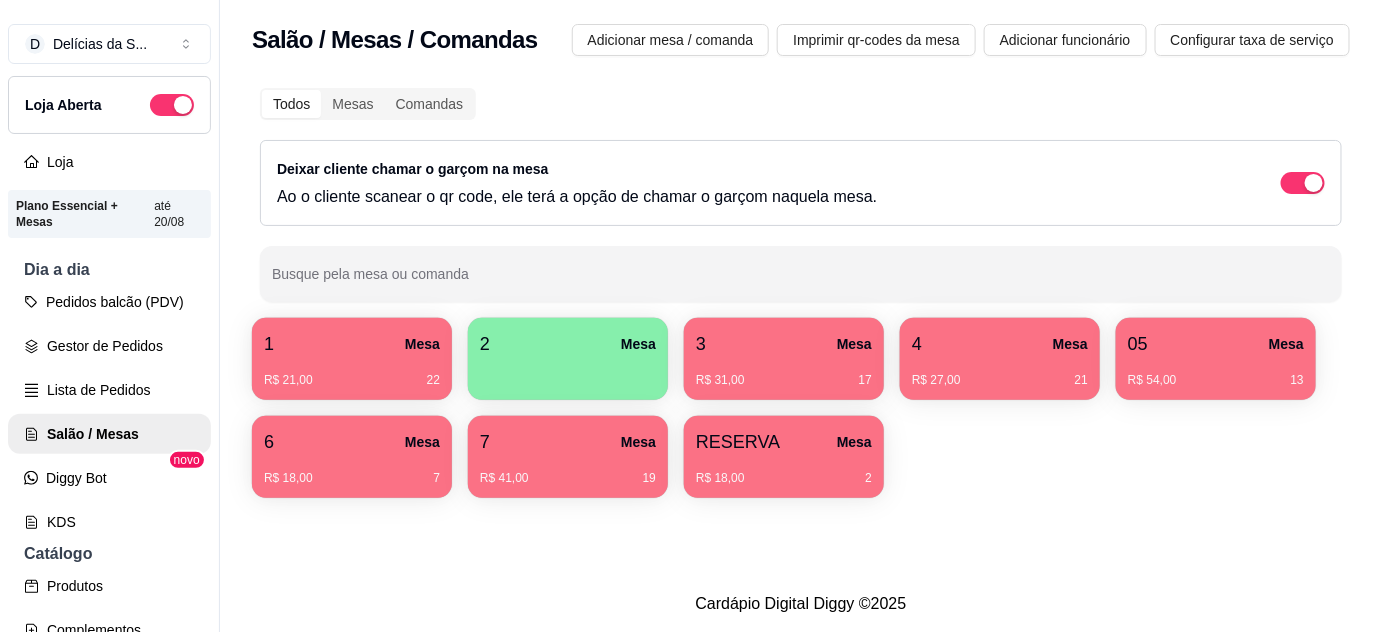 click on "RESERVA" at bounding box center (738, 442) 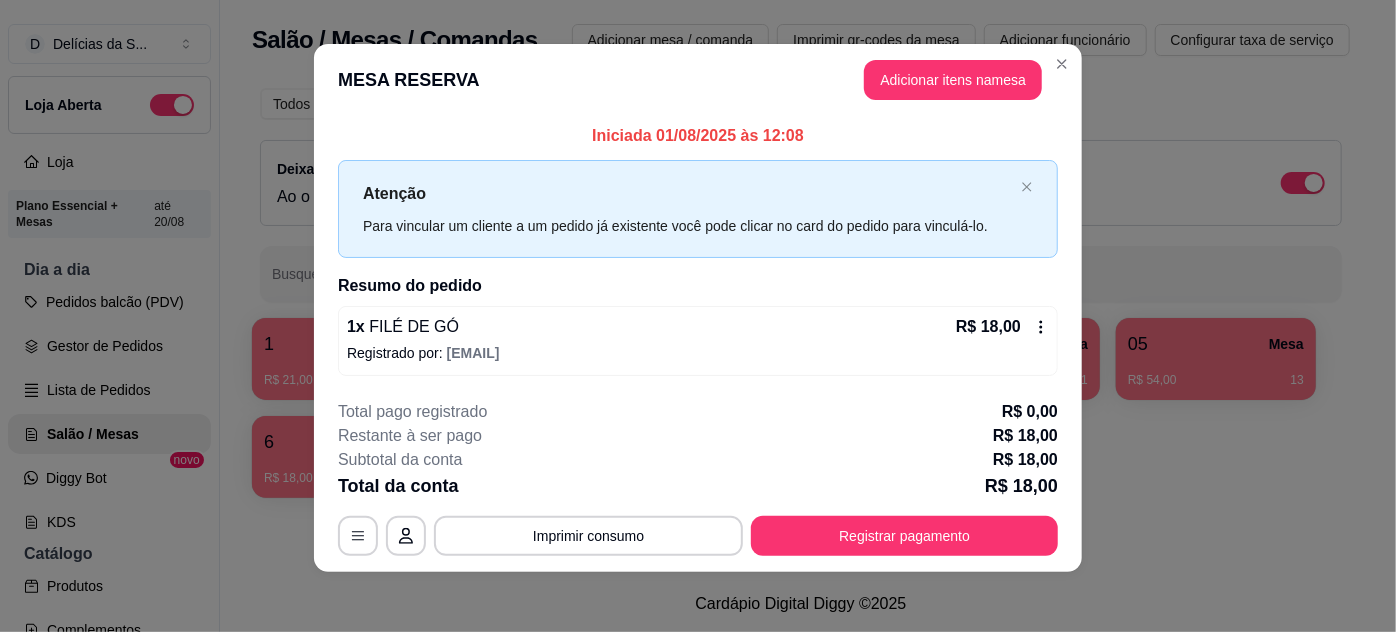 scroll, scrollTop: 10, scrollLeft: 0, axis: vertical 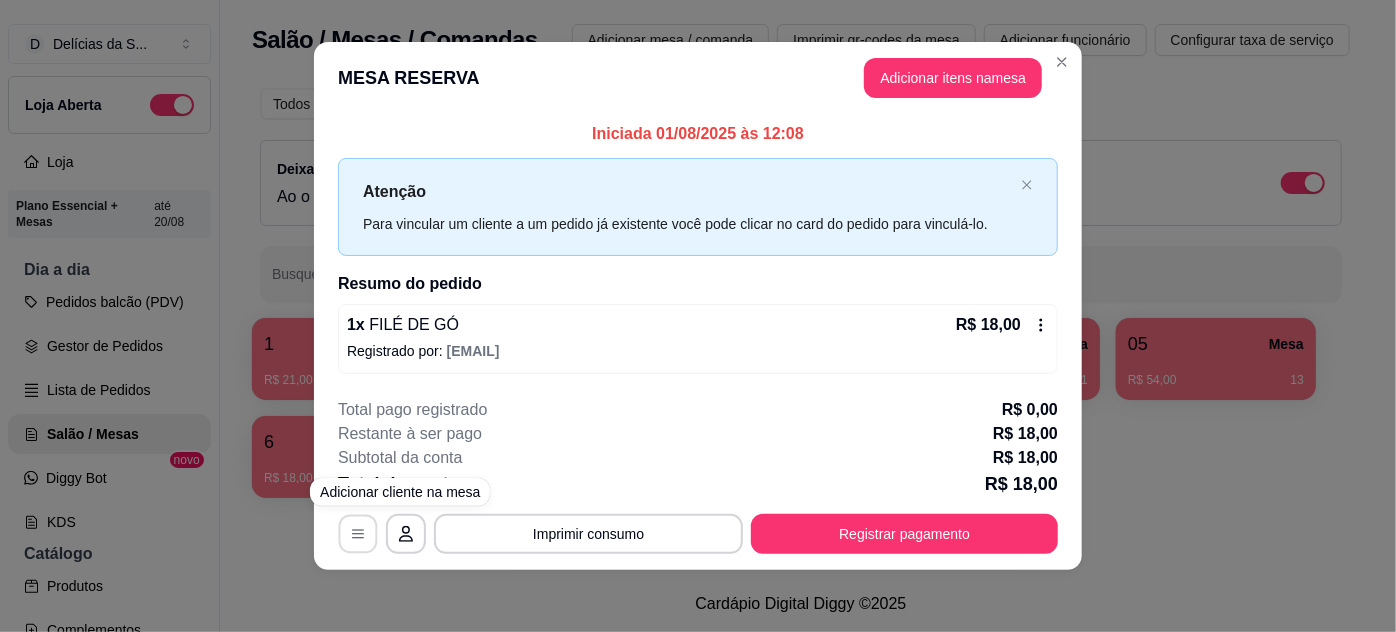 click 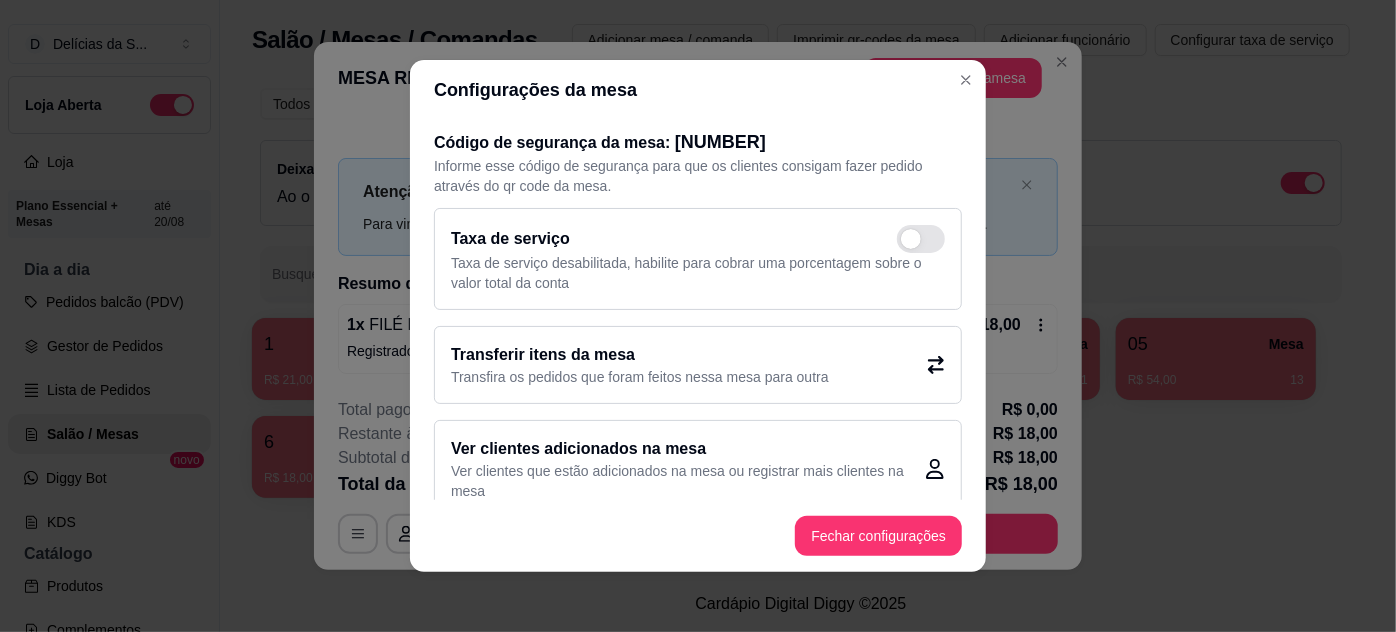 click on "Transferir itens da mesa" at bounding box center (640, 355) 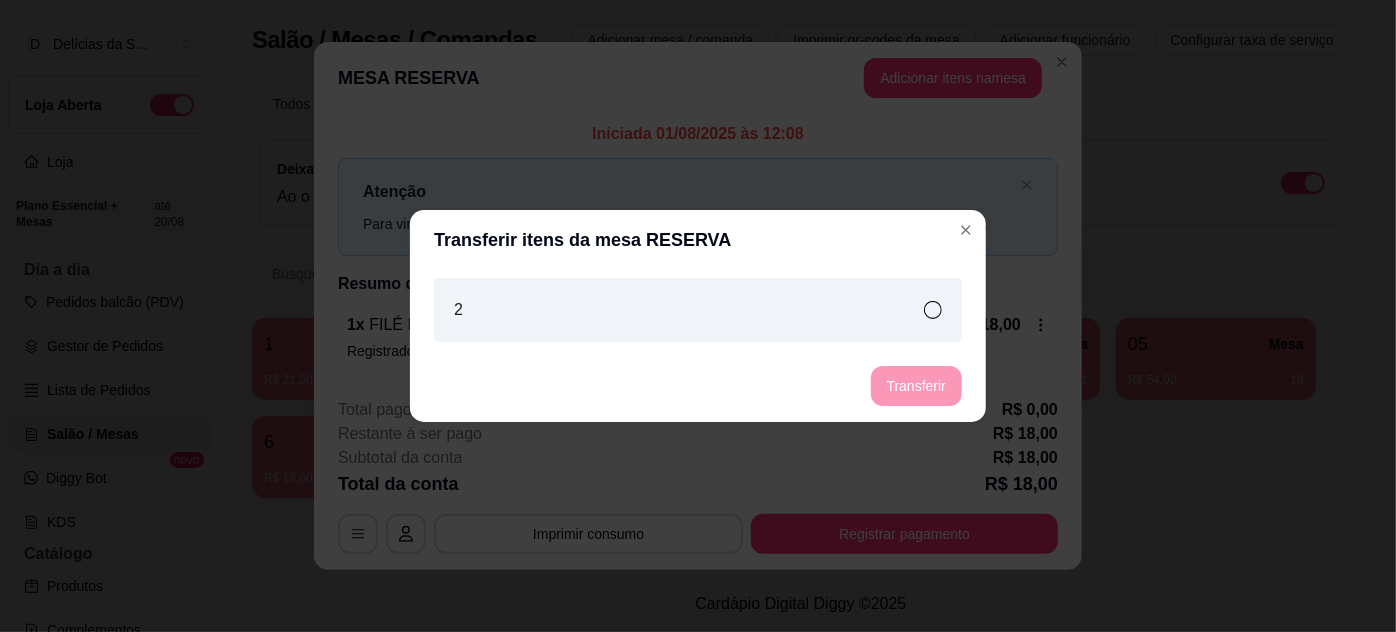 click 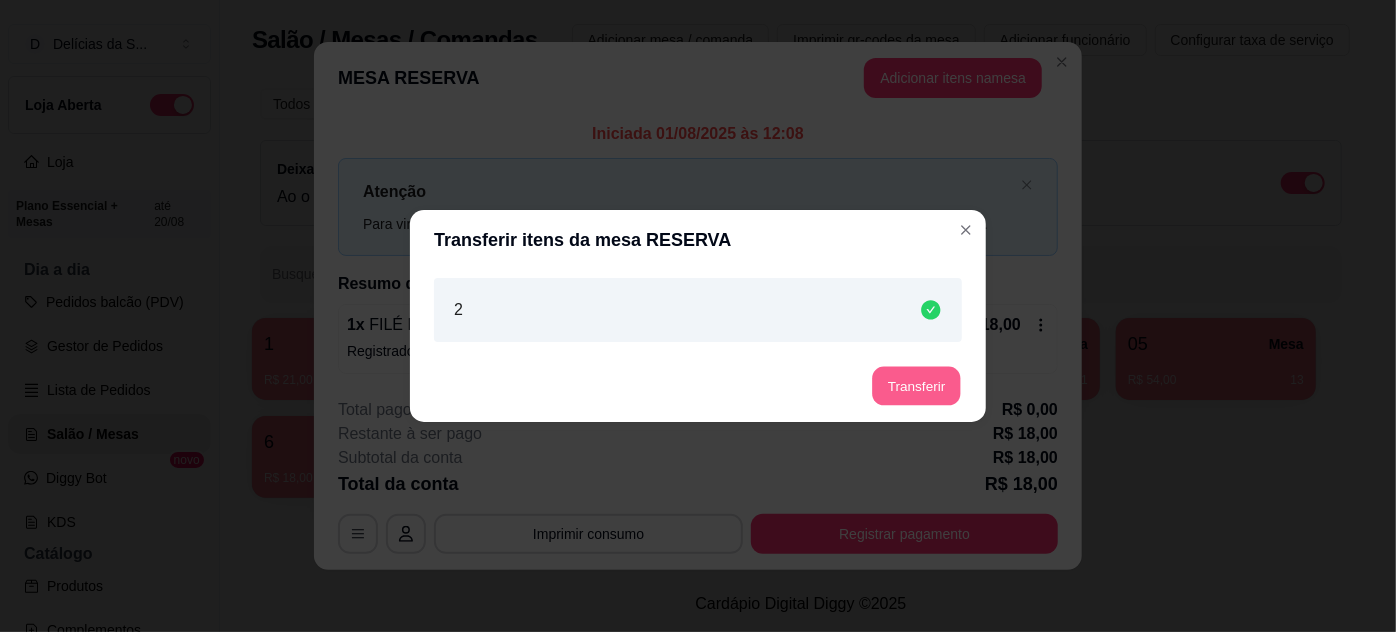 click on "Transferir" at bounding box center (916, 386) 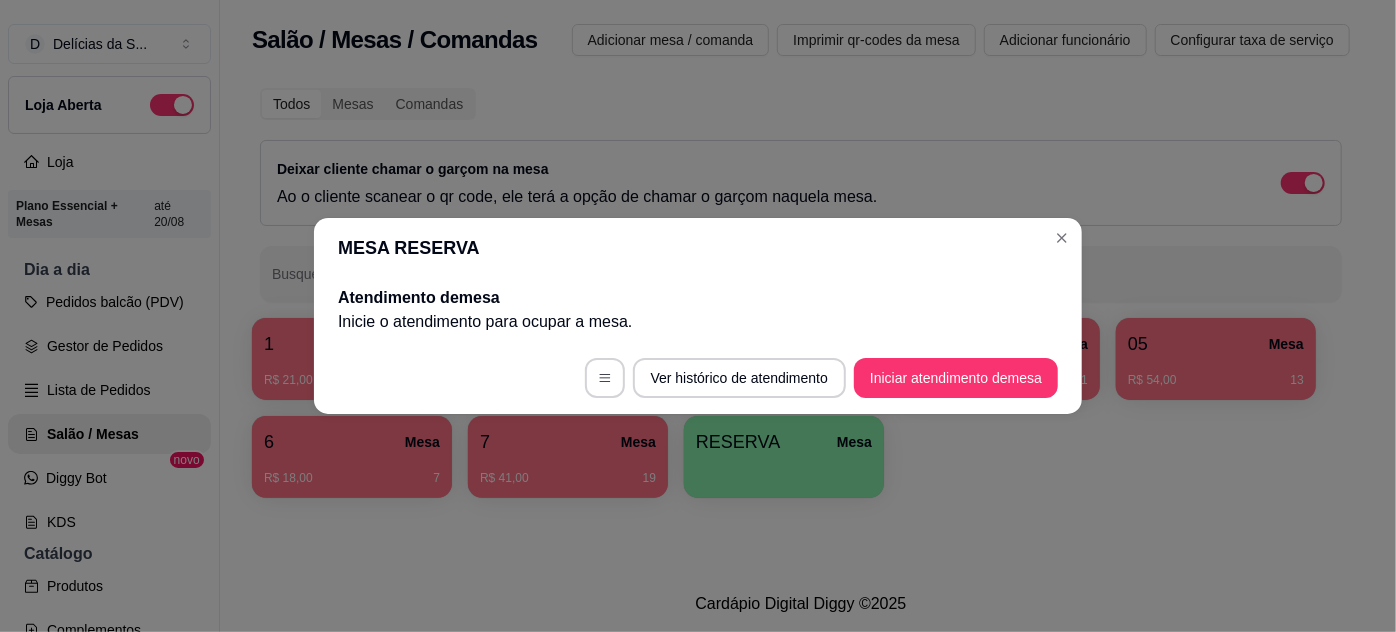 scroll, scrollTop: 0, scrollLeft: 0, axis: both 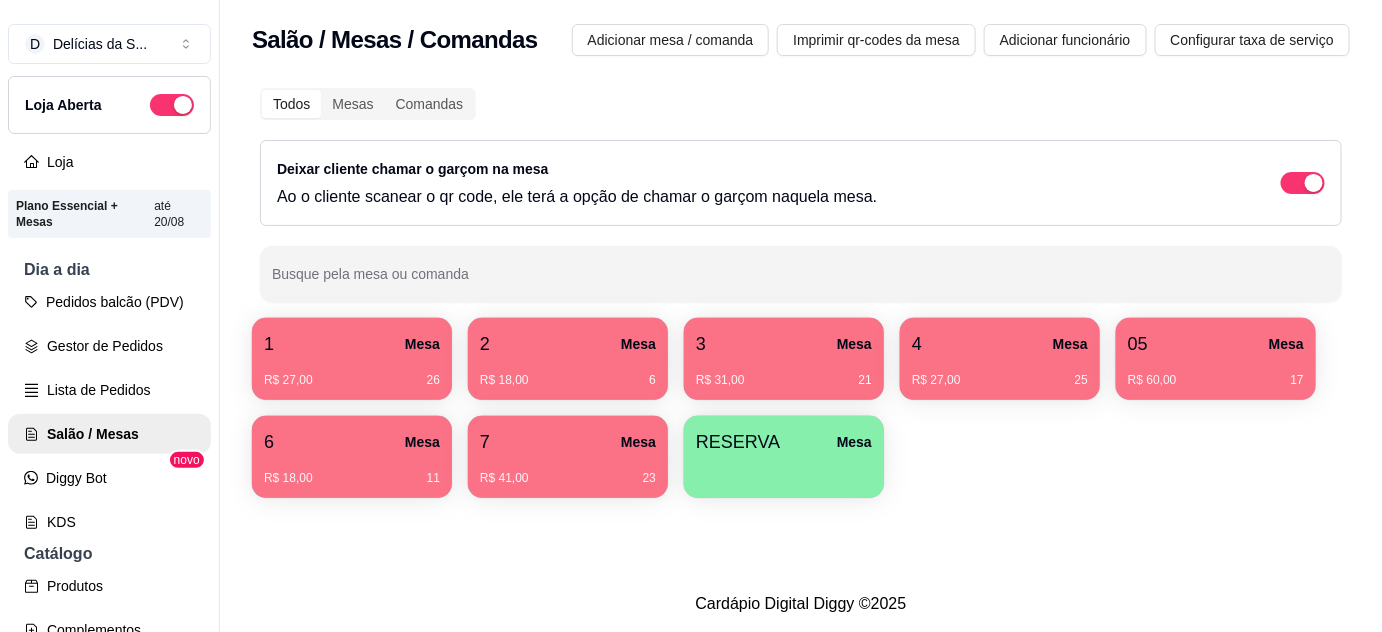 click on "R$ 27,00 26" at bounding box center (352, 373) 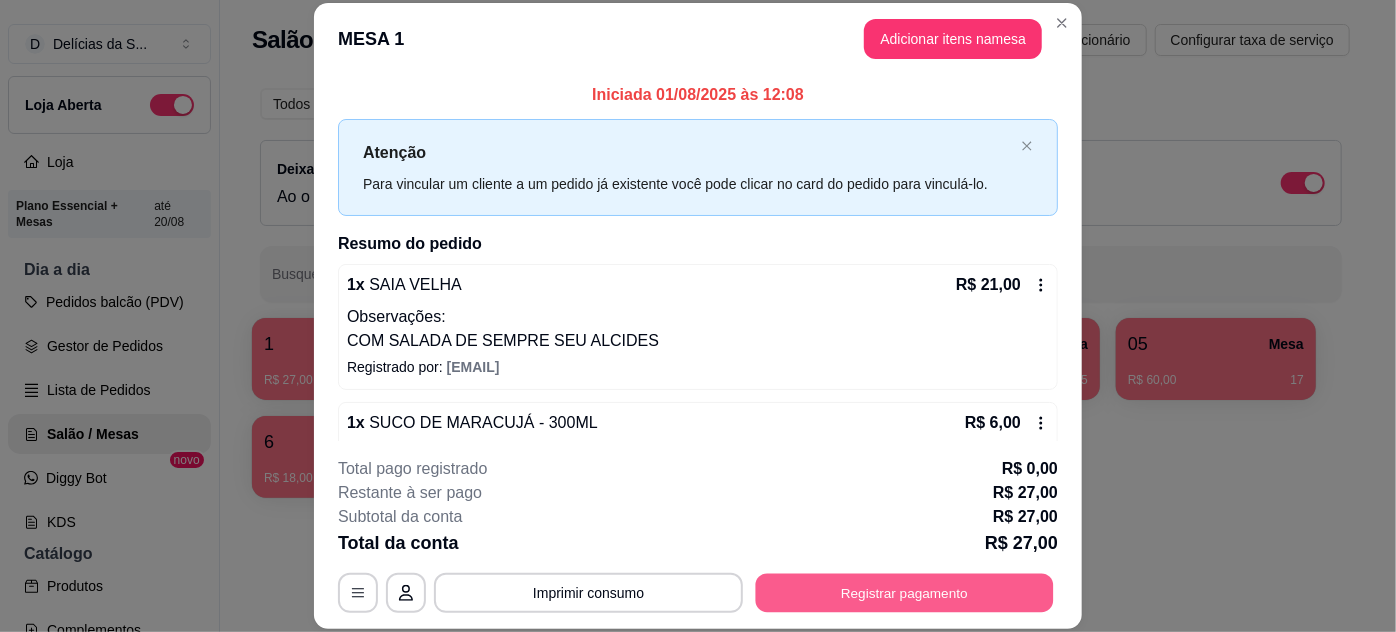 click on "Registrar pagamento" at bounding box center [905, 592] 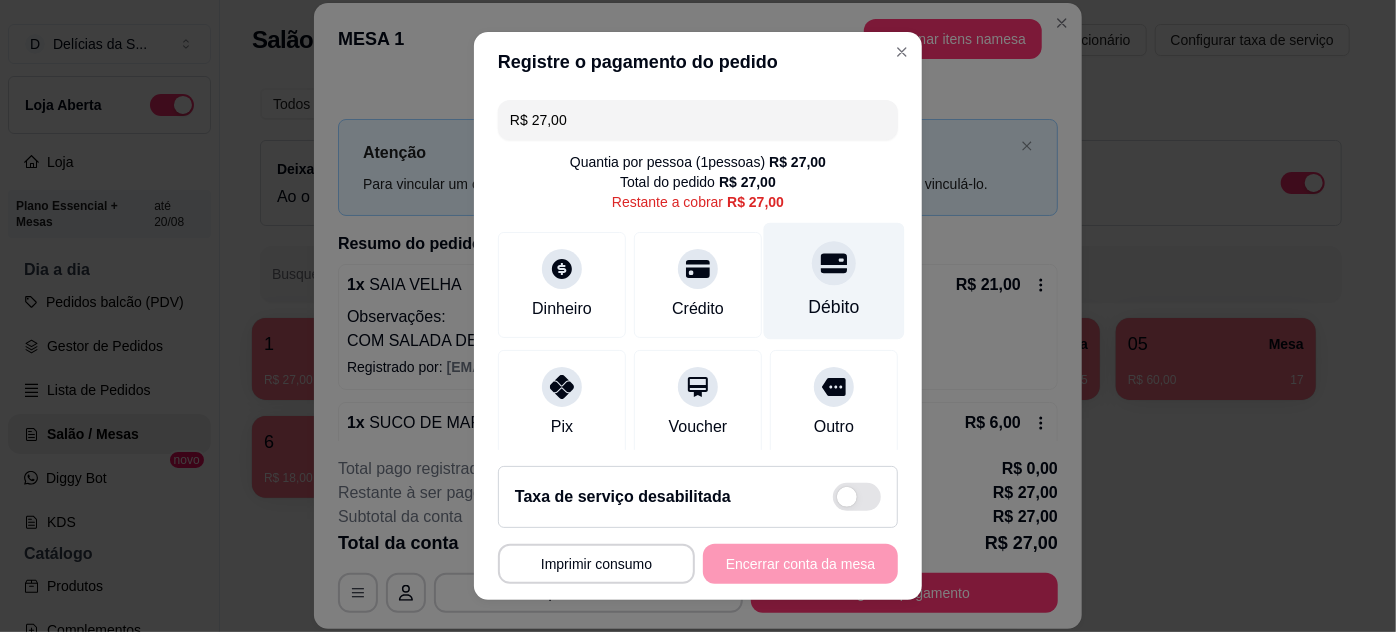 click on "Débito" at bounding box center (834, 280) 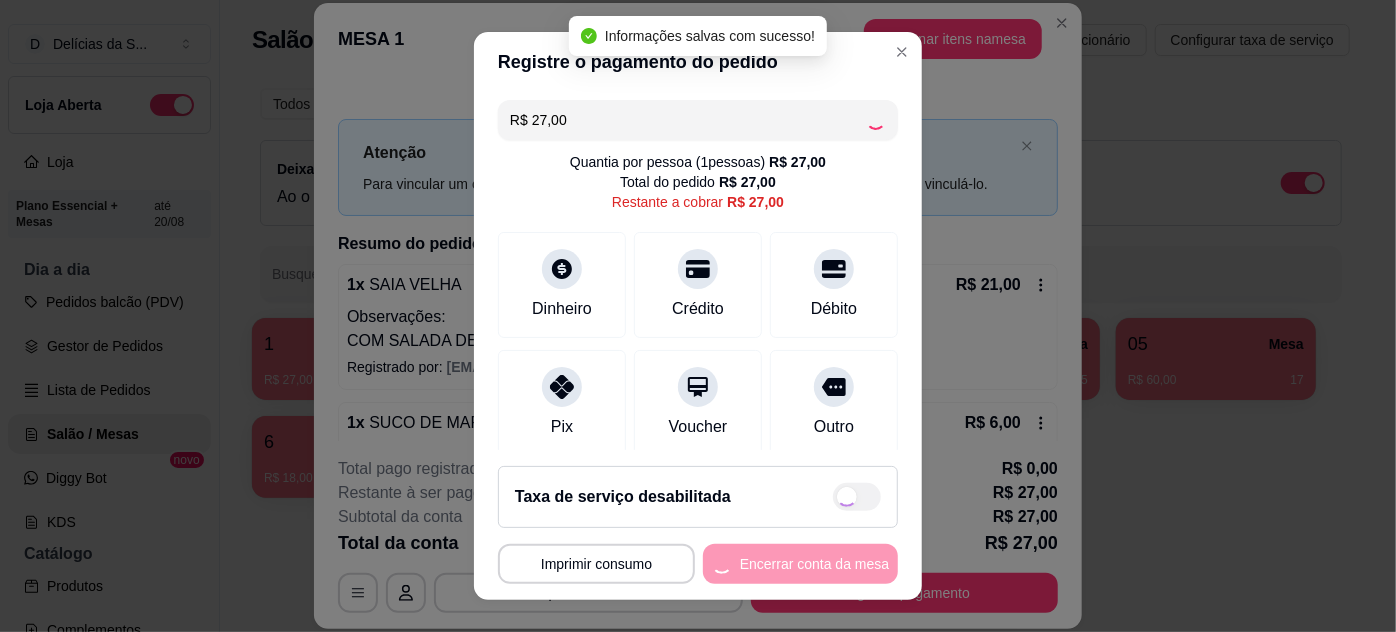 type on "R$ 0,00" 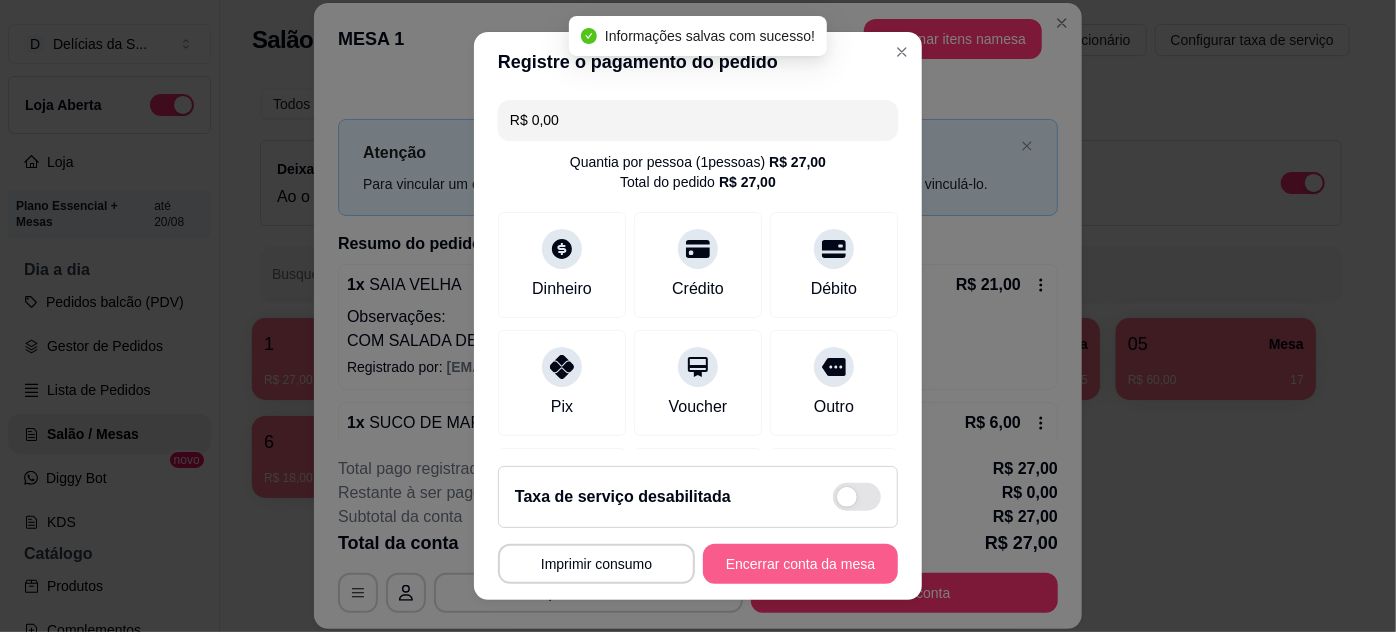 click on "Encerrar conta da mesa" at bounding box center [800, 564] 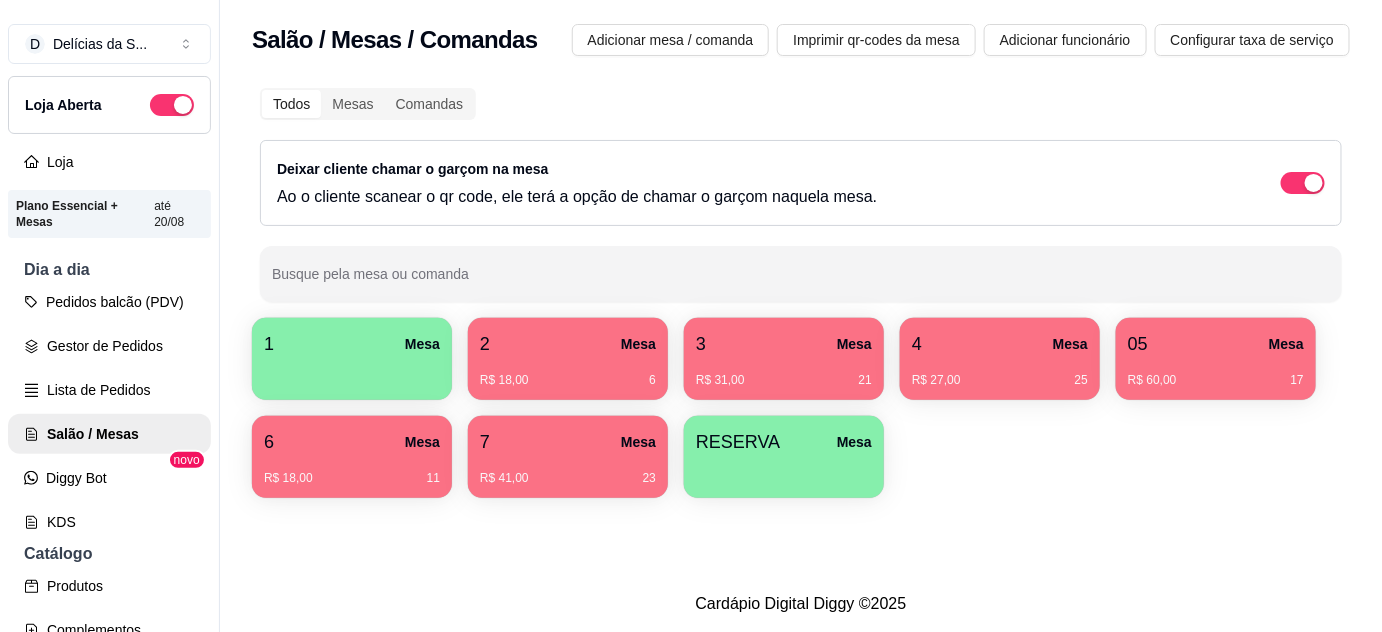 click on "Gestor de Pedidos" at bounding box center [109, 346] 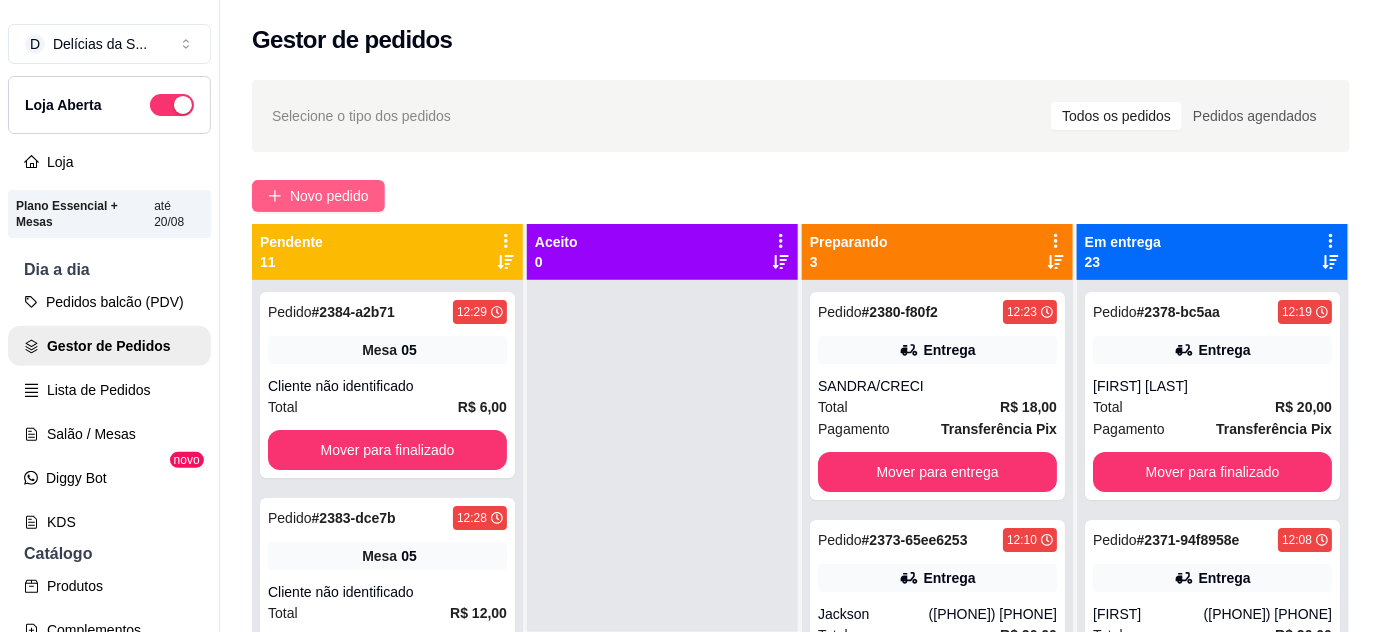 click on "Novo pedido" at bounding box center [329, 196] 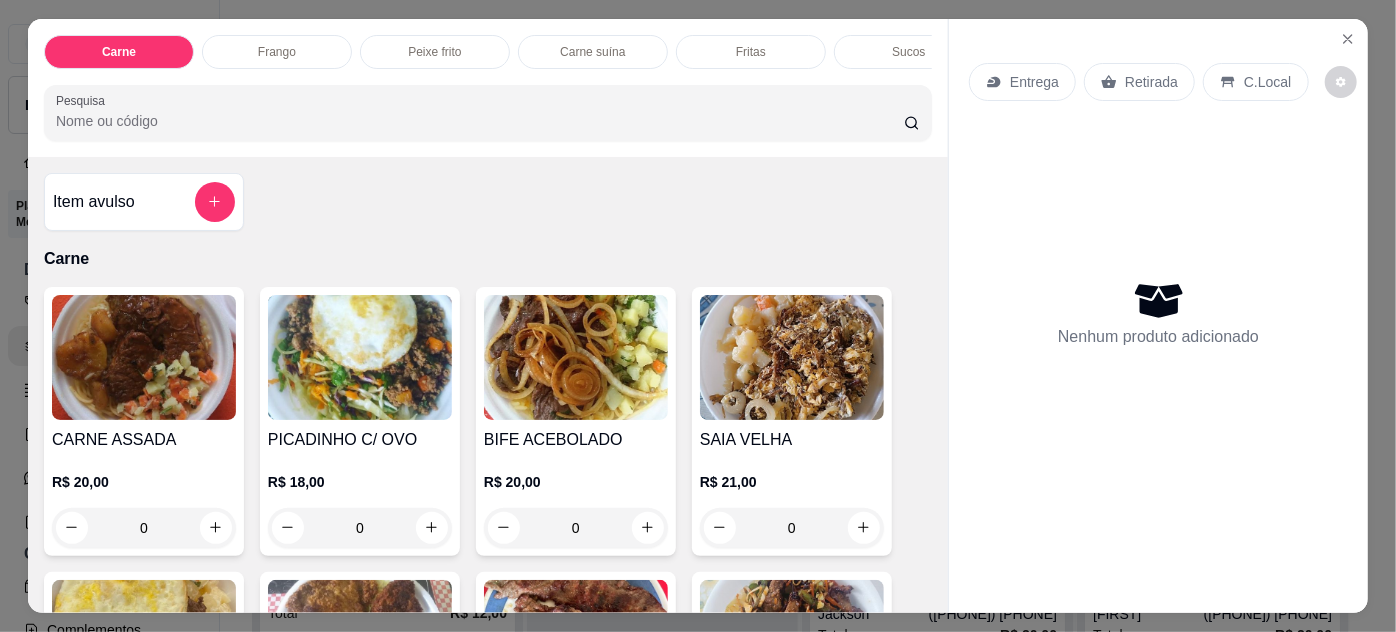 click at bounding box center [360, 357] 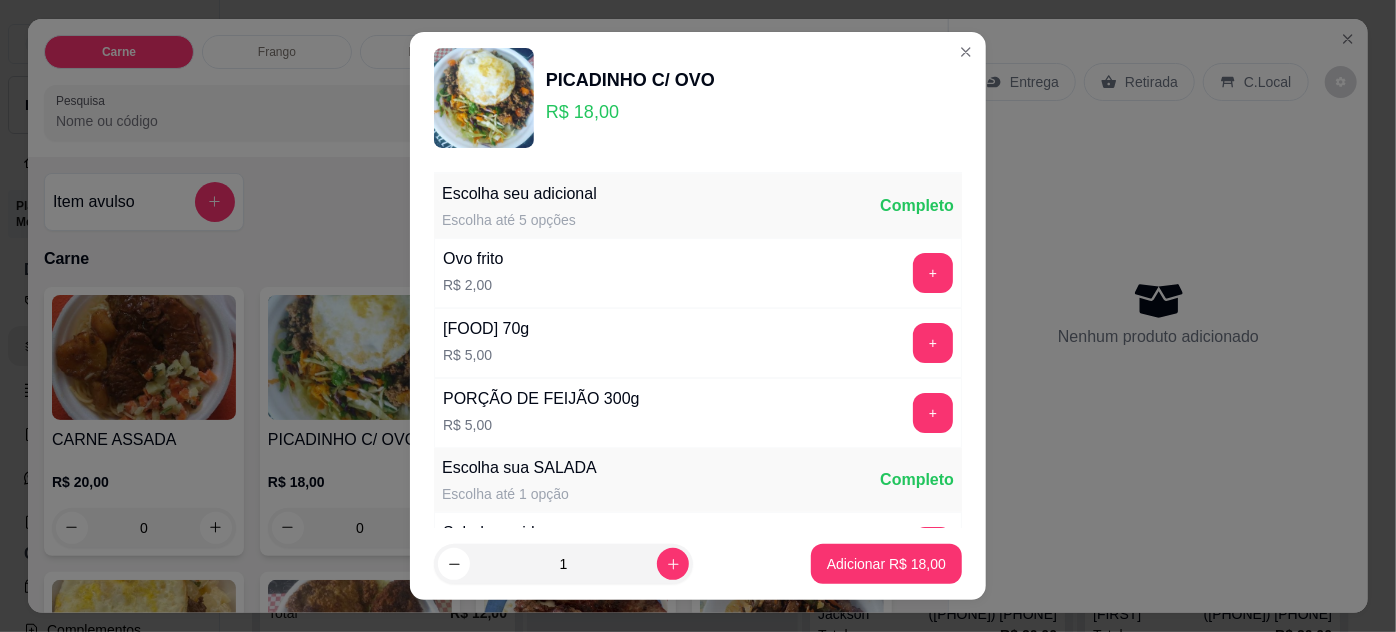 scroll, scrollTop: 269, scrollLeft: 0, axis: vertical 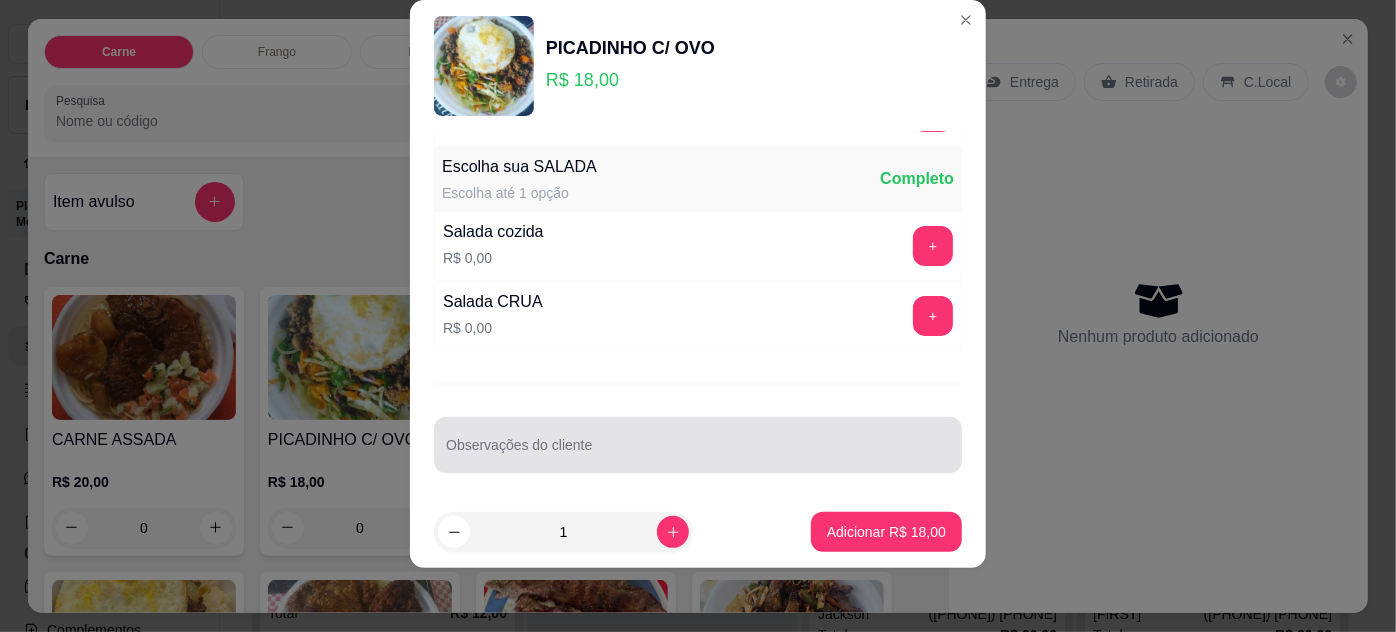 click on "Observações do cliente" at bounding box center [698, 445] 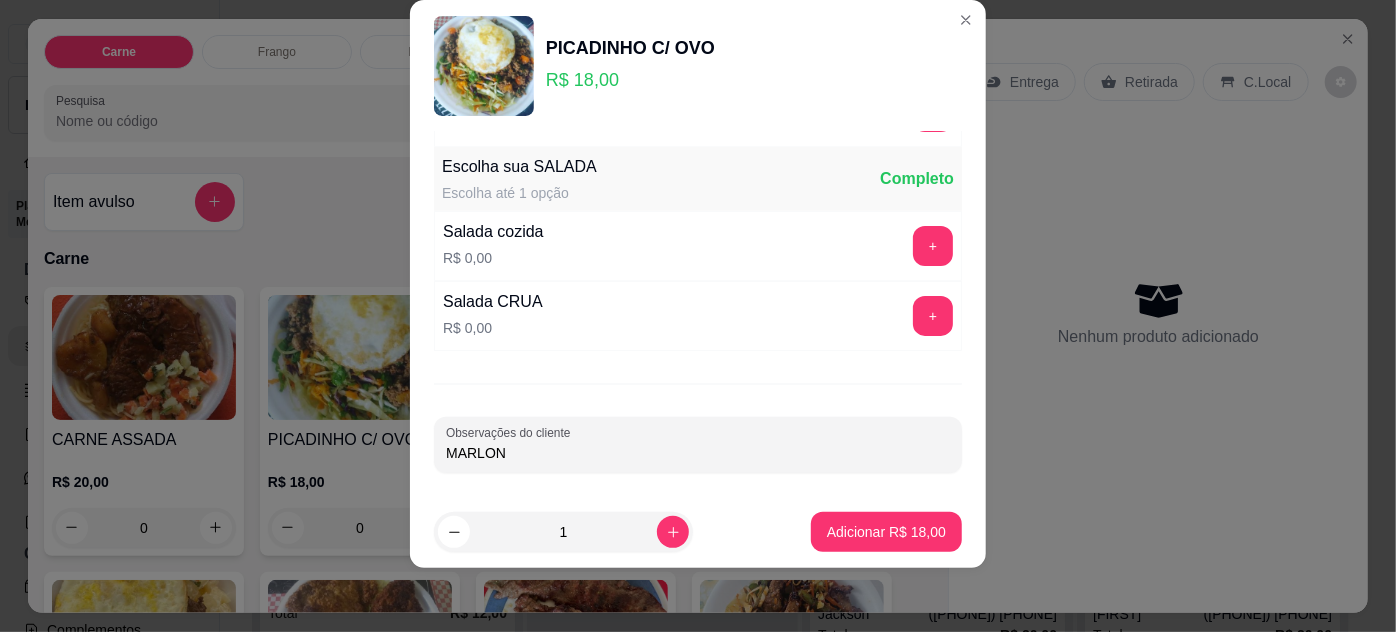 type on "MARLON" 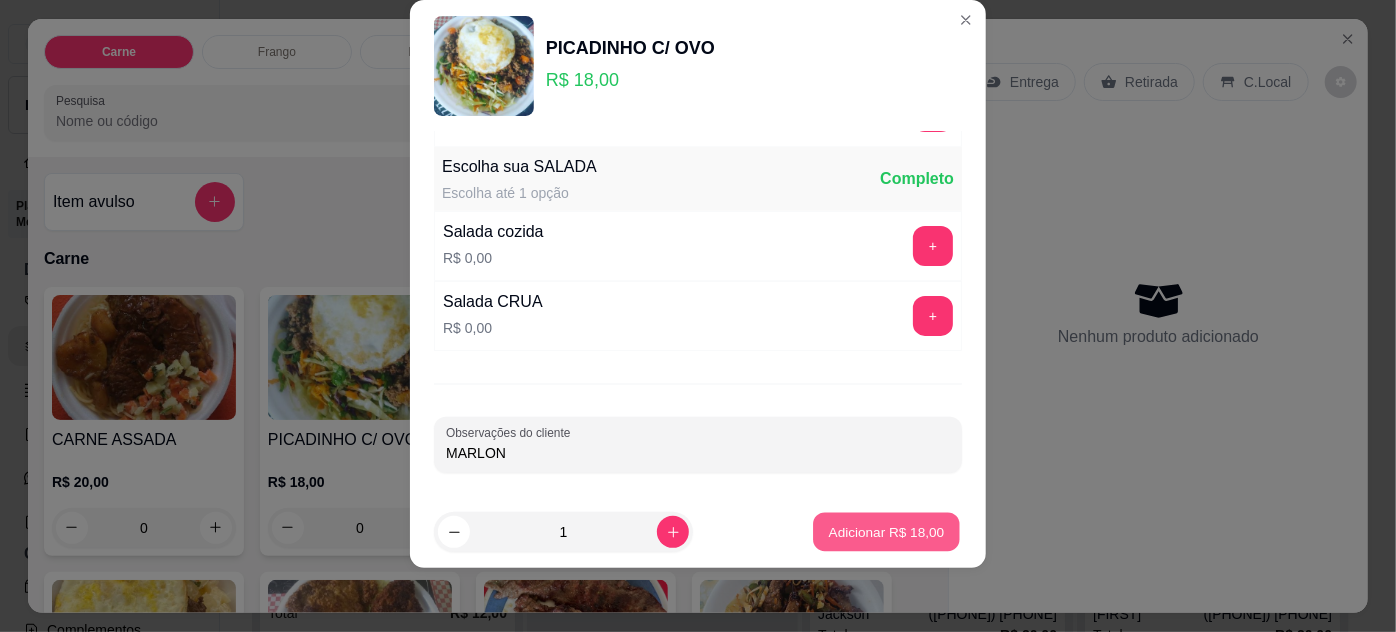 click on "Adicionar   R$ 18,00" at bounding box center [886, 532] 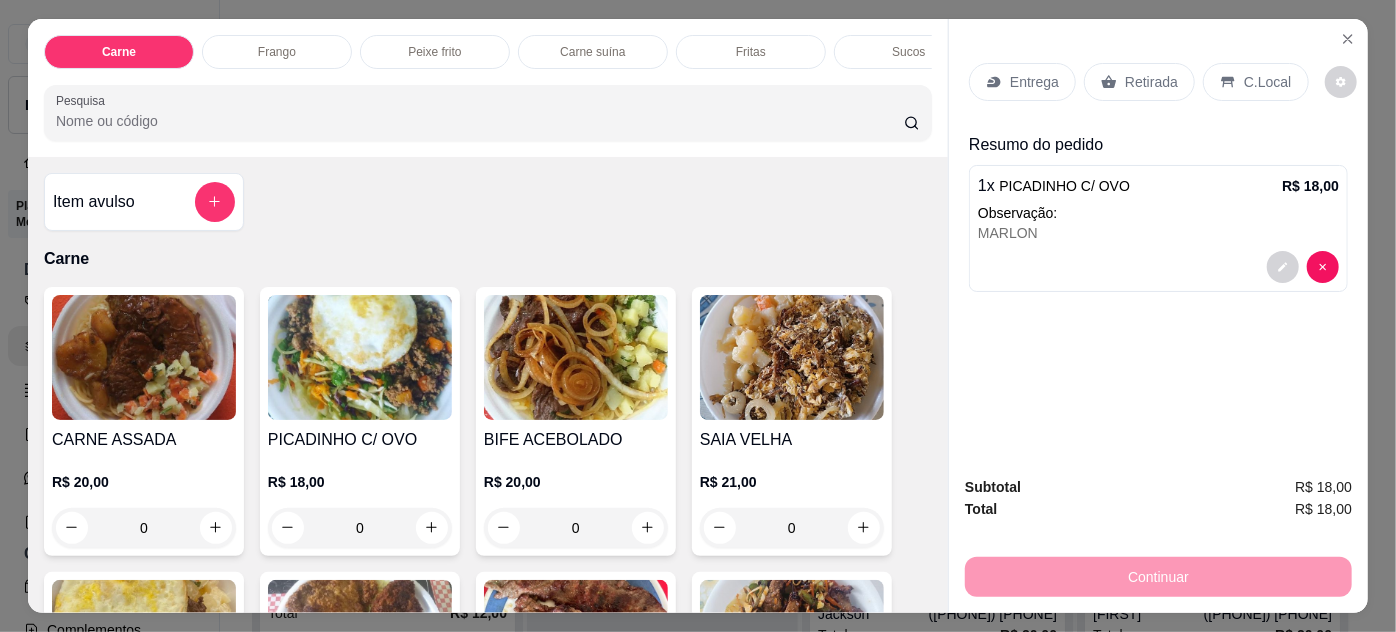 click on "Entrega" at bounding box center (1022, 82) 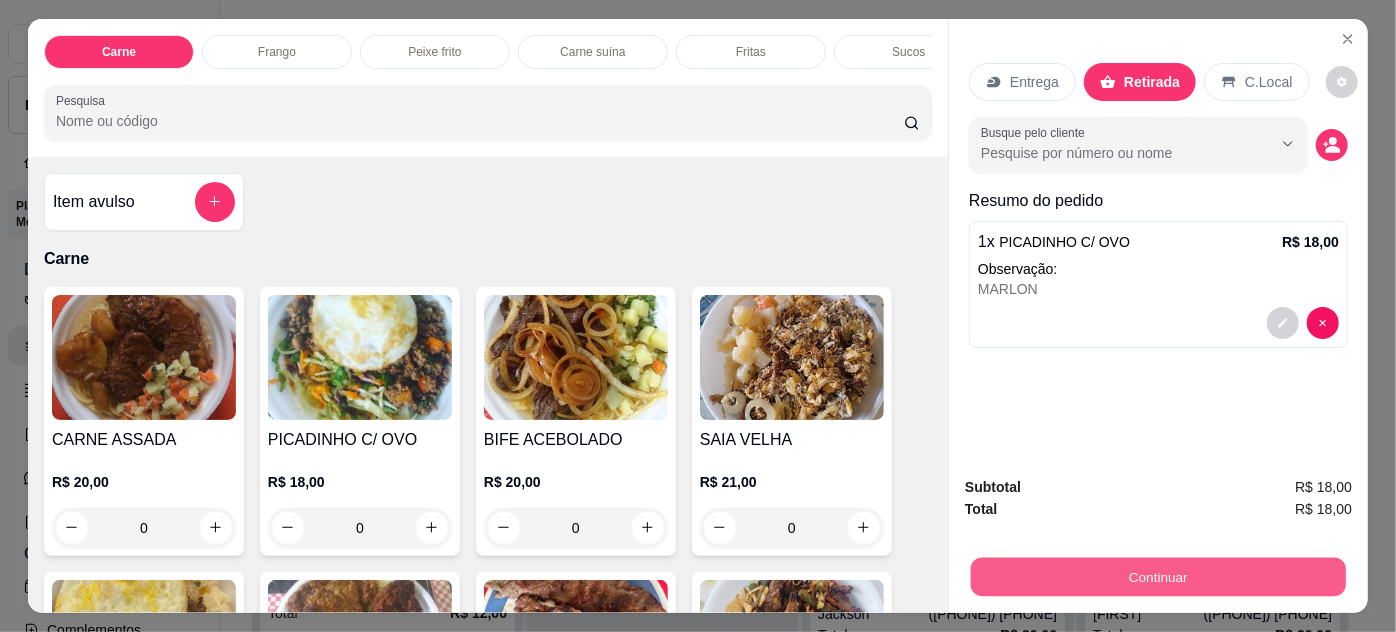 click on "Continuar" at bounding box center (1158, 577) 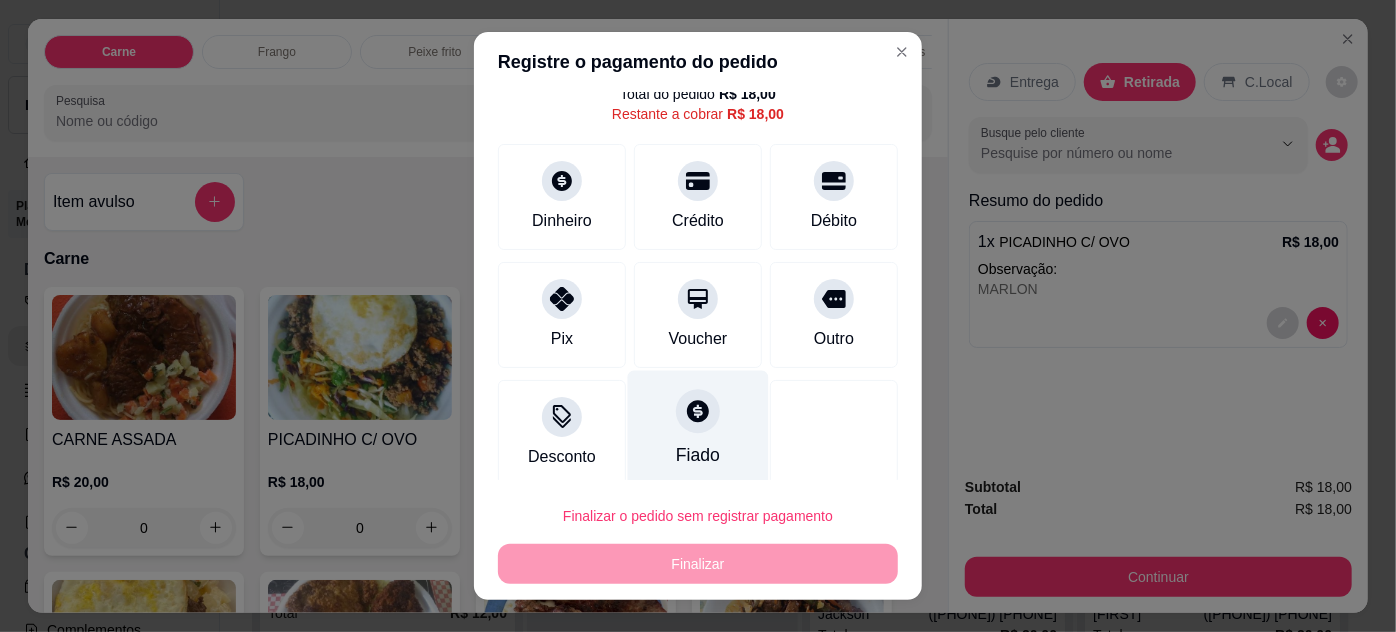 scroll, scrollTop: 79, scrollLeft: 0, axis: vertical 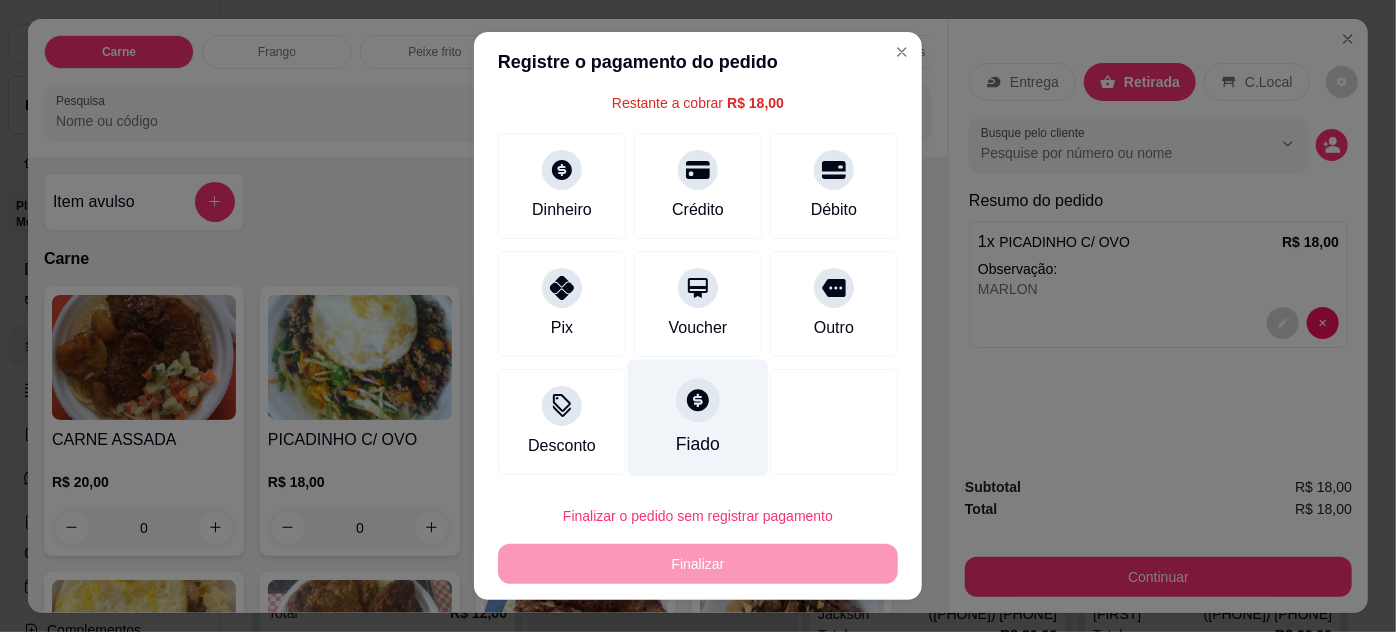 click 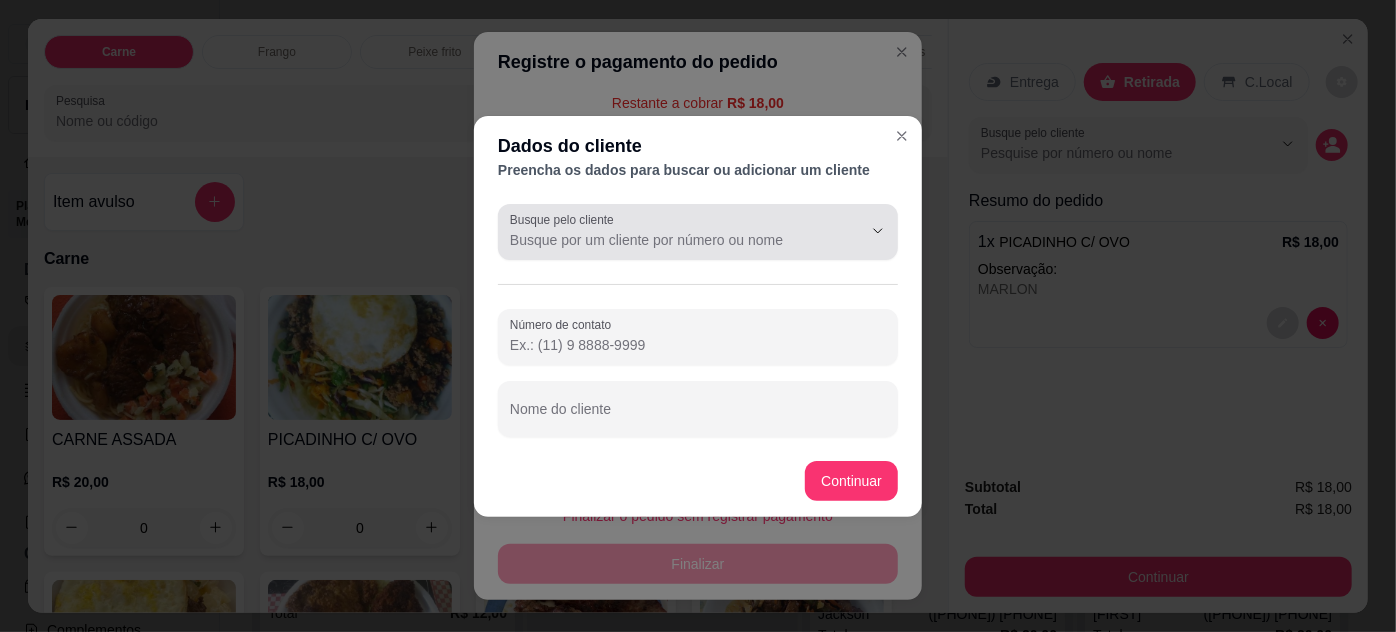 click at bounding box center [698, 232] 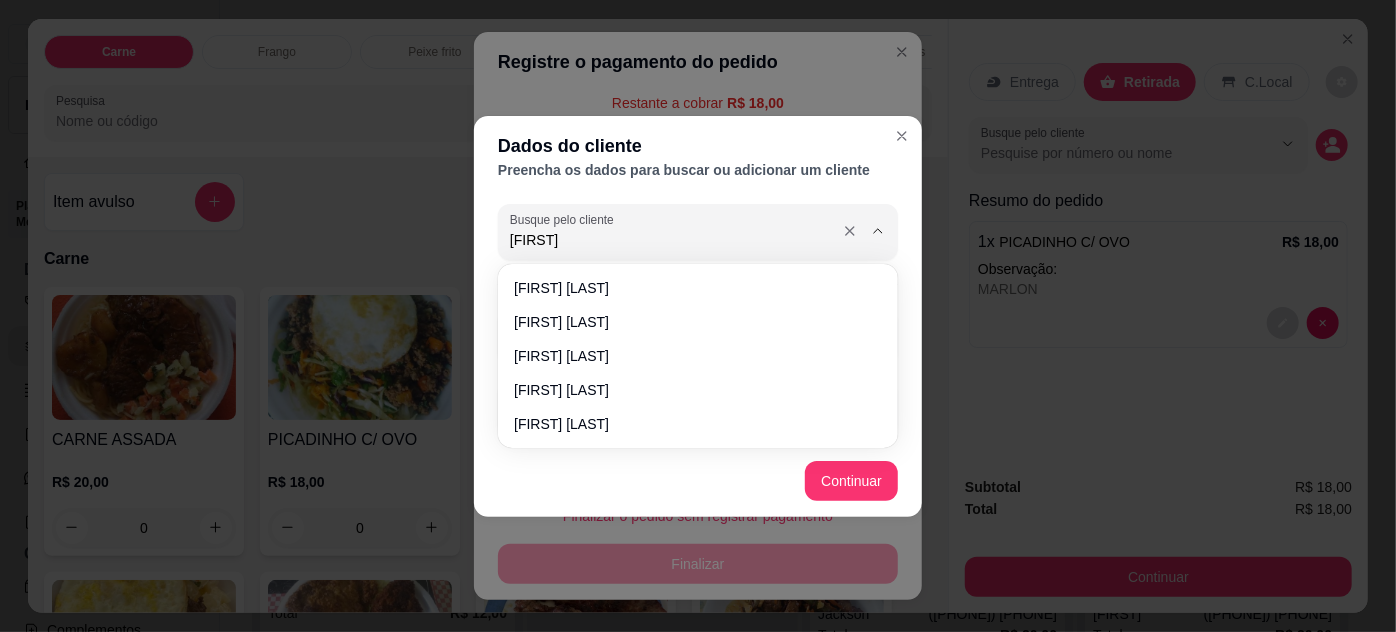 type on "MARLON" 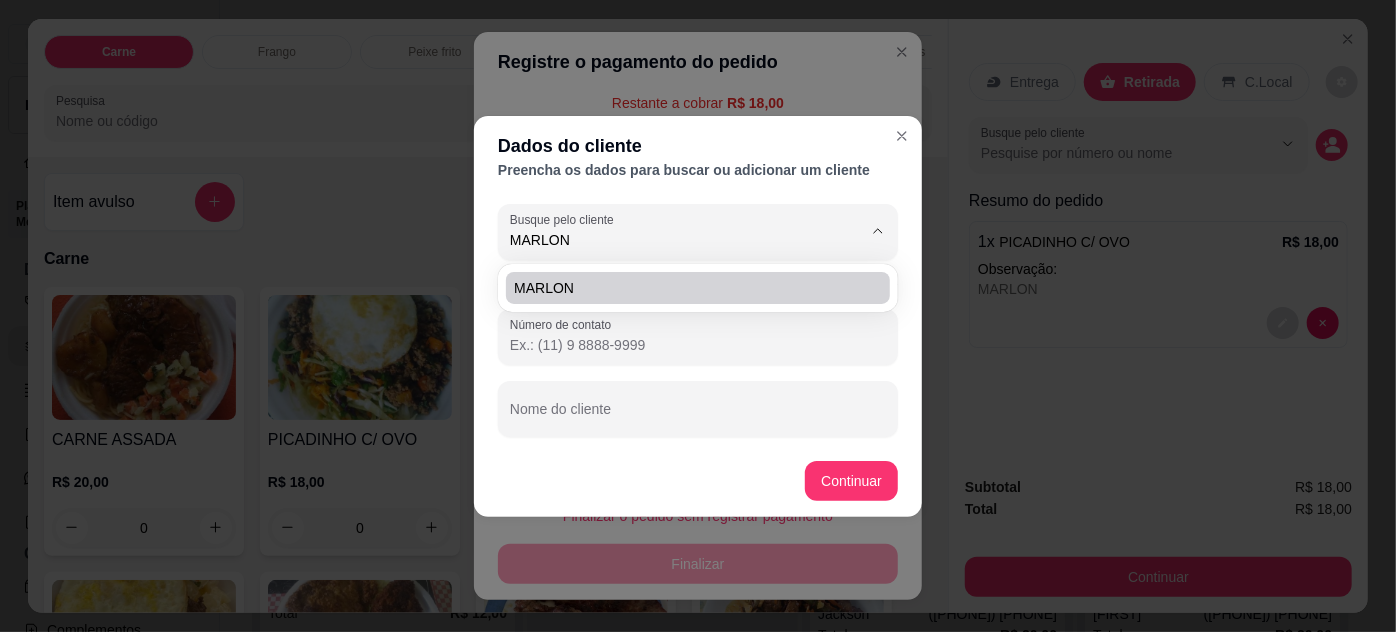 click on "MARLON" at bounding box center (688, 288) 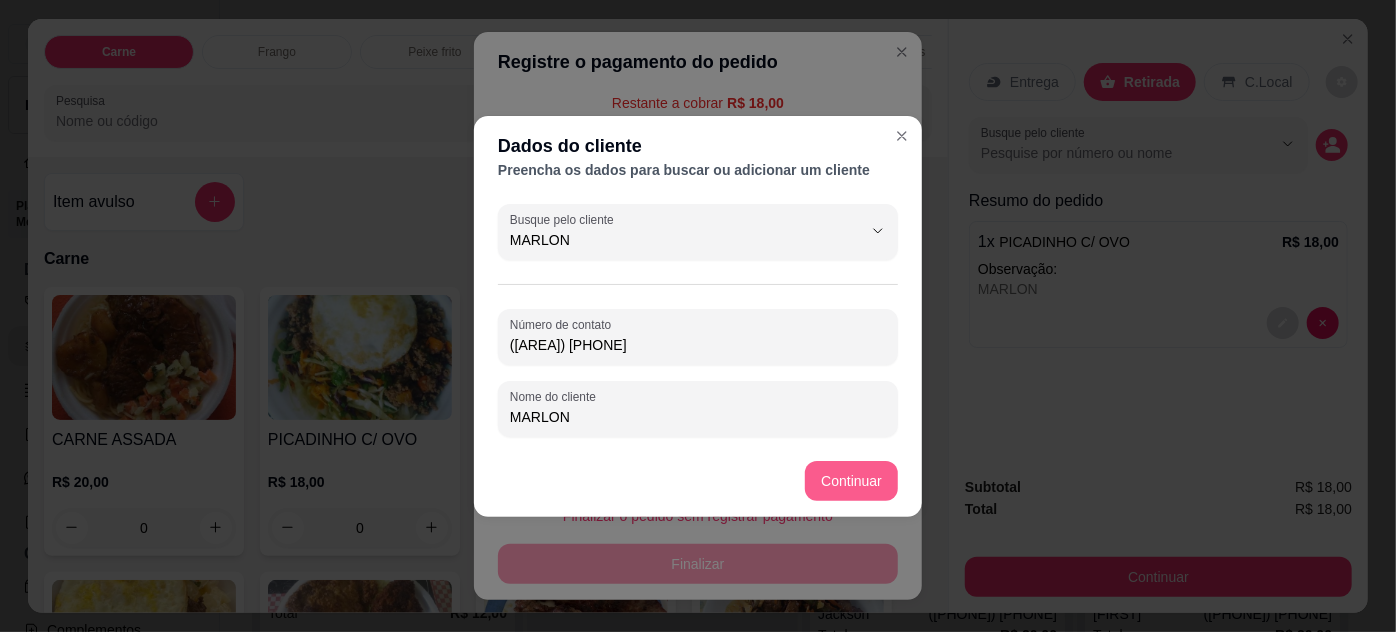 type on "MARLON" 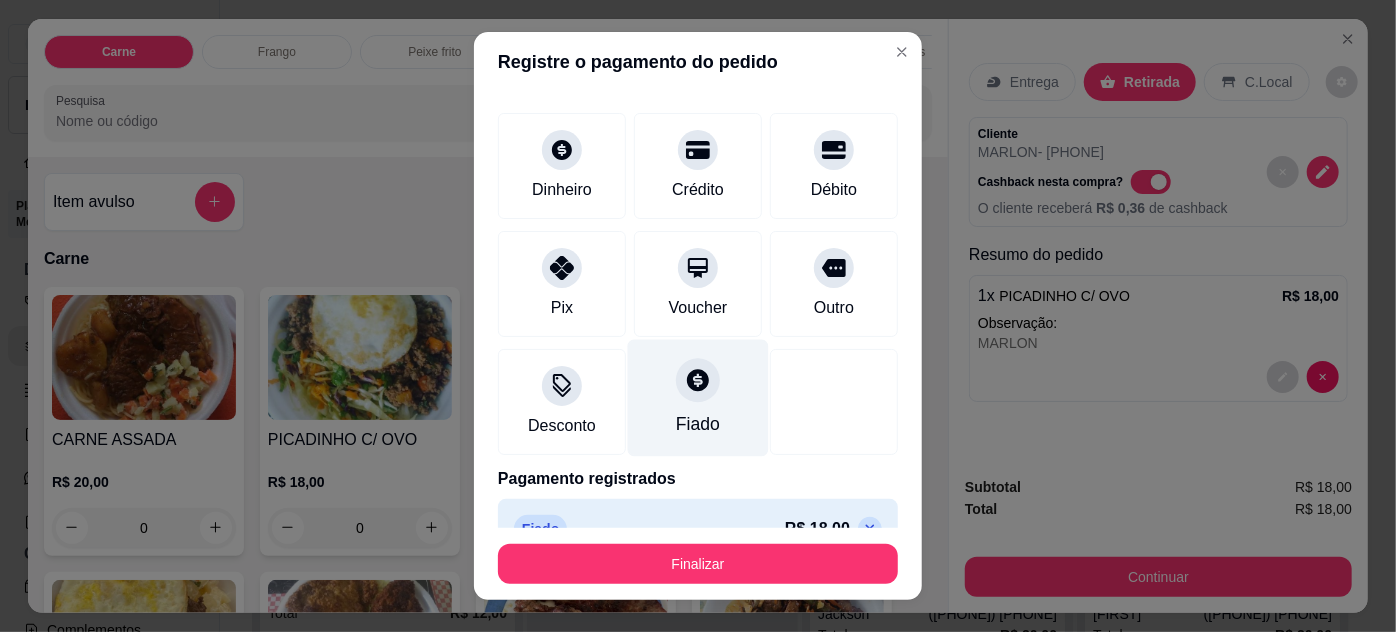 click on "Fiado" at bounding box center (698, 397) 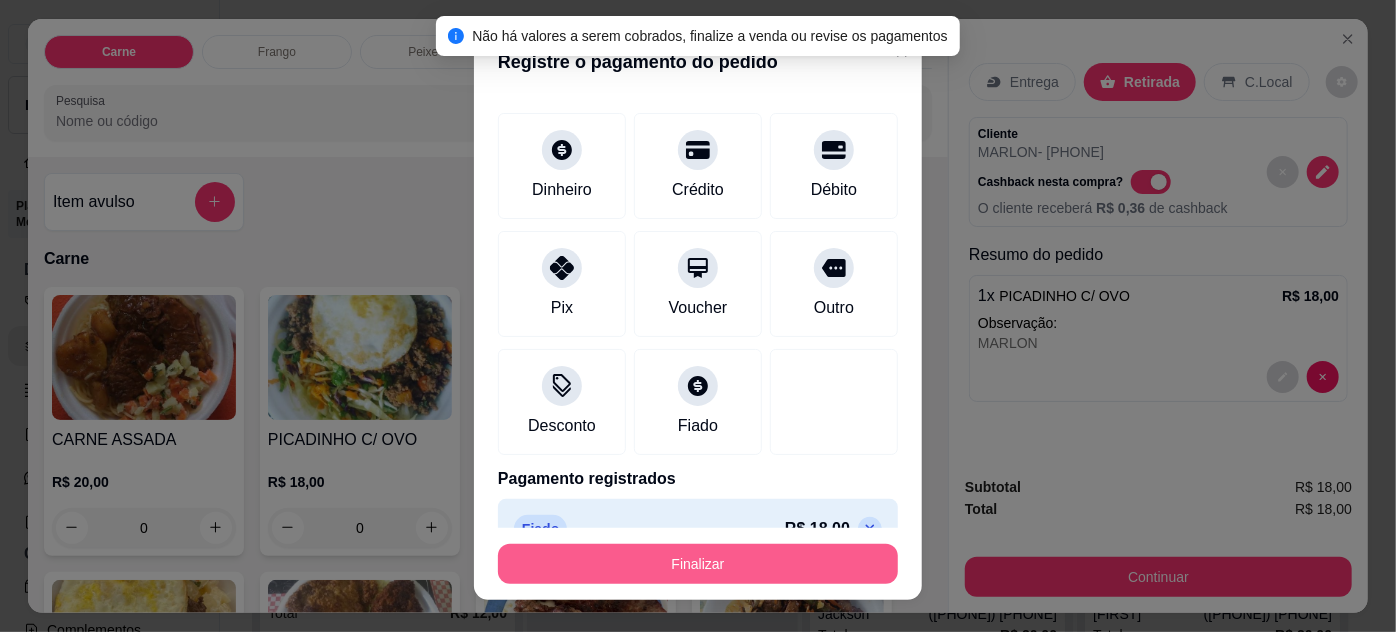 click on "Finalizar" at bounding box center [698, 564] 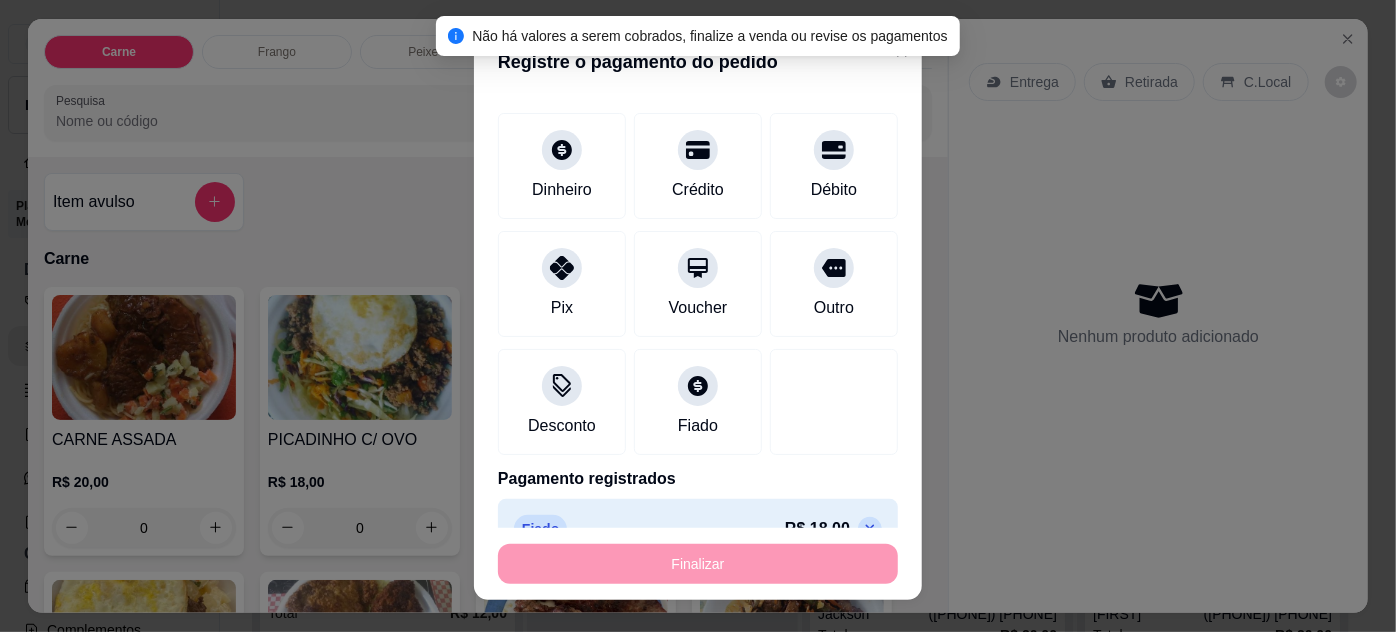 type on "-R$ 18,00" 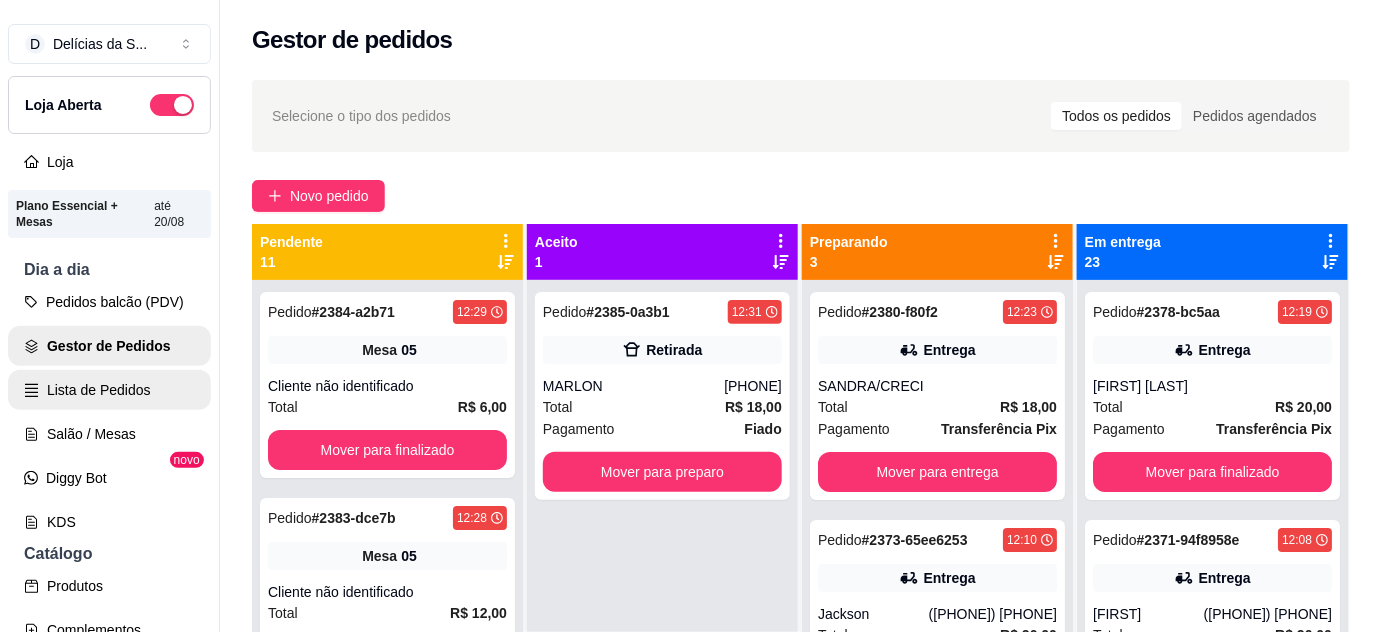 click on "Lista de Pedidos" at bounding box center [109, 390] 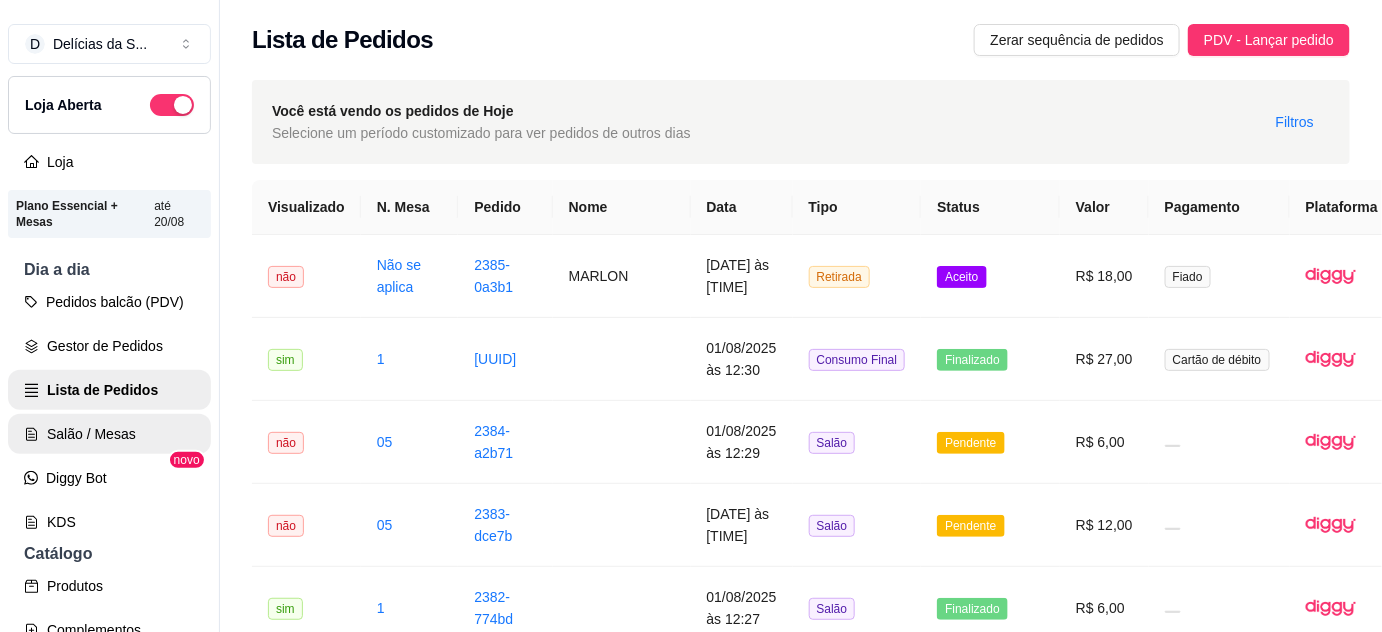 click on "Salão / Mesas" at bounding box center (109, 434) 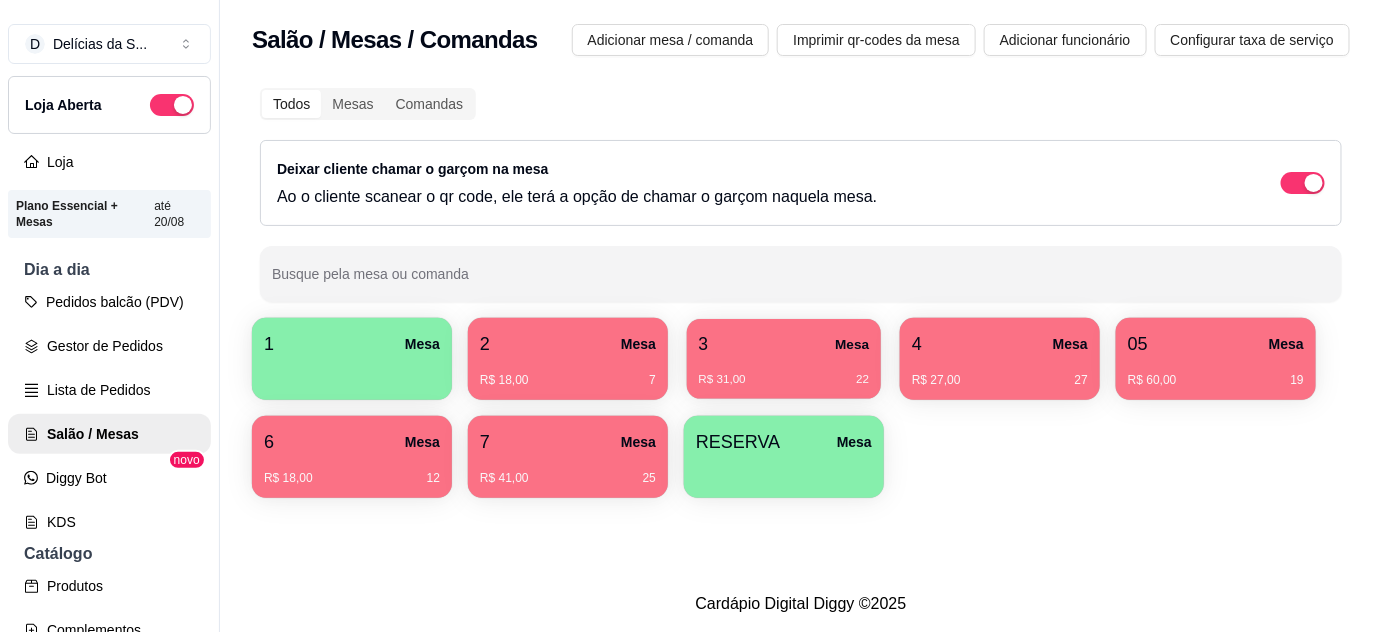 click on "3 Mesa" at bounding box center (784, 344) 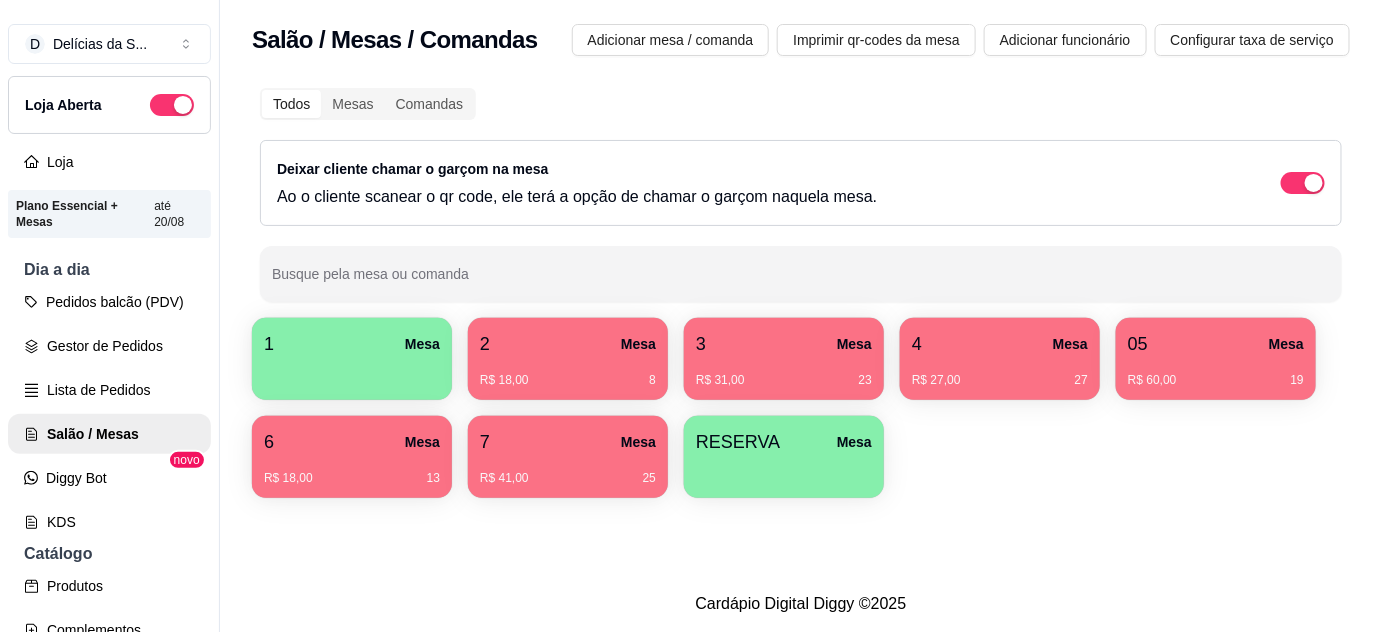 click on "R$ 27,00 27" at bounding box center (1000, 380) 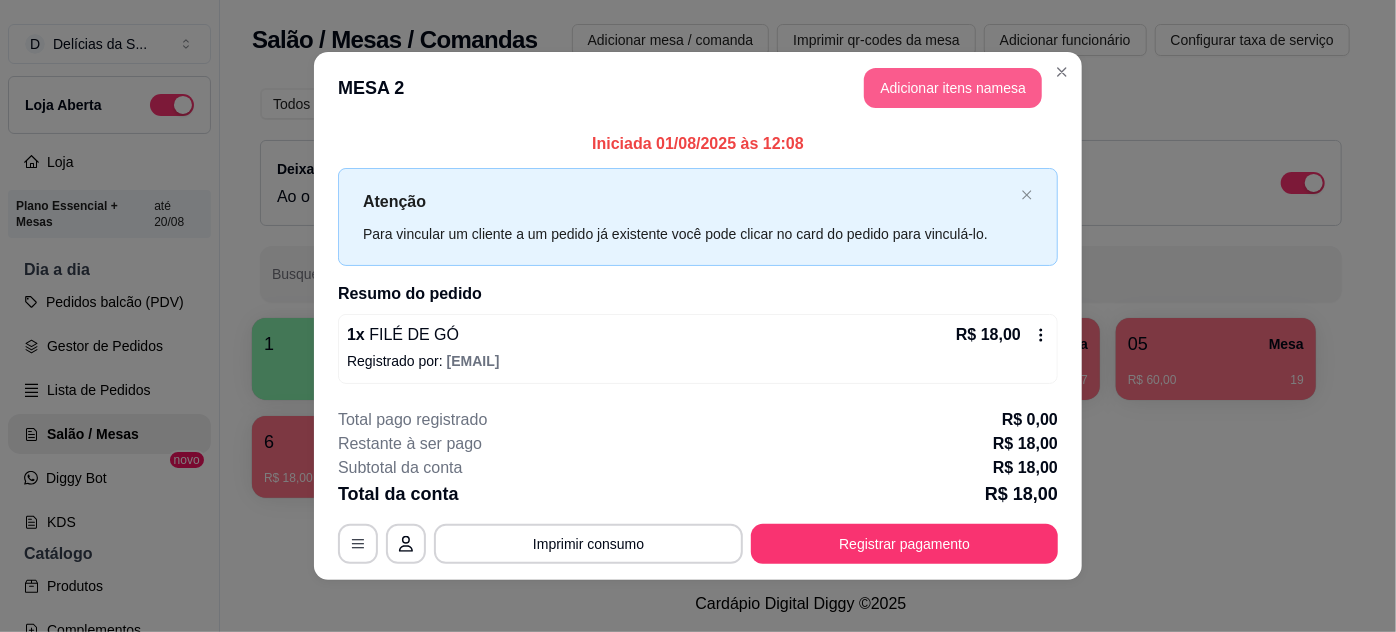 click on "Adicionar itens na  mesa" at bounding box center [953, 88] 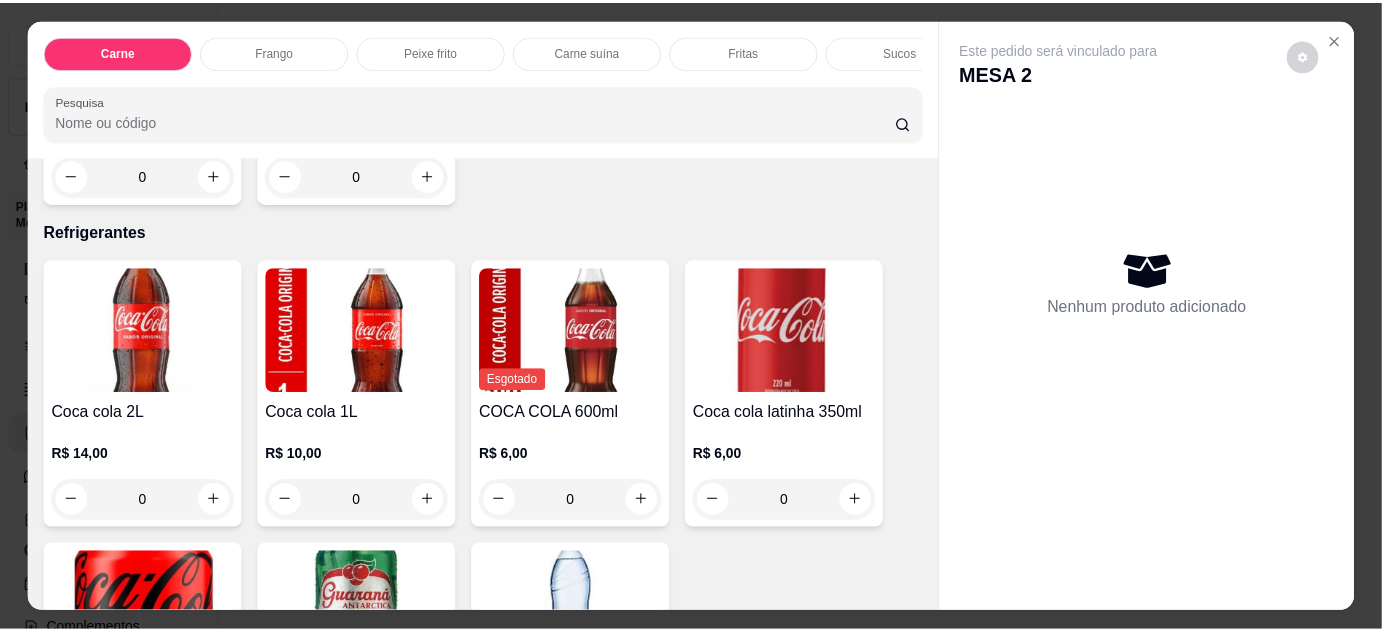 scroll, scrollTop: 2363, scrollLeft: 0, axis: vertical 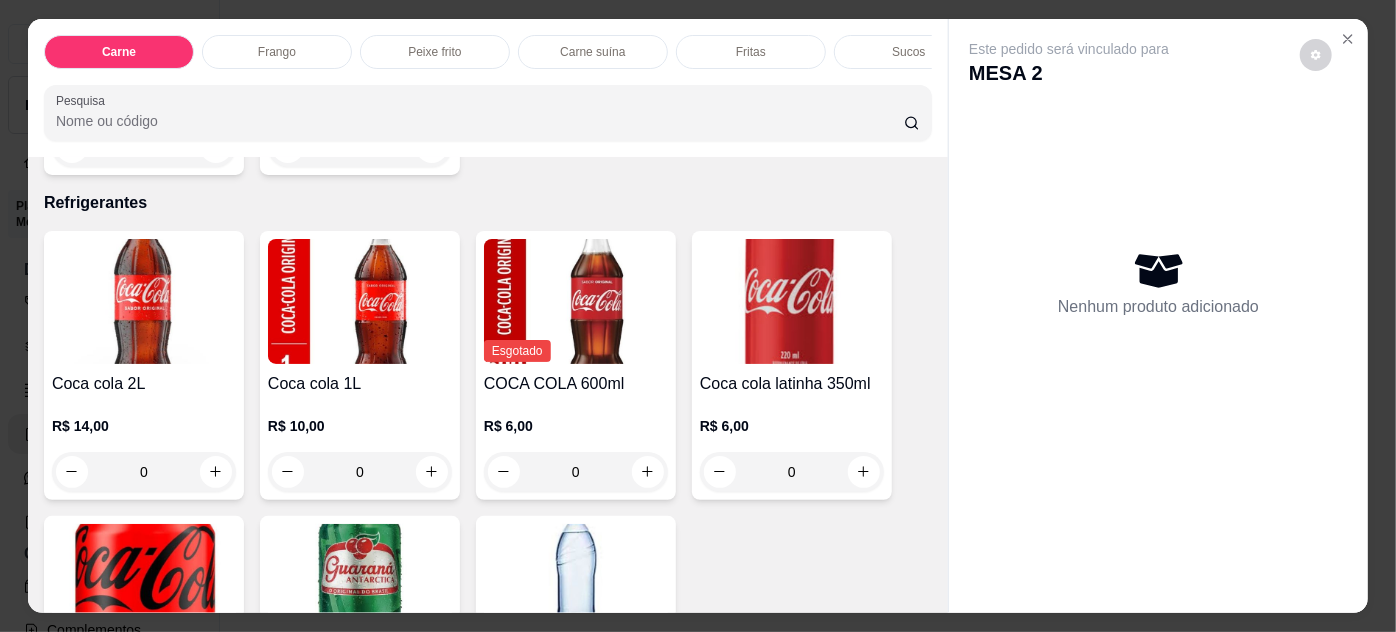 click at bounding box center [792, 301] 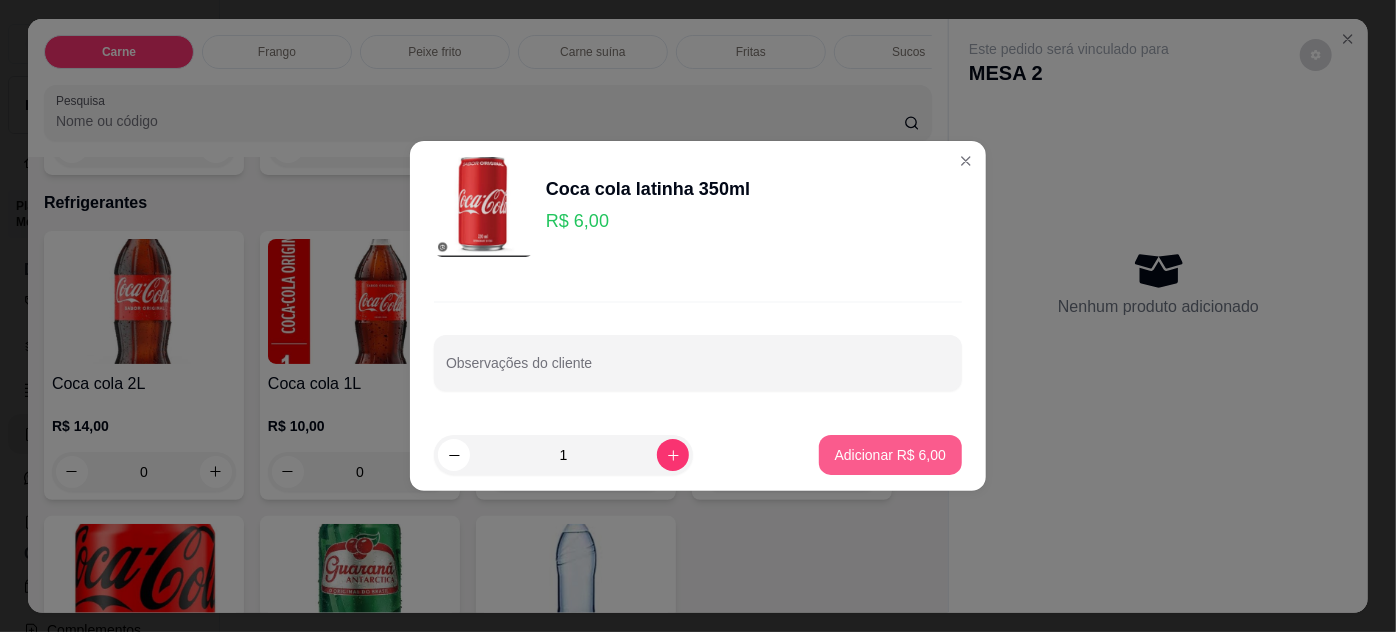 click on "Adicionar   R$ 6,00" at bounding box center (890, 455) 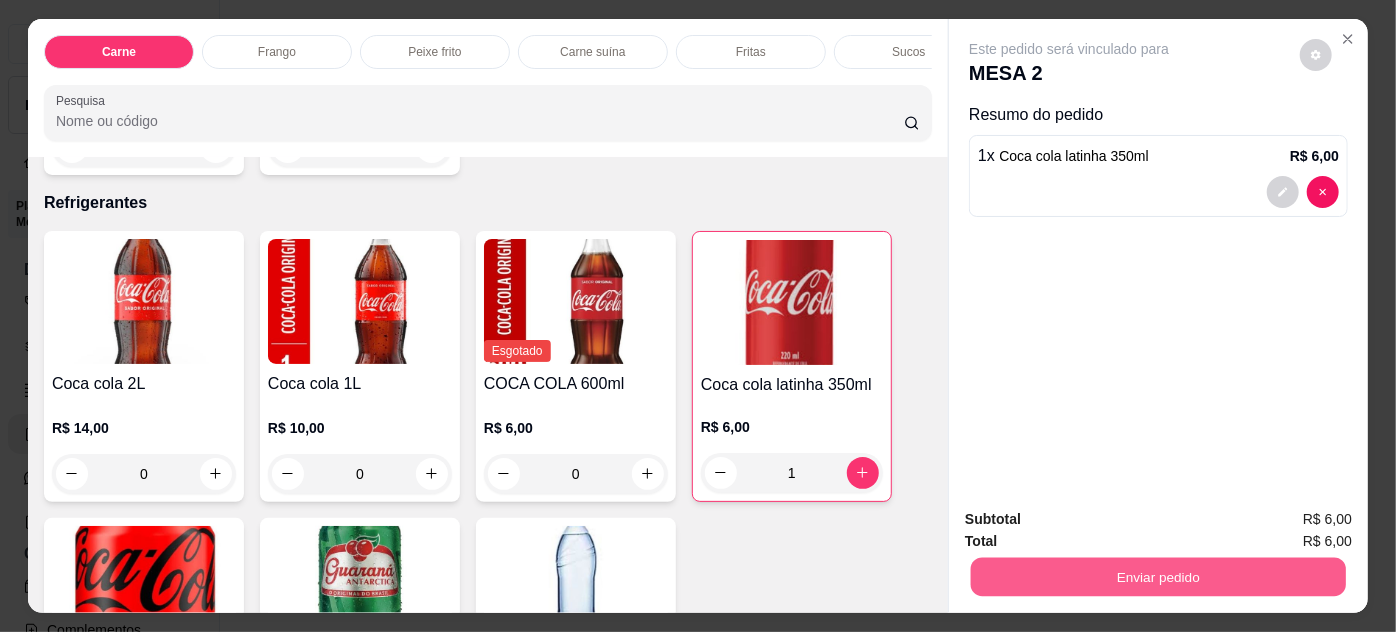 click on "Enviar pedido" at bounding box center [1158, 577] 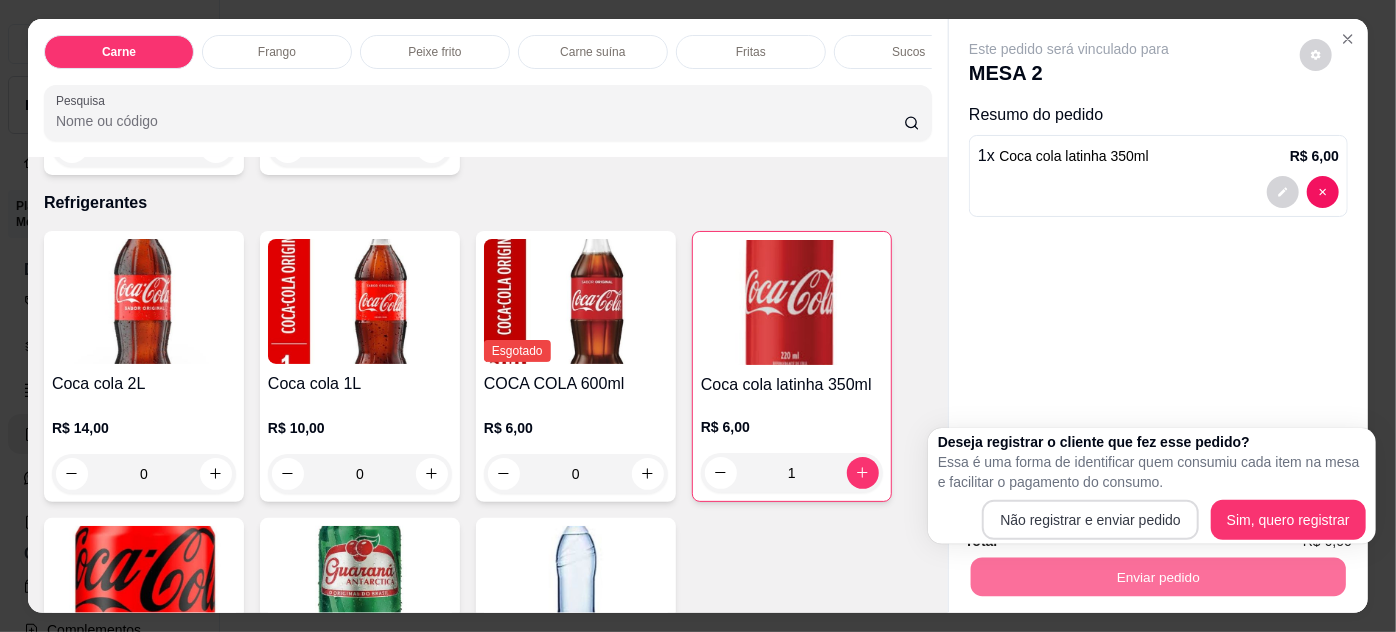 click on "D Delícias da S ... Loja Aberta Loja Plano Essencial + Mesas até 20/08 Dia a dia Pedidos balcão (PDV) Gestor de Pedidos Lista de Pedidos Salão / Mesas Diggy Bot novo KDS Catálogo Produtos Complementos Relatórios Relatórios de vendas Relatório de clientes Relatório de fidelidade novo Gerenciar Entregadores novo Nota Fiscal (NFC-e) Controle de caixa Controle de fiado Cupons Clientes Estoque Configurações Diggy Planos Precisa de ajuda? Sair Salão / Mesas / Comandas Adicionar mesa / comanda Imprimir qr-codes da mesa Adicionar funcionário Configurar taxa de serviço Todos Mesas Comandas Deixar cliente chamar o garçom na mesa Ao o cliente scanear o qr code, ele terá a opção de chamar o garçom naquela mesa. Busque pela mesa ou comanda 1 Mesa 2 Mesa R$ 18,00 8 3 Mesa R$ 31,00 23 4 Mesa R$ 27,00 27 05 Mesa R$ 60,00 19 6 Mesa R$ 18,00 13 7 Mesa R$ 41,00 25 RESERVA Mesa Cardápio Digital Diggy © 2025 MESA 2 Adicionar itens na mesa Iniciada 01/08/2025 às 12:08 Atenção 1 x" at bounding box center (691, 316) 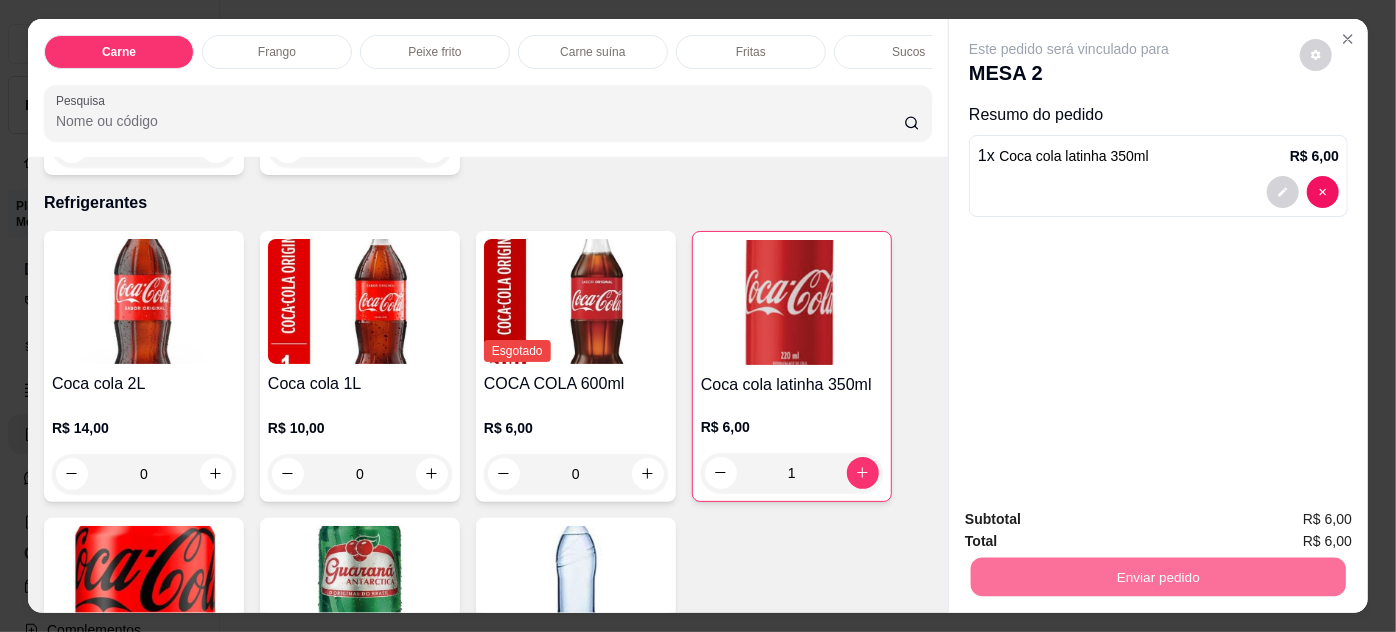 click on "Este pedido será vinculado para MESA 2 Resumo do pedido 1 x Coca cola latinha 350ml R$ 6,00" at bounding box center (1158, 255) 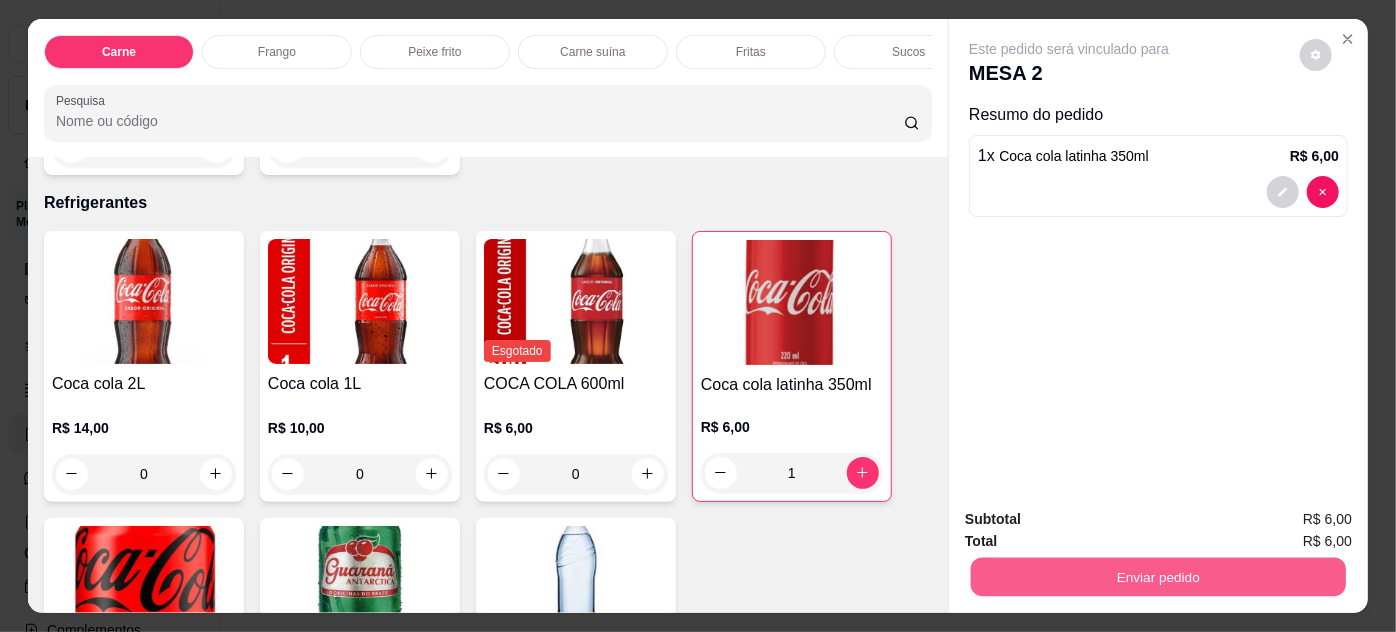 click on "Enviar pedido" at bounding box center (1158, 577) 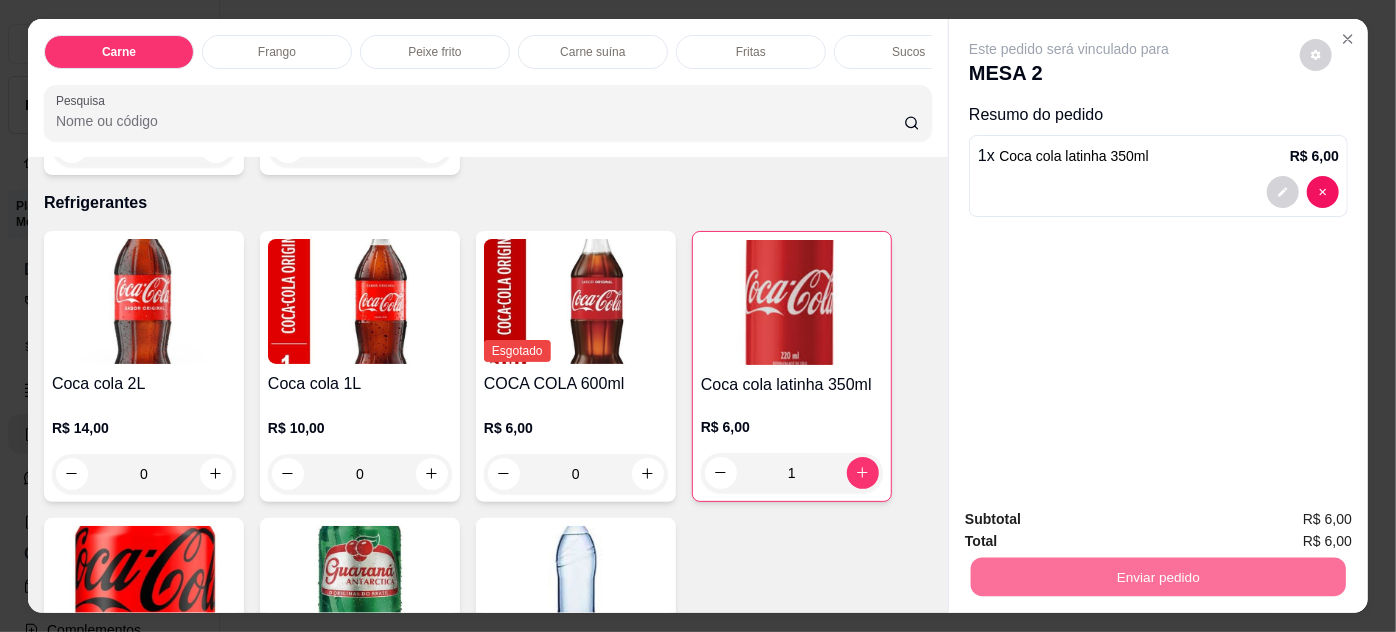 click on "Não registrar e enviar pedido" at bounding box center [1093, 521] 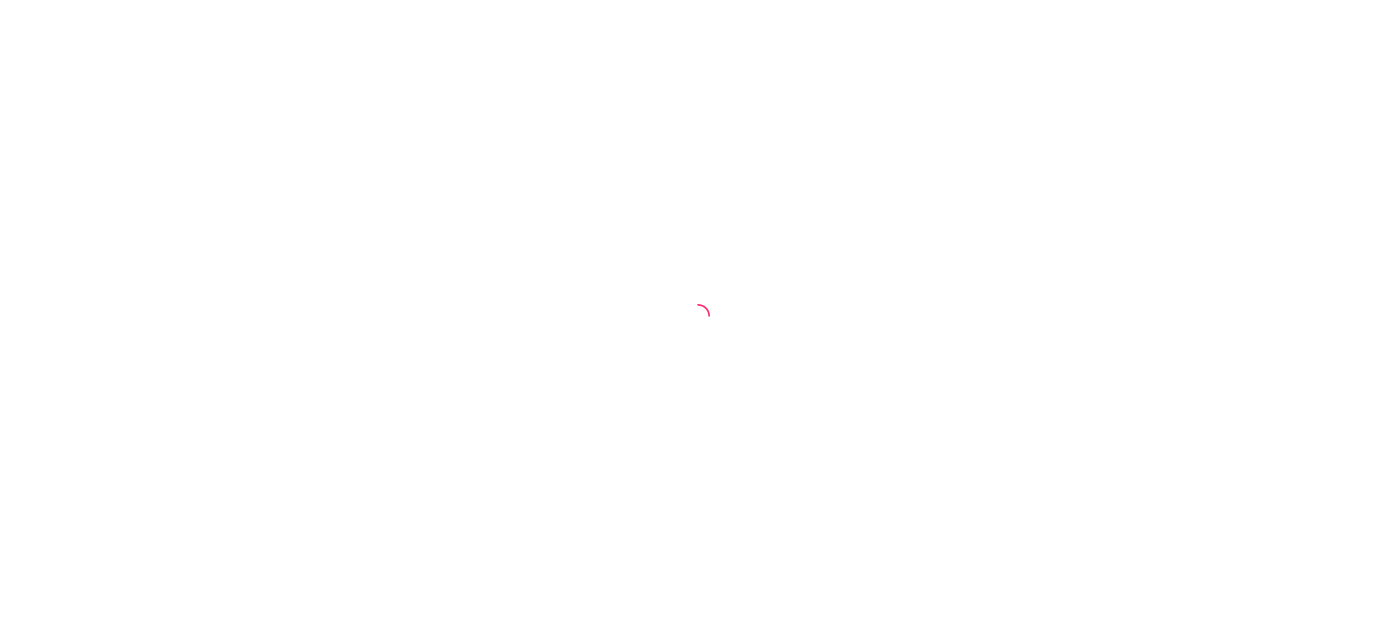 scroll, scrollTop: 0, scrollLeft: 0, axis: both 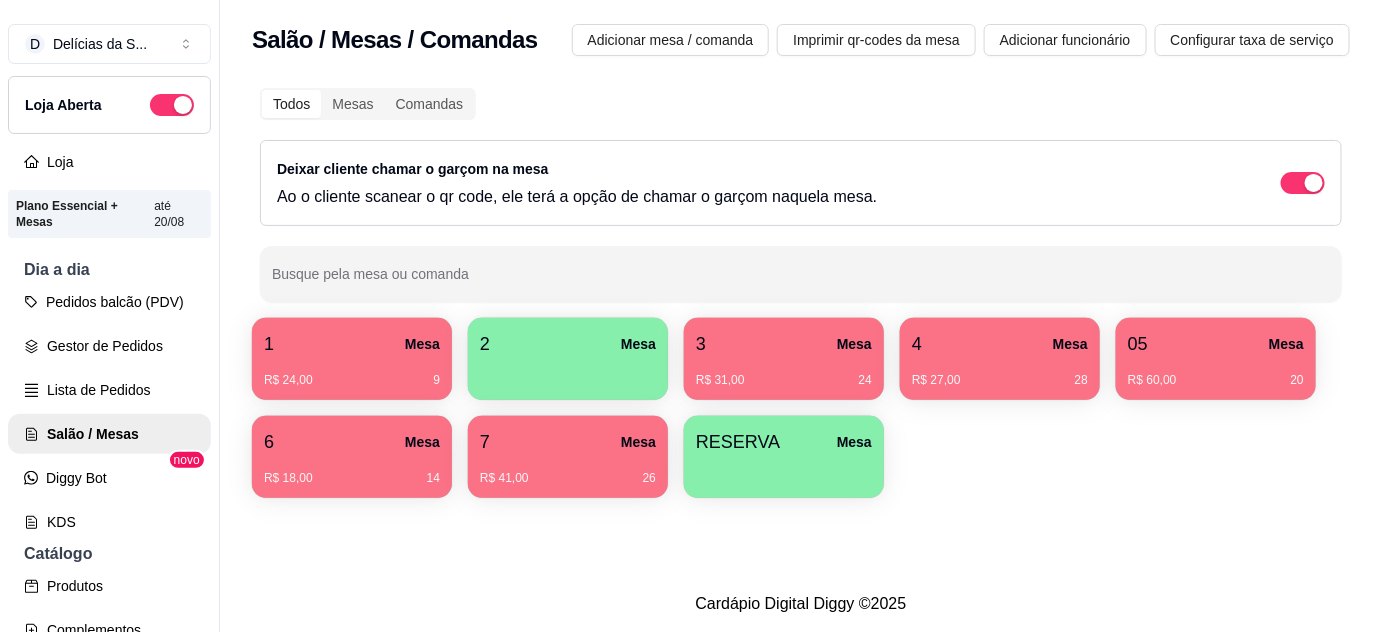 click on "7 Mesa R$ 41,00 26" at bounding box center [568, 471] 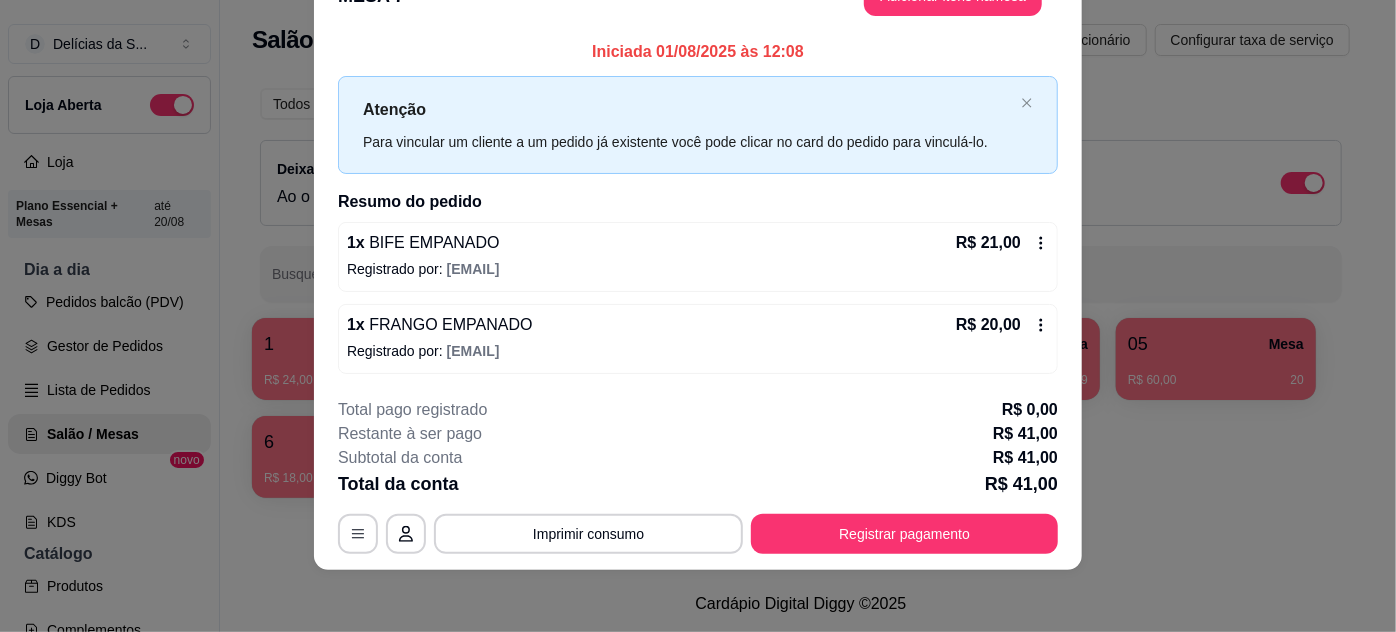 scroll, scrollTop: 0, scrollLeft: 0, axis: both 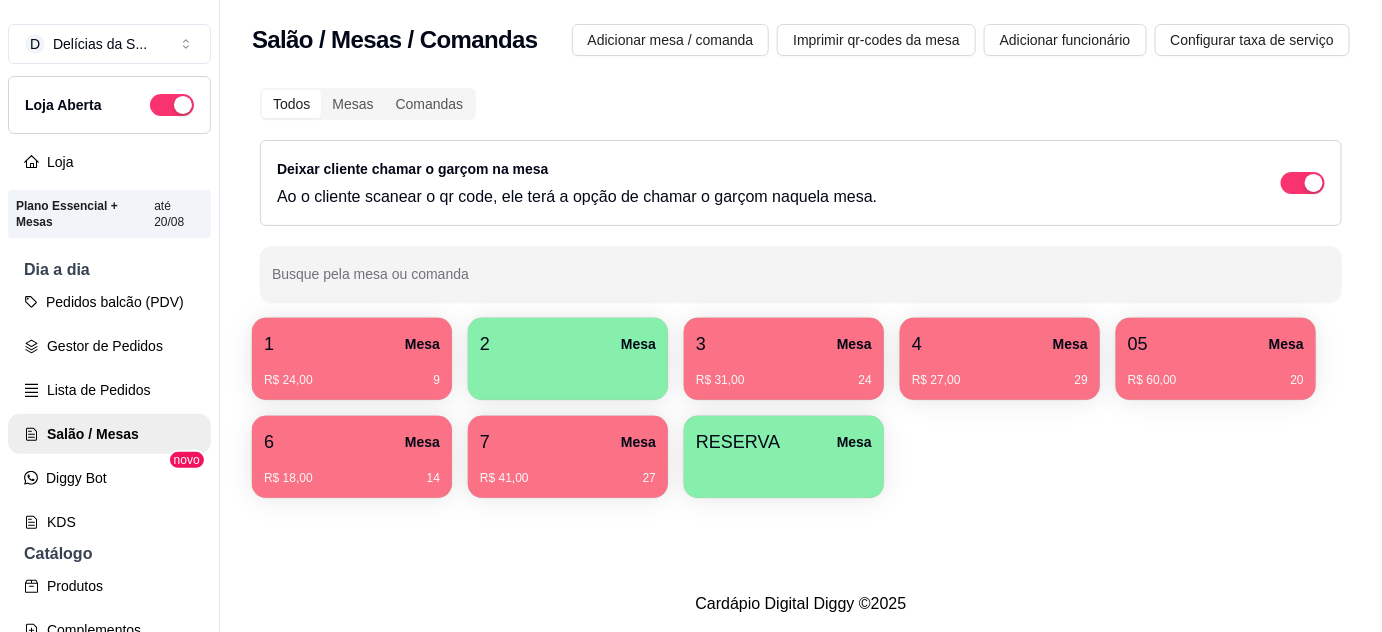 click on "R$ 31,00 24" at bounding box center [784, 373] 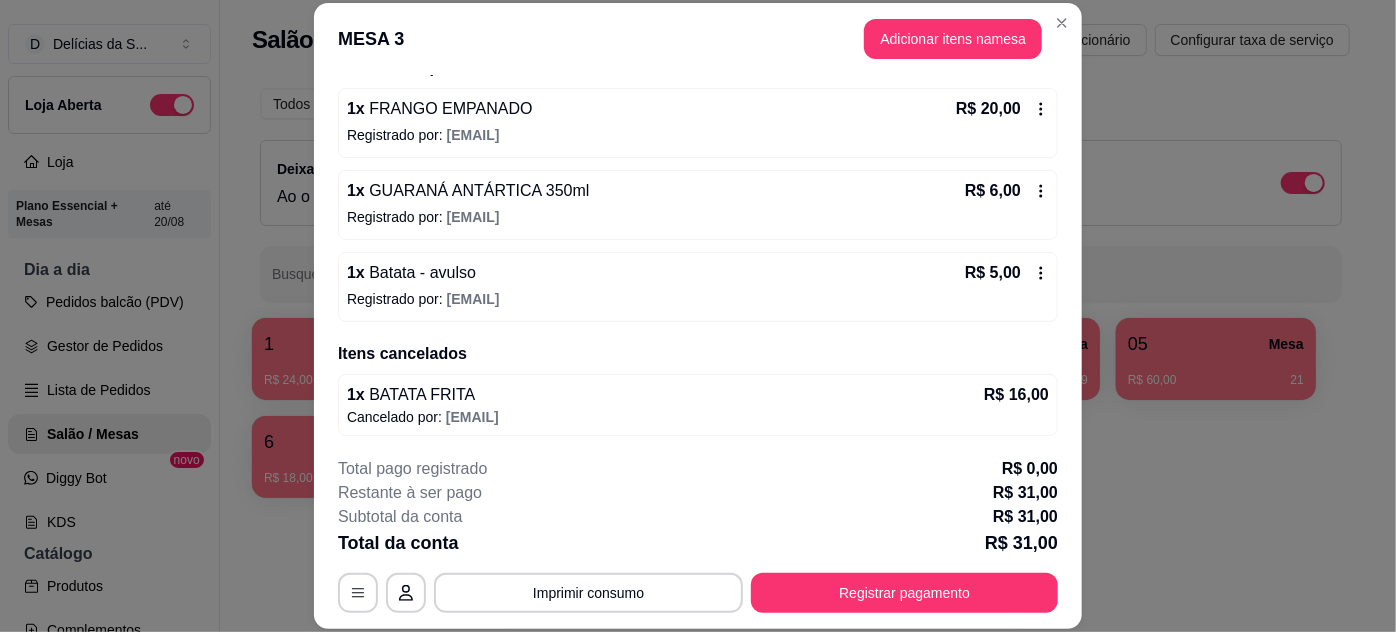 scroll, scrollTop: 0, scrollLeft: 0, axis: both 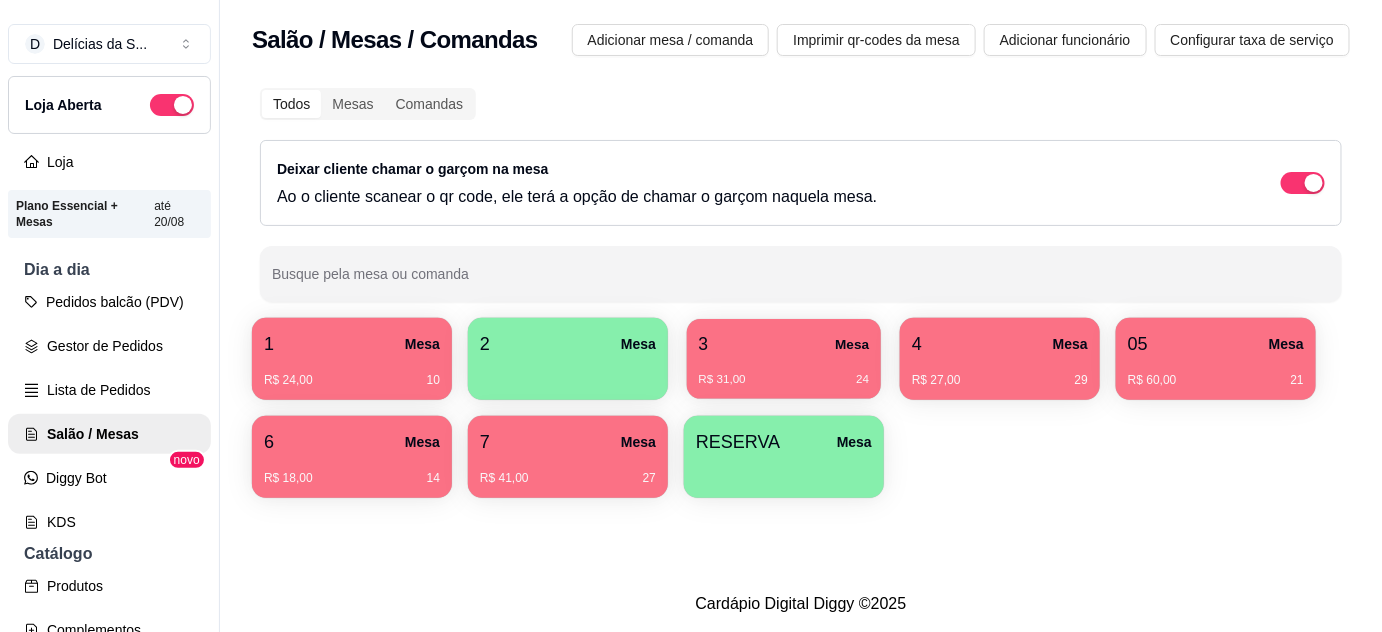 click on "R$ 31,00 24" at bounding box center [784, 380] 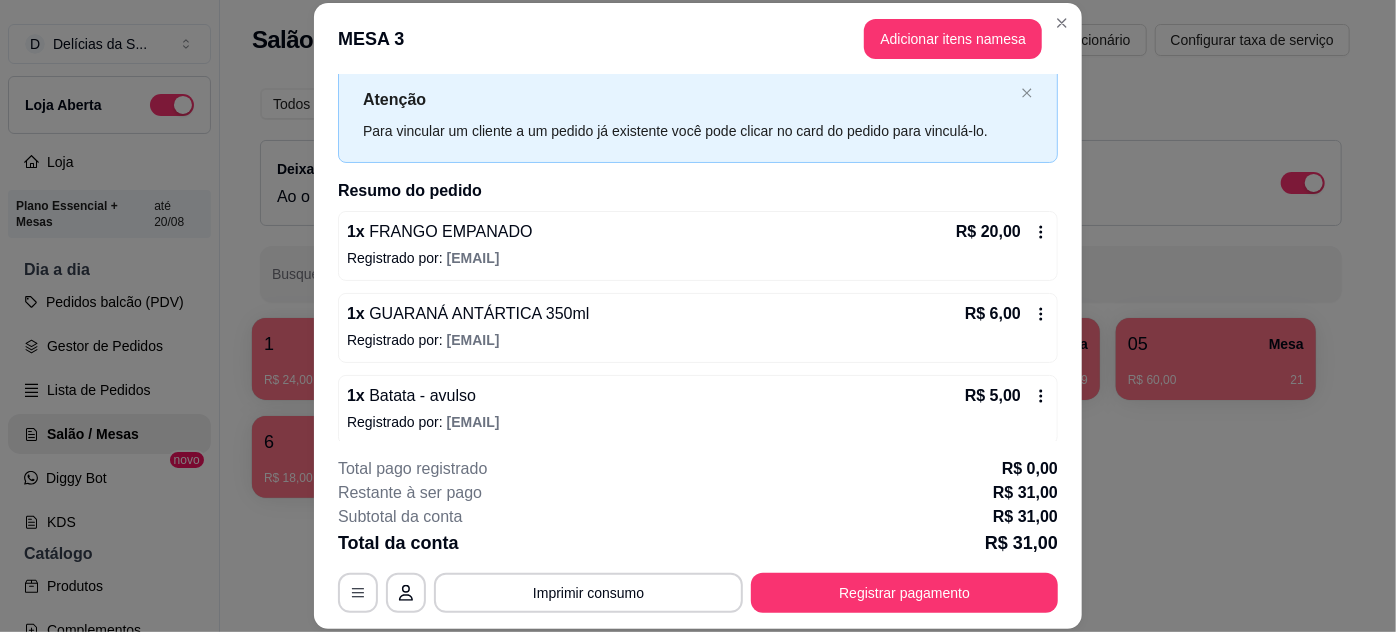 scroll, scrollTop: 0, scrollLeft: 0, axis: both 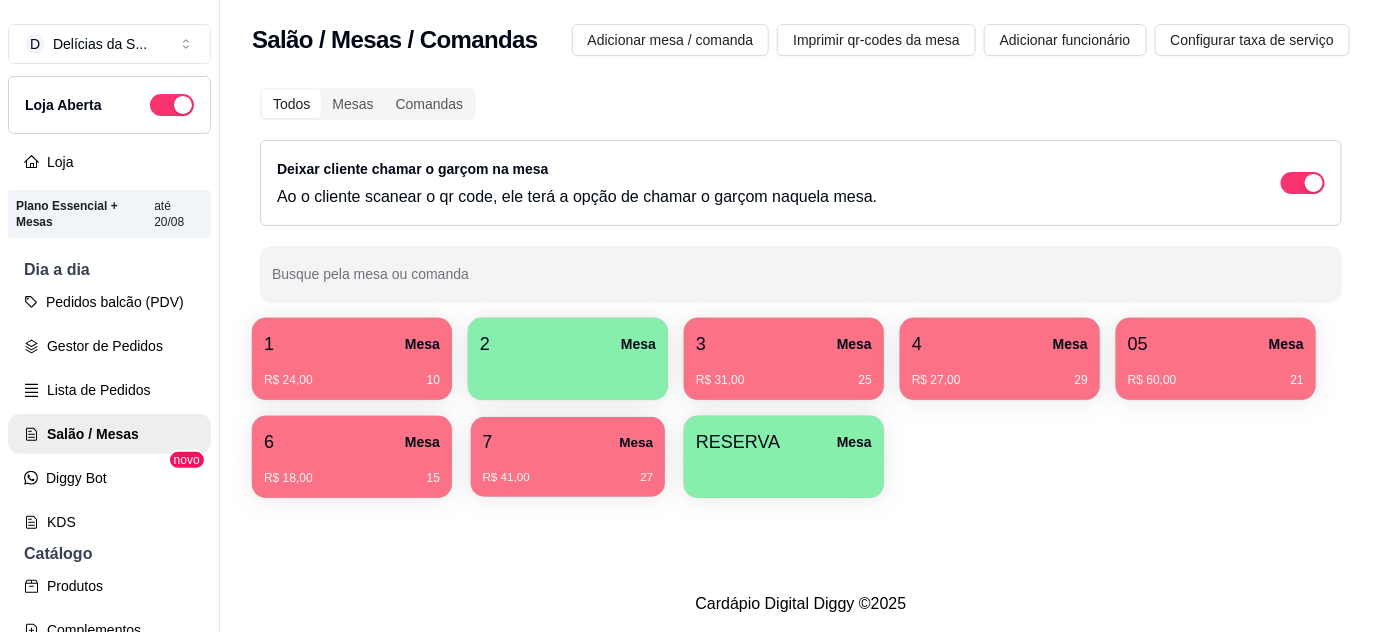 click on "R$ 41,00 27" at bounding box center [568, 470] 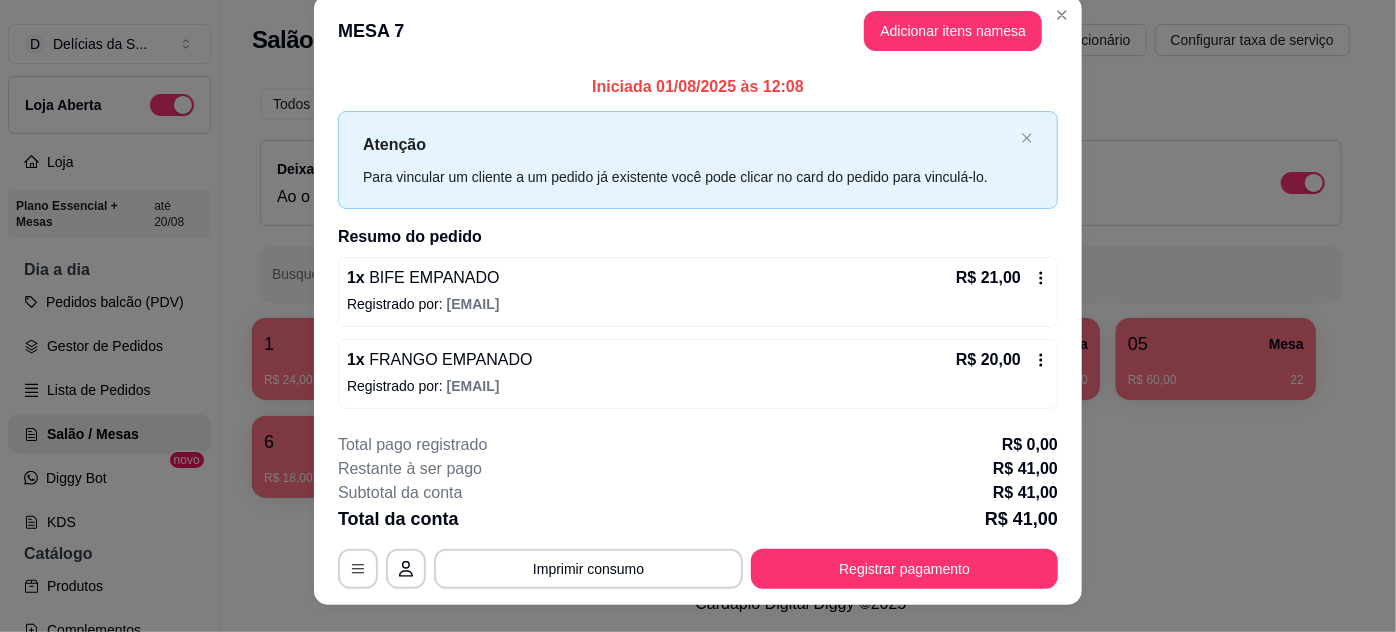 scroll, scrollTop: 0, scrollLeft: 0, axis: both 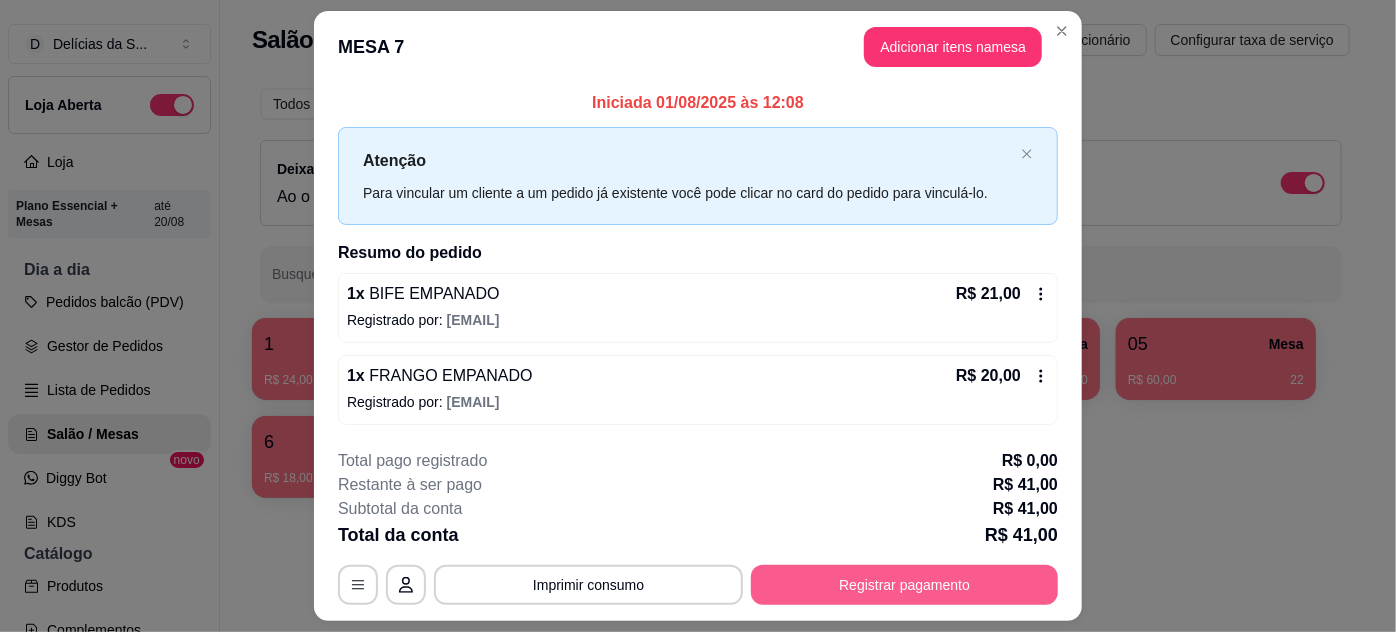 click on "Registrar pagamento" at bounding box center (904, 585) 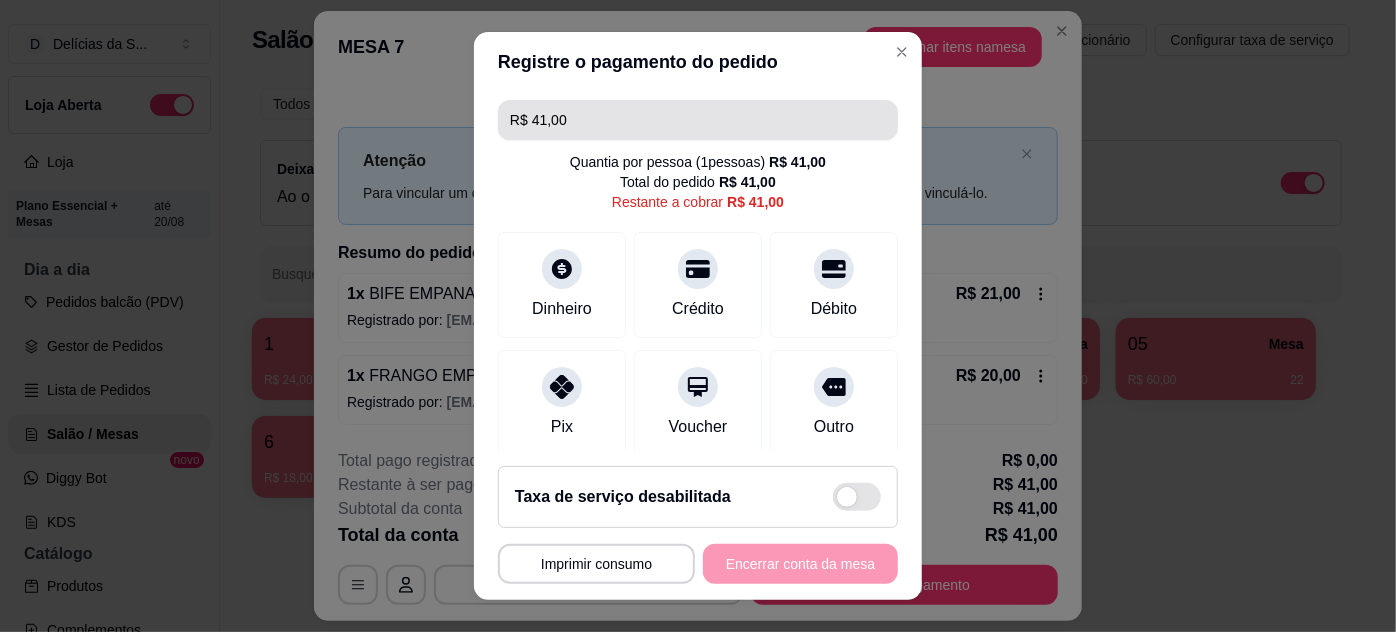 click on "R$ 41,00" at bounding box center (698, 120) 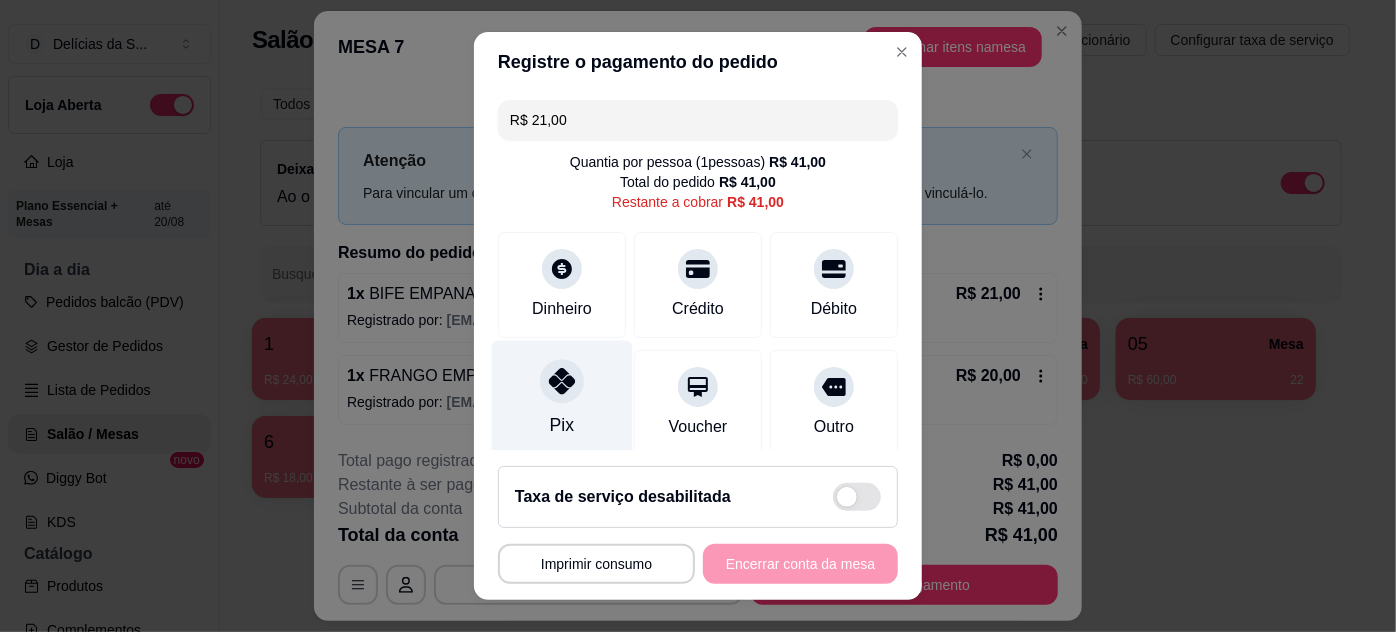 click on "Pix" at bounding box center [562, 398] 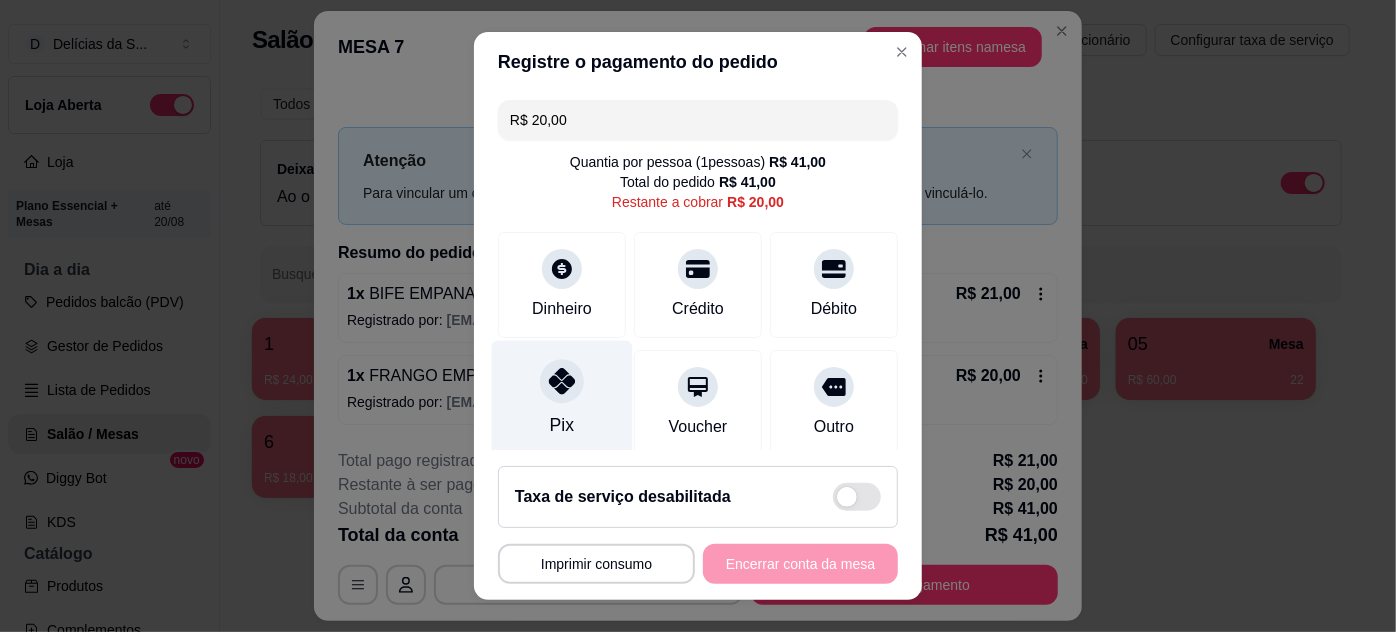 click on "Pix" at bounding box center (562, 398) 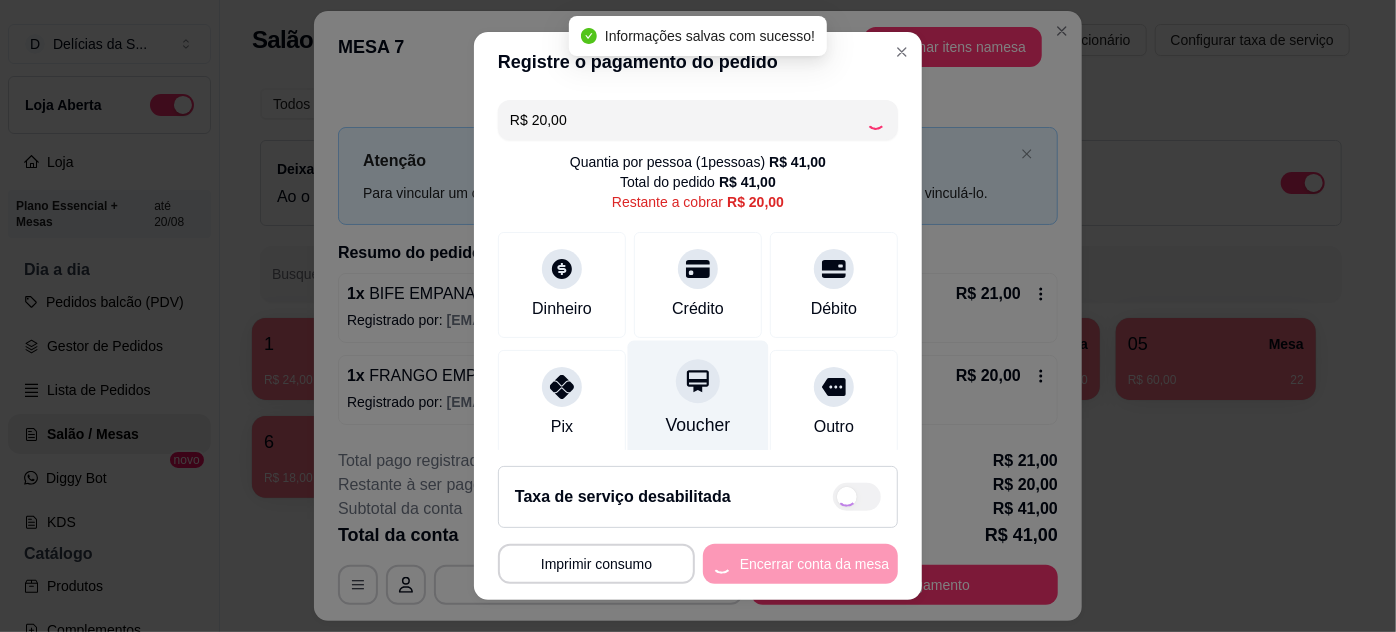 type on "R$ 0,00" 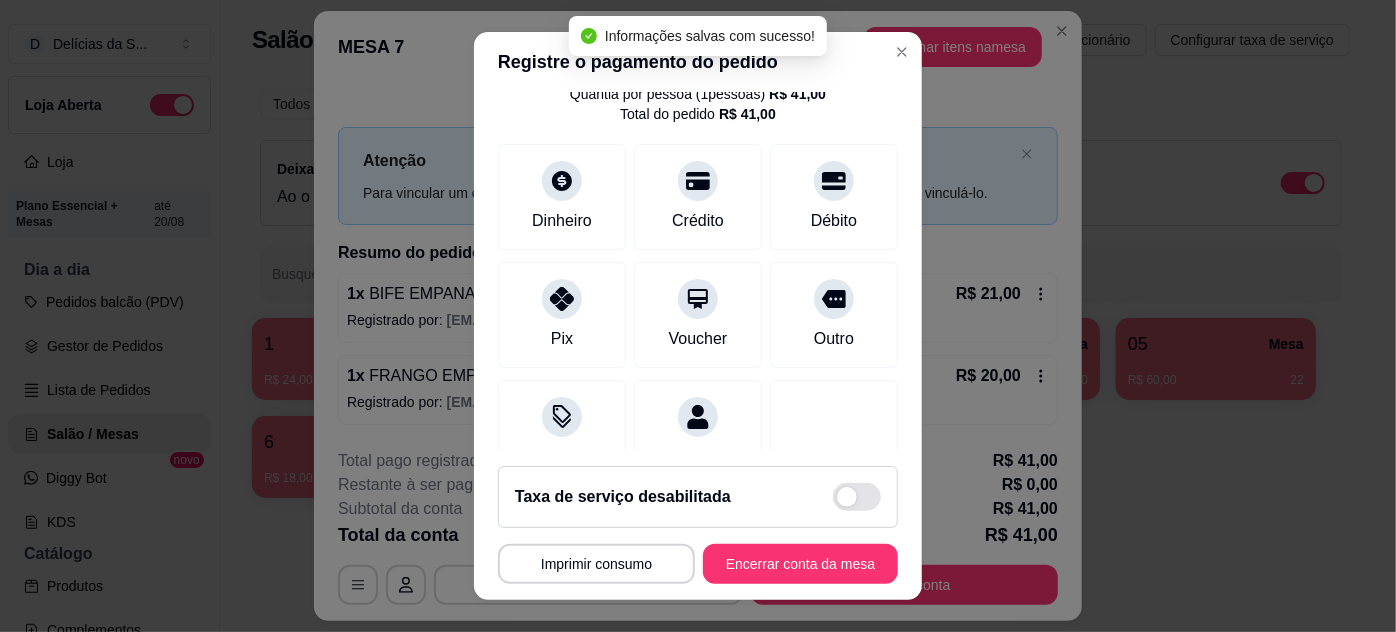 scroll, scrollTop: 312, scrollLeft: 0, axis: vertical 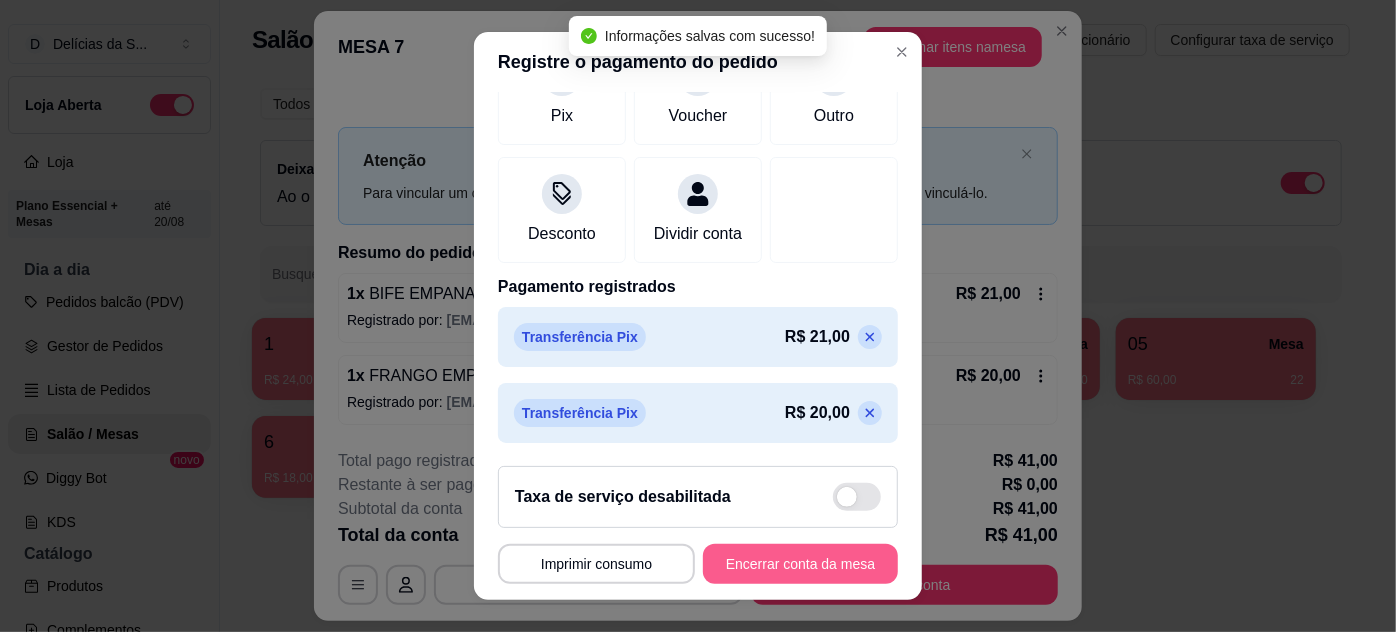 click on "Encerrar conta da mesa" at bounding box center (800, 564) 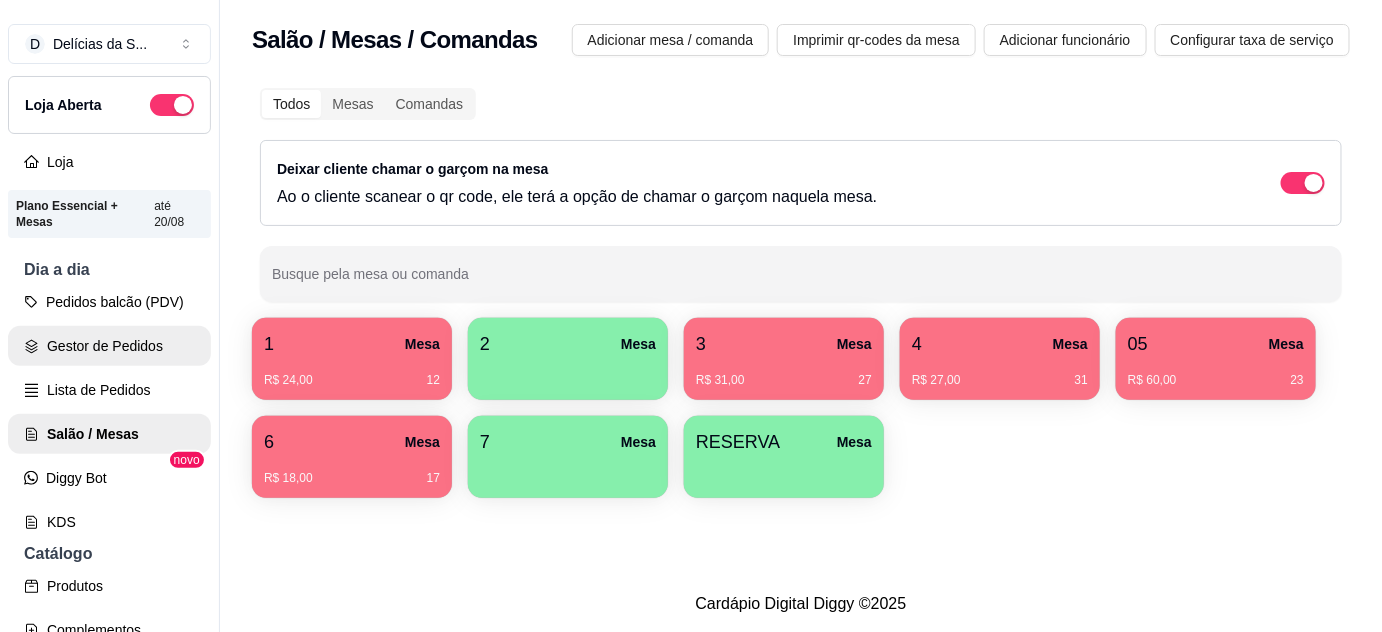 click on "Gestor de Pedidos" at bounding box center (109, 346) 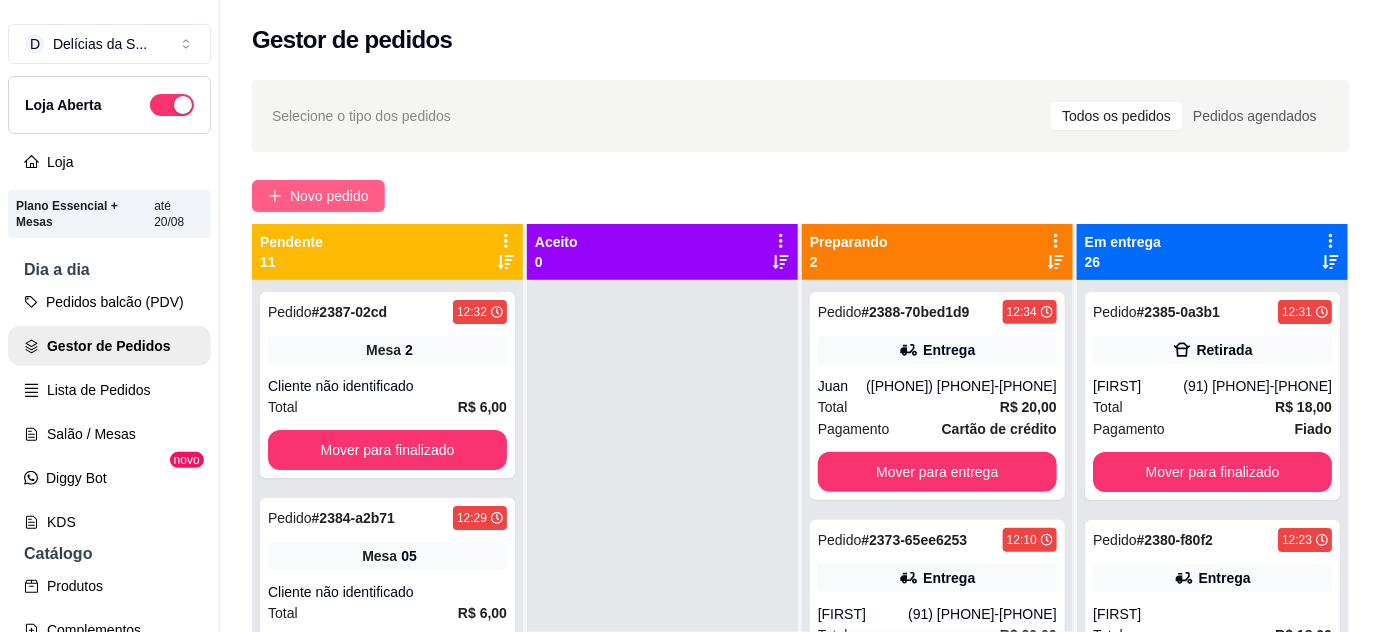click on "Novo pedido" at bounding box center (329, 196) 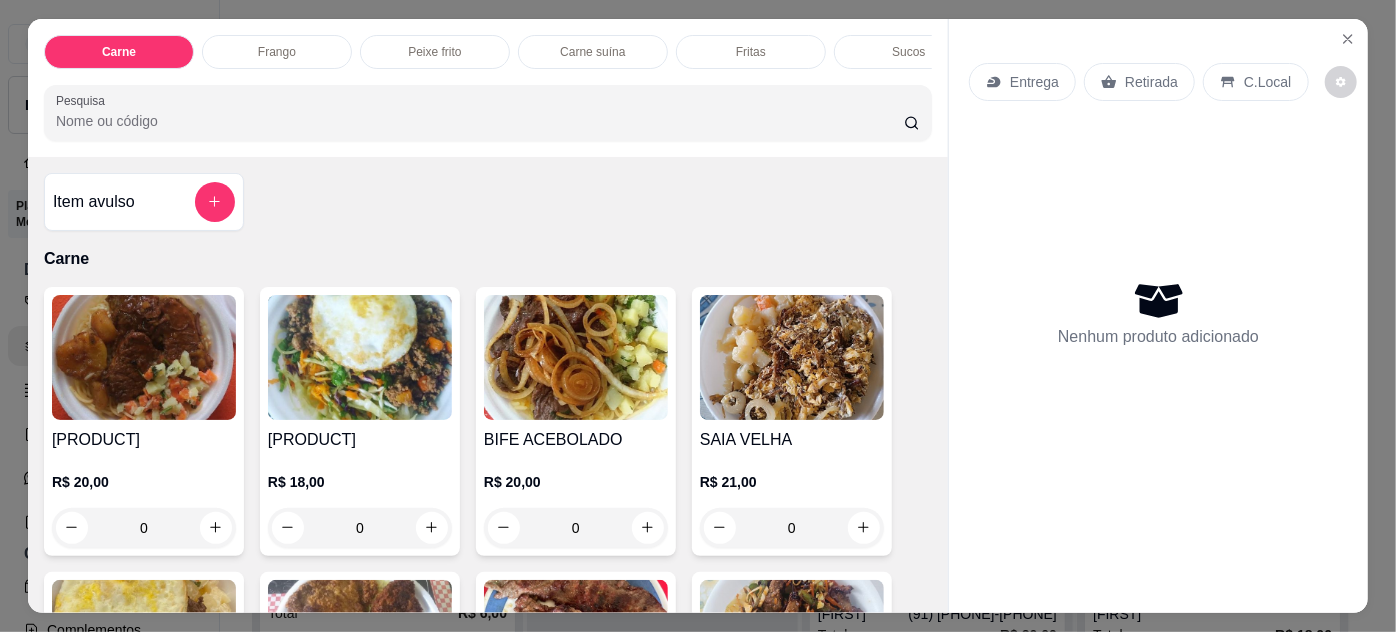 click at bounding box center [144, 357] 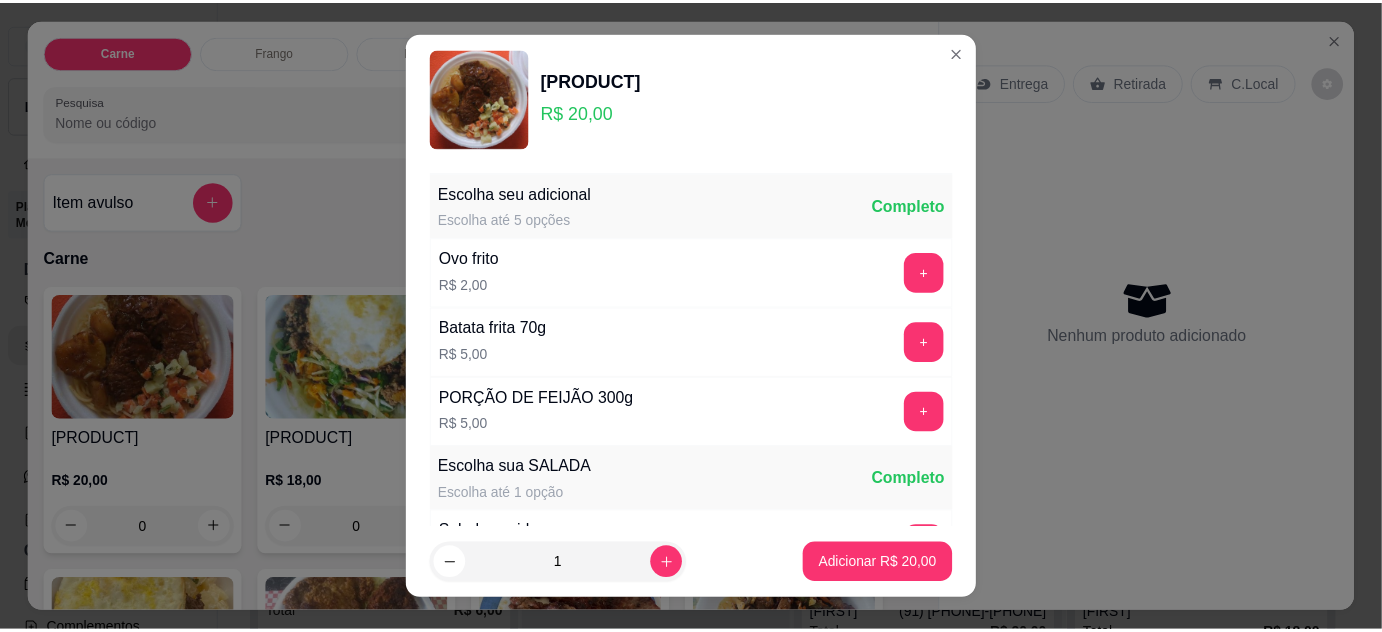 scroll, scrollTop: 269, scrollLeft: 0, axis: vertical 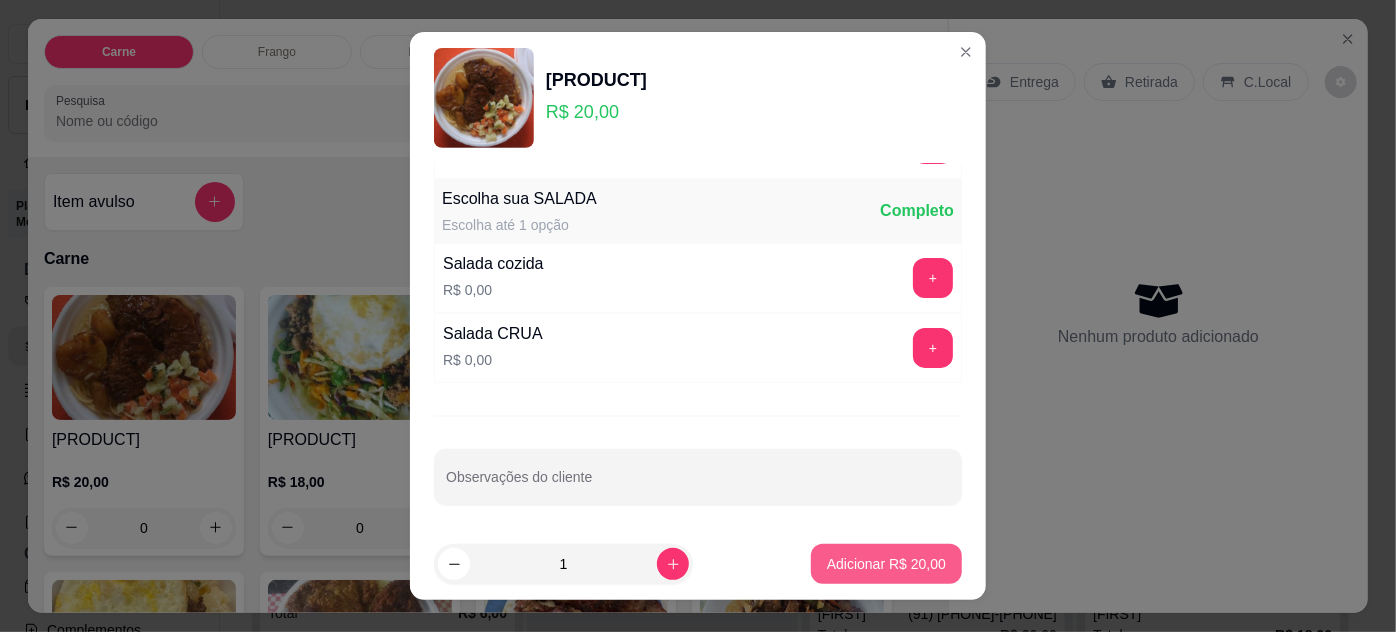 click on "Adicionar   R$ 20,00" at bounding box center [886, 564] 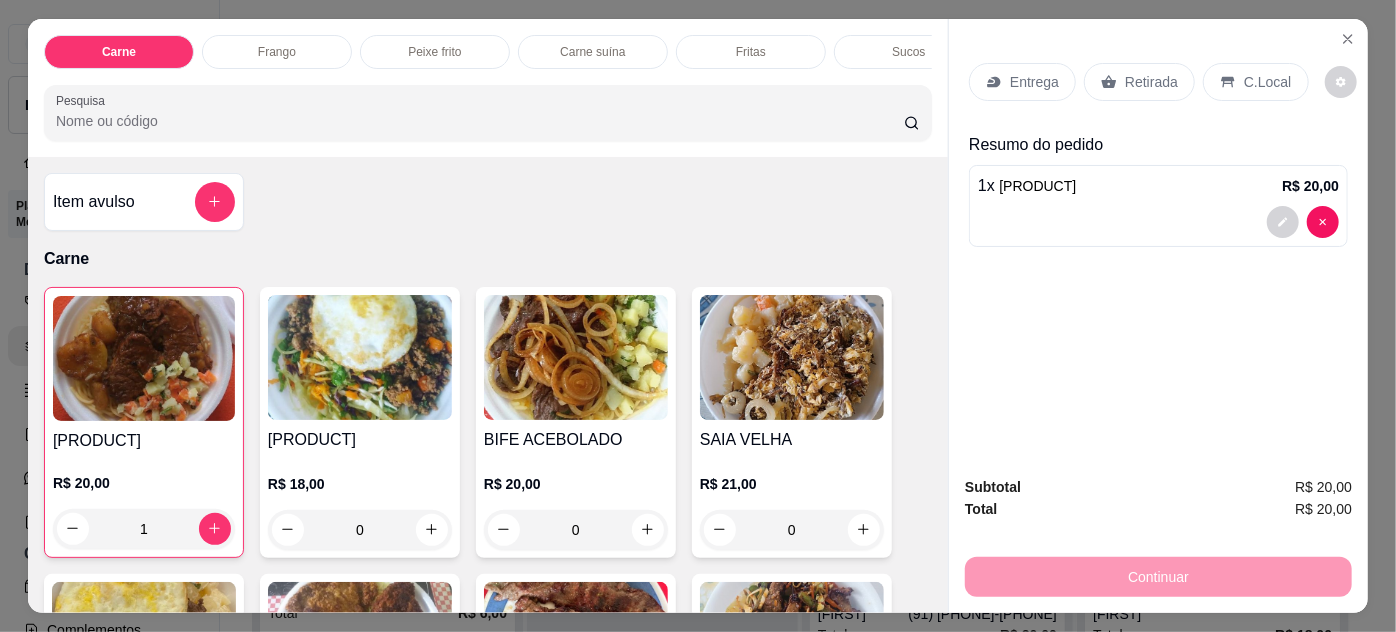 click on "Retirada" at bounding box center (1139, 82) 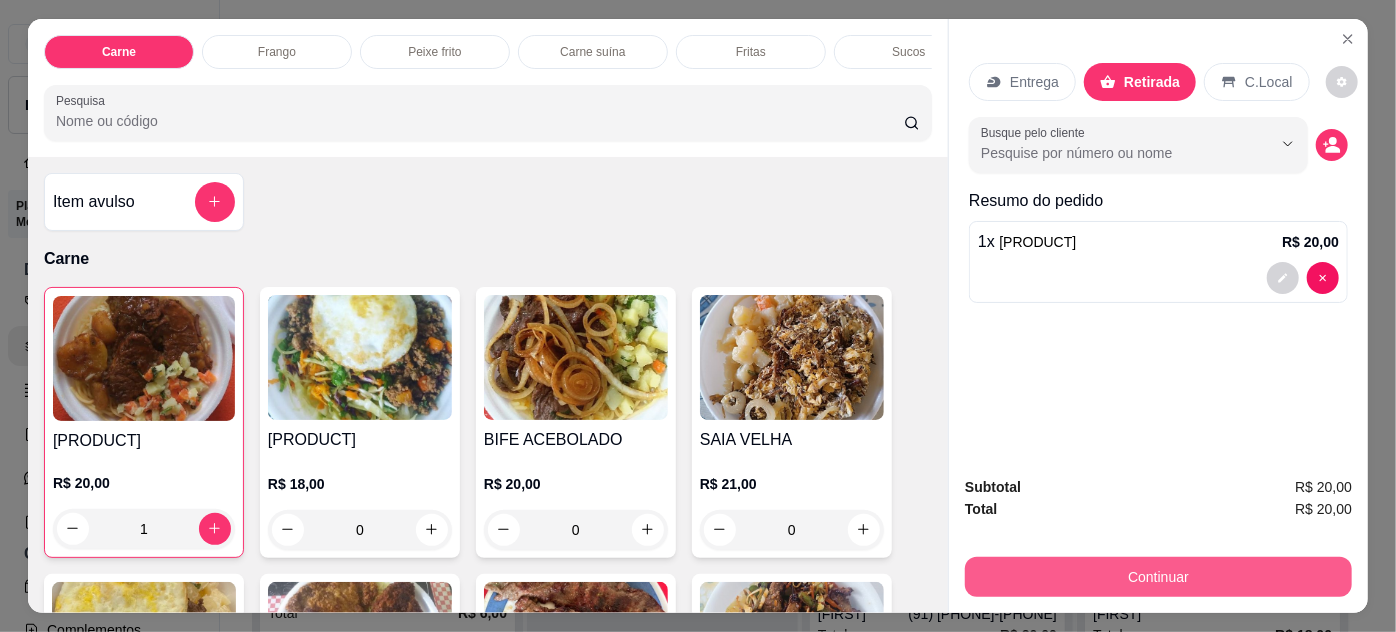 click on "Continuar" at bounding box center [1158, 577] 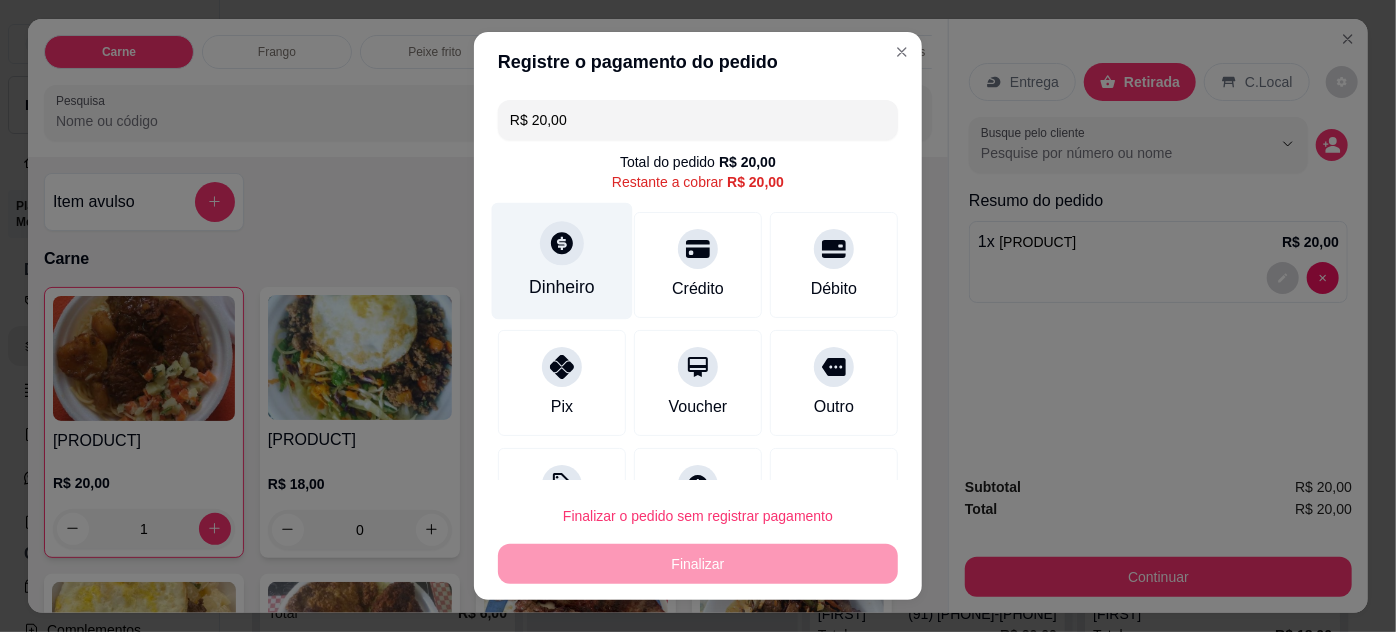 click on "Dinheiro" at bounding box center (562, 260) 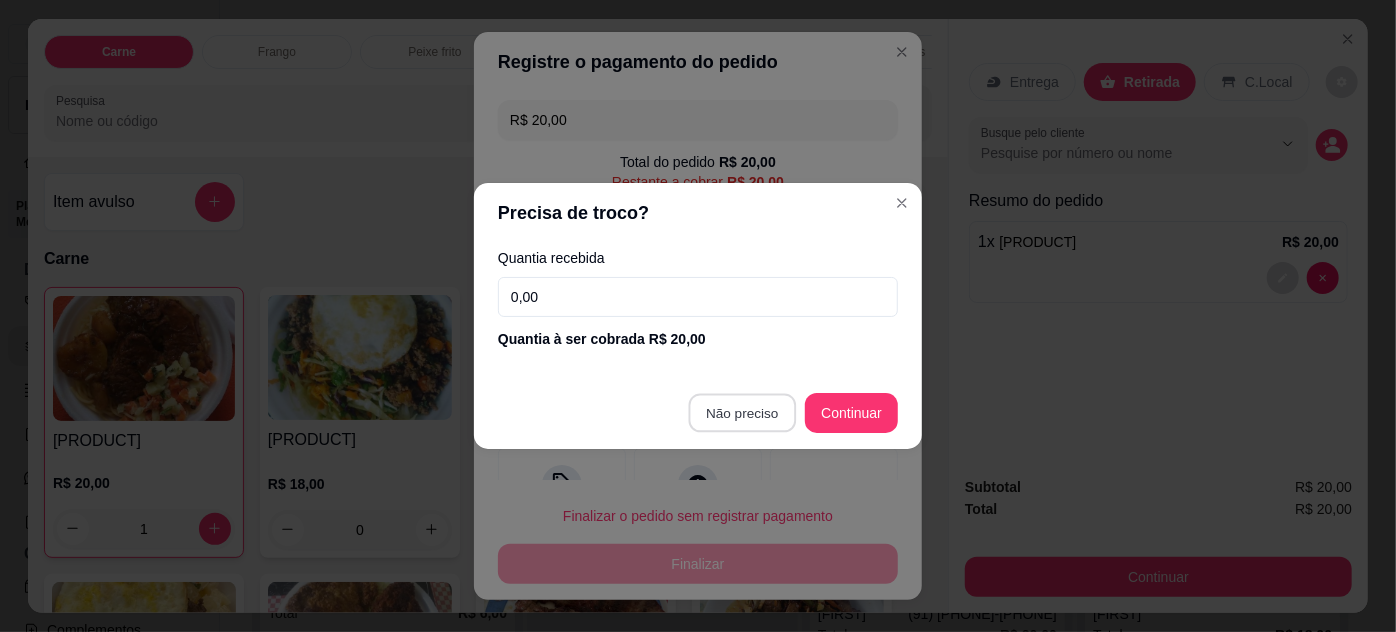 type on "R$ 0,00" 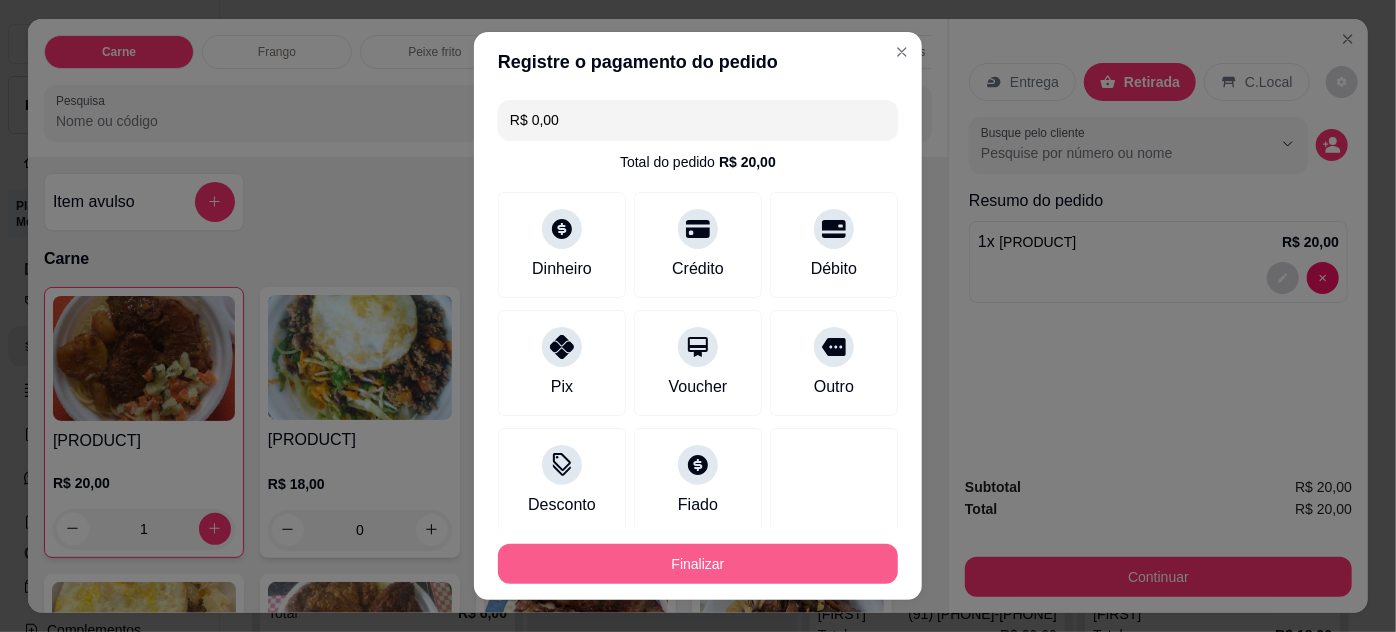 click on "Finalizar" at bounding box center (698, 564) 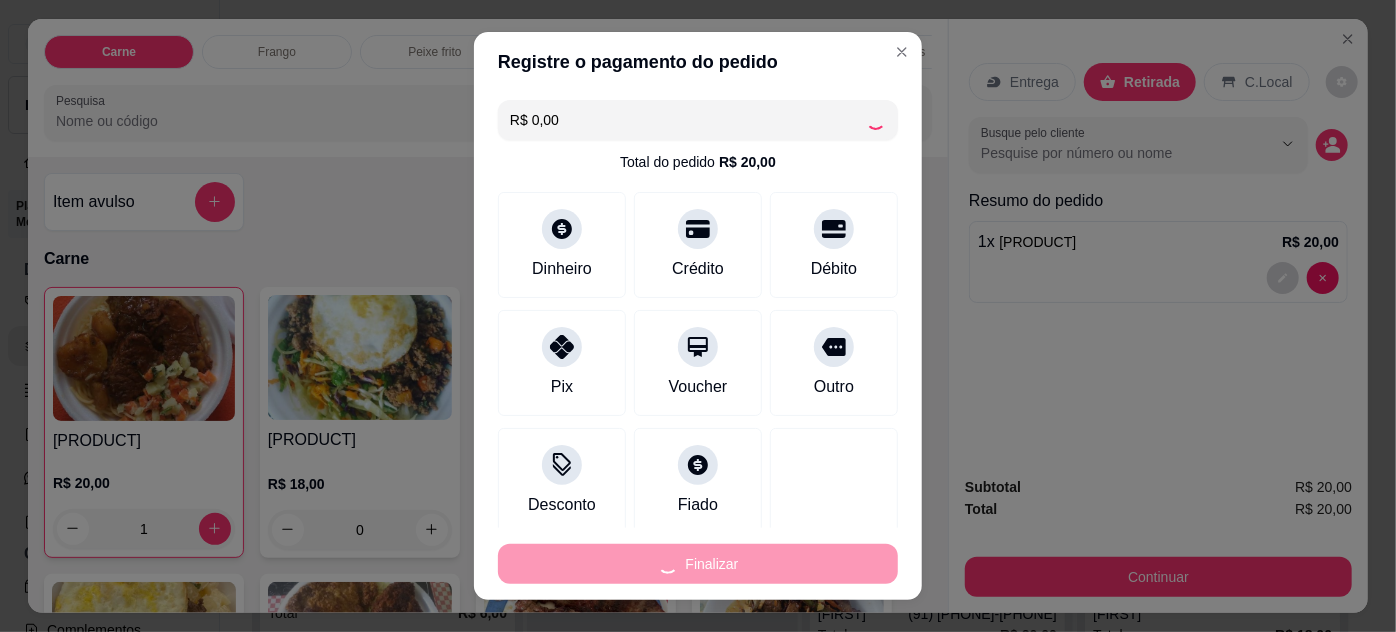type on "0" 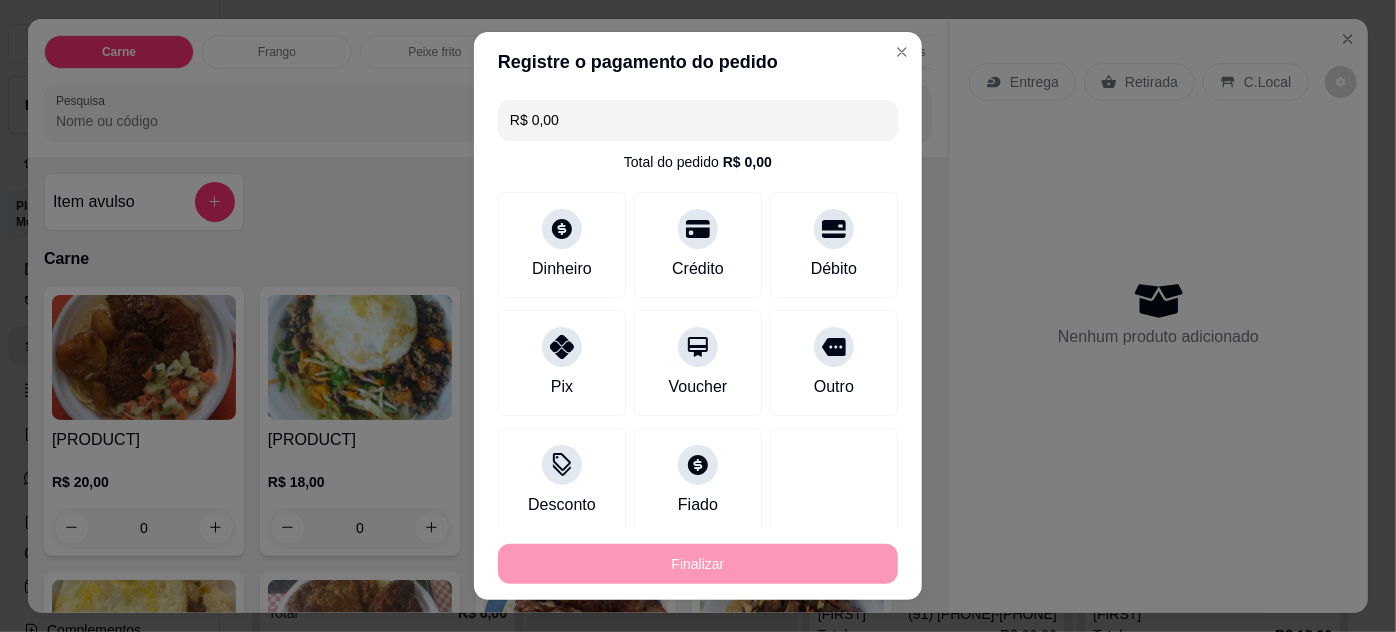 type on "-R$ 20,00" 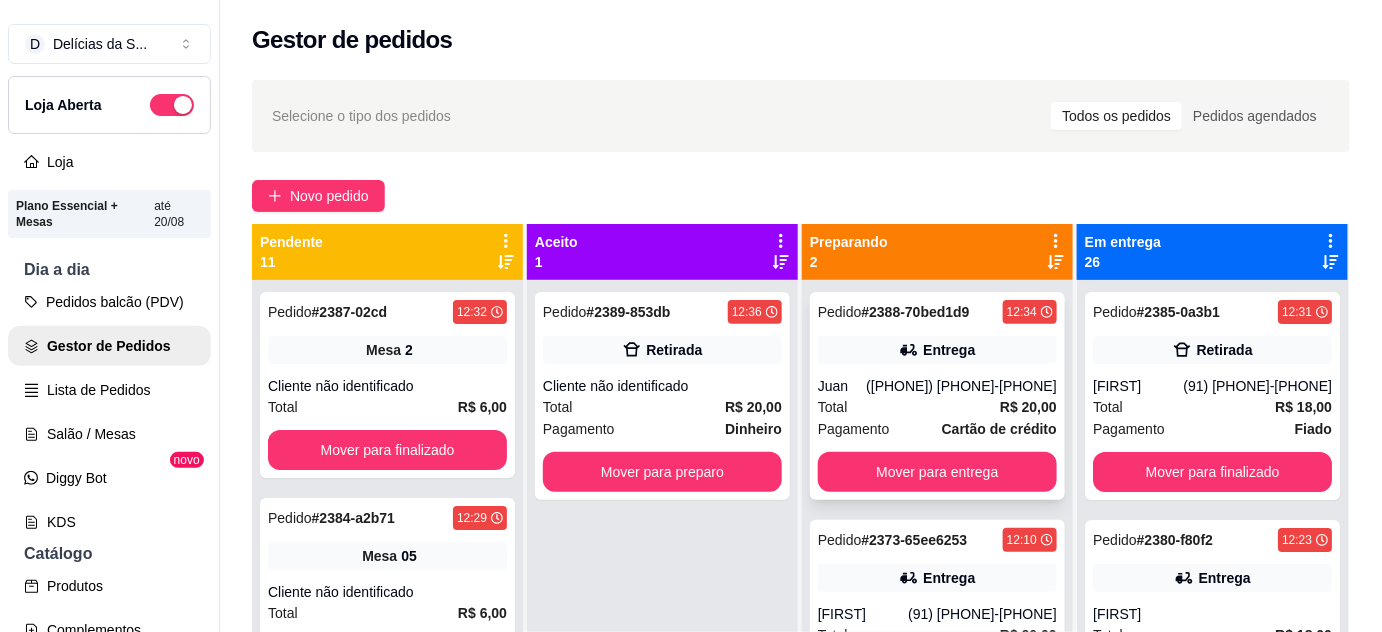 click on "Cartão de crédito" at bounding box center [999, 429] 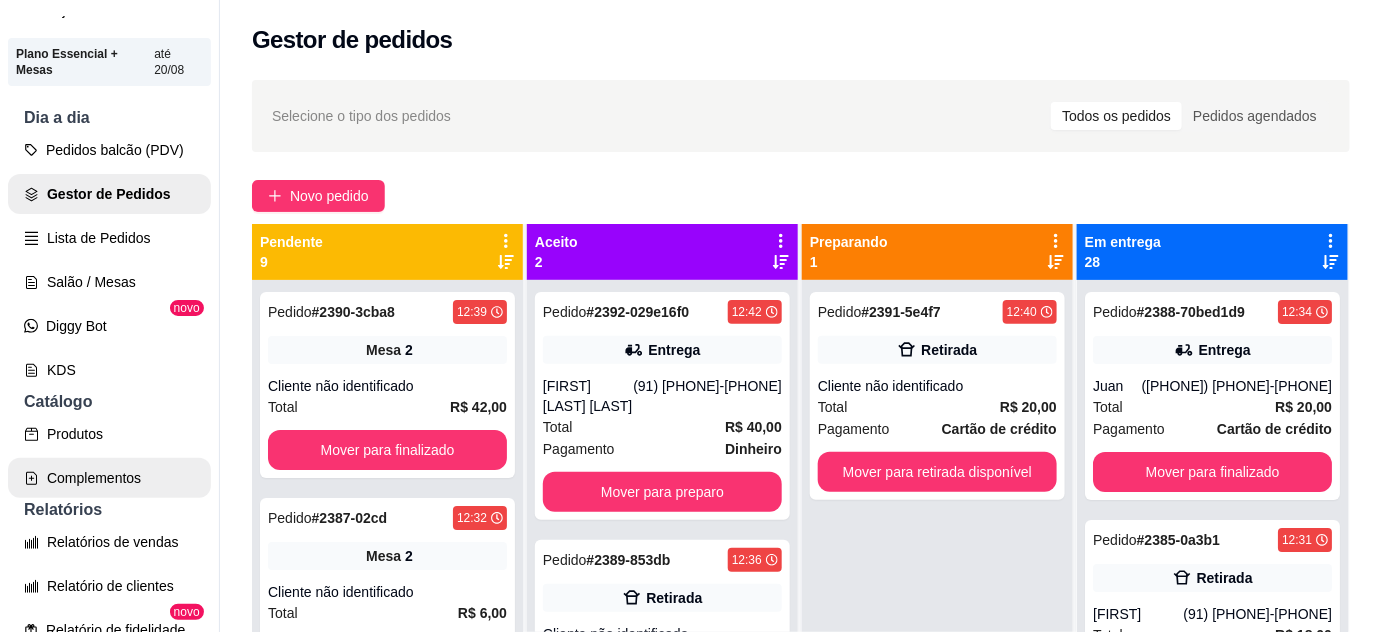 scroll, scrollTop: 181, scrollLeft: 0, axis: vertical 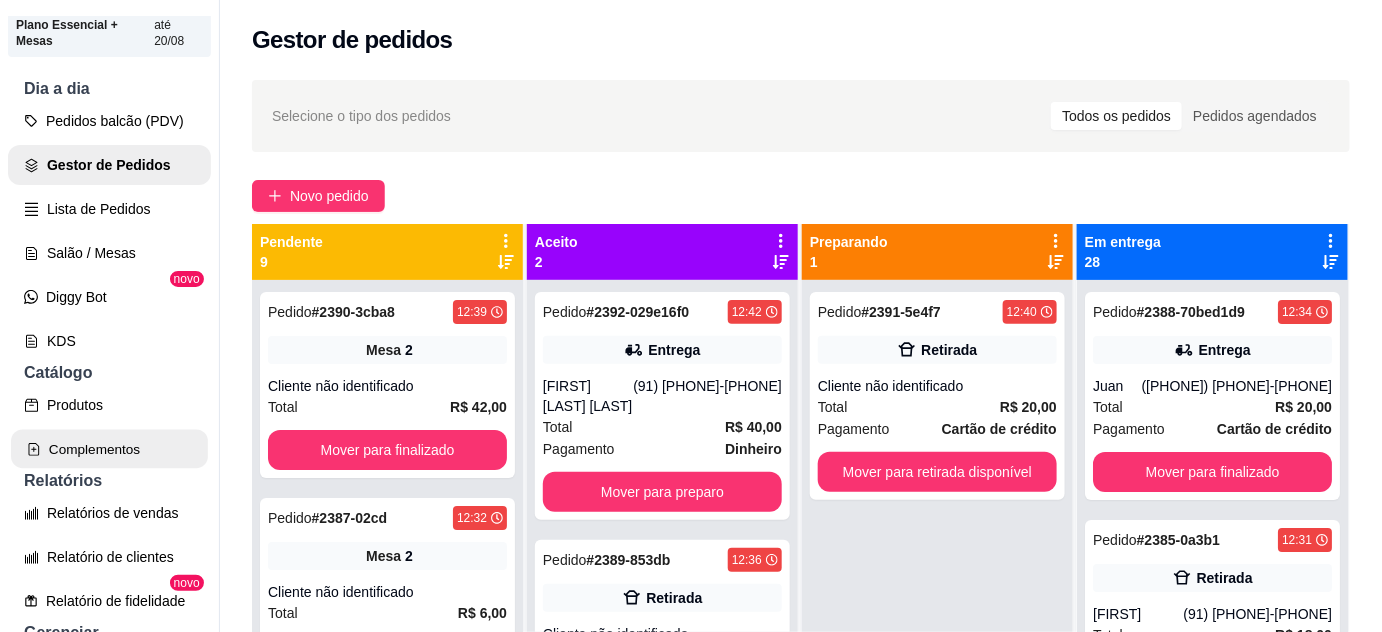 click on "Complementos" at bounding box center [109, 449] 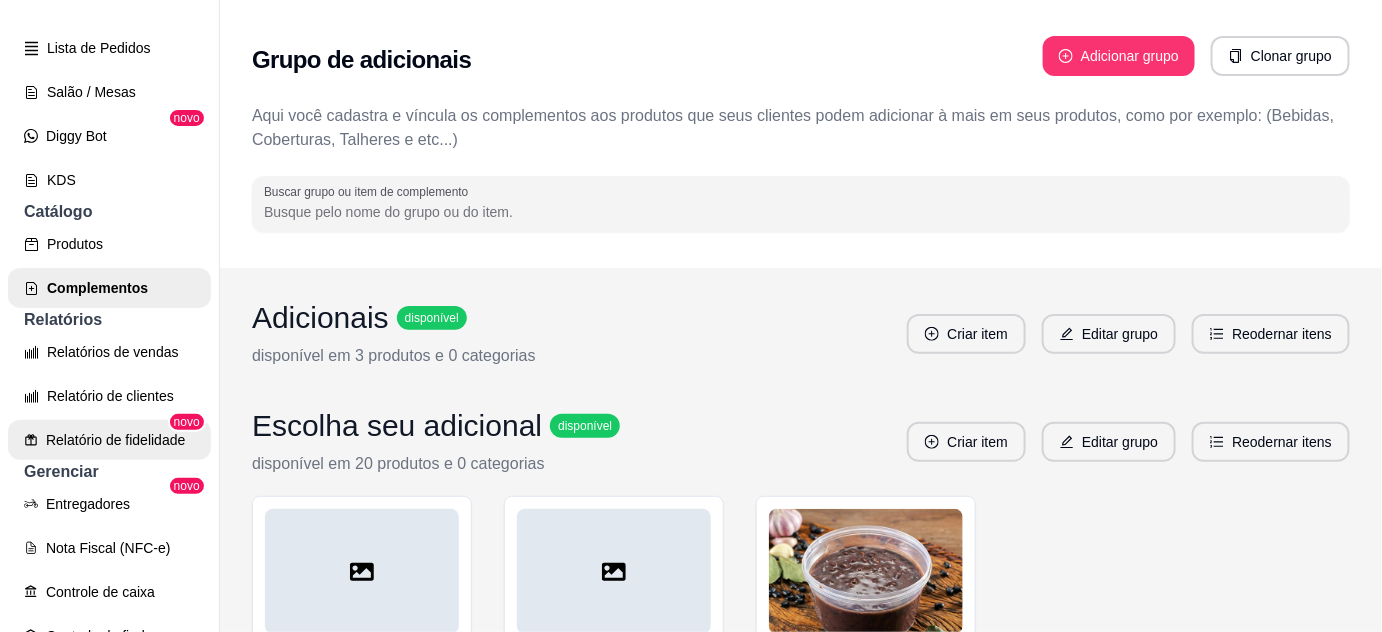 scroll, scrollTop: 363, scrollLeft: 0, axis: vertical 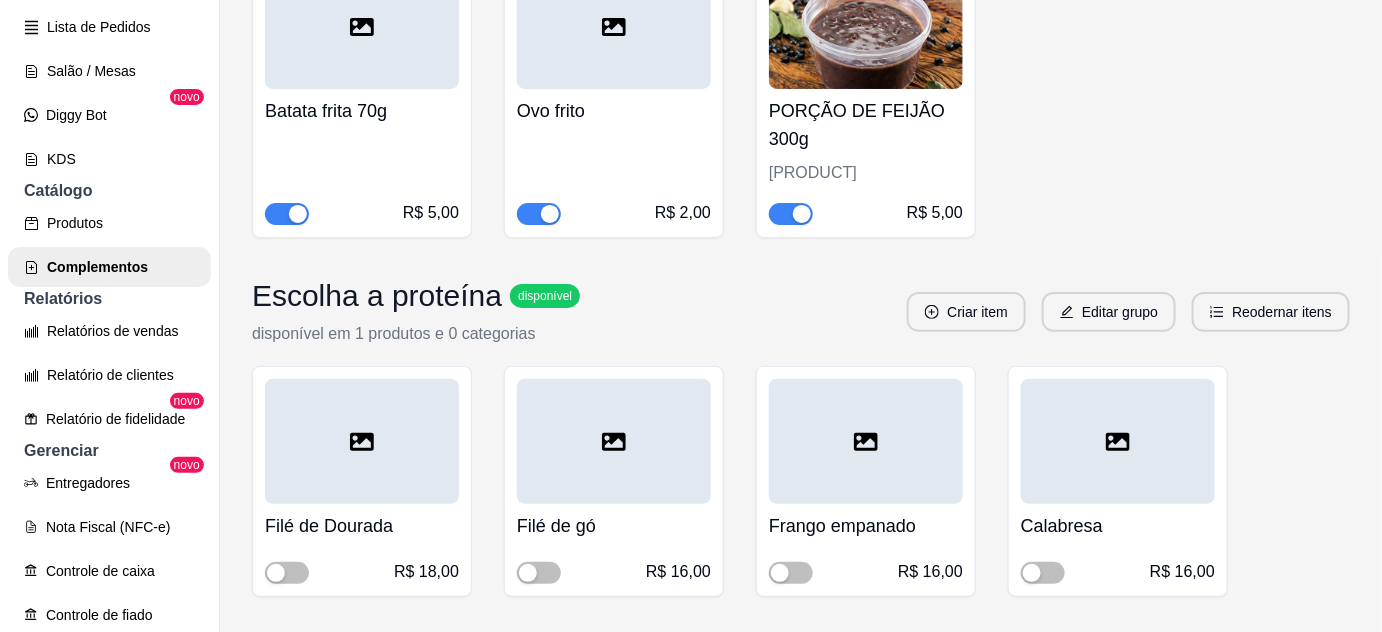 click at bounding box center (287, 214) 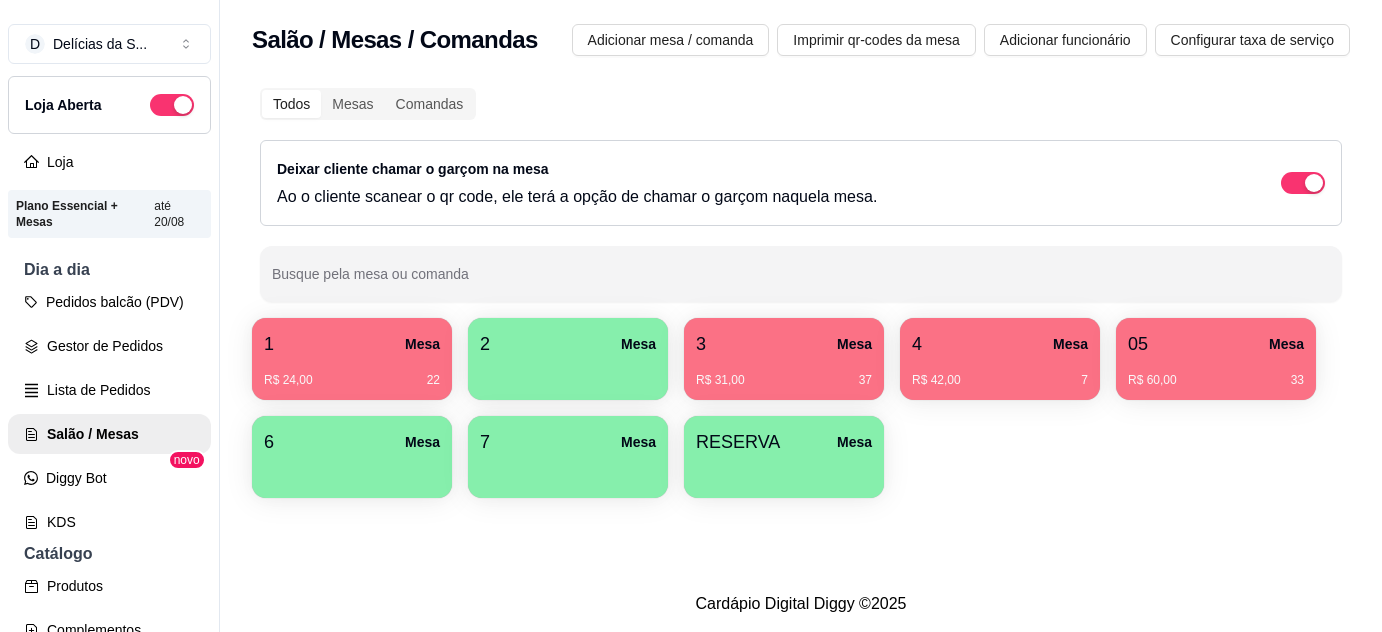 scroll, scrollTop: 0, scrollLeft: 0, axis: both 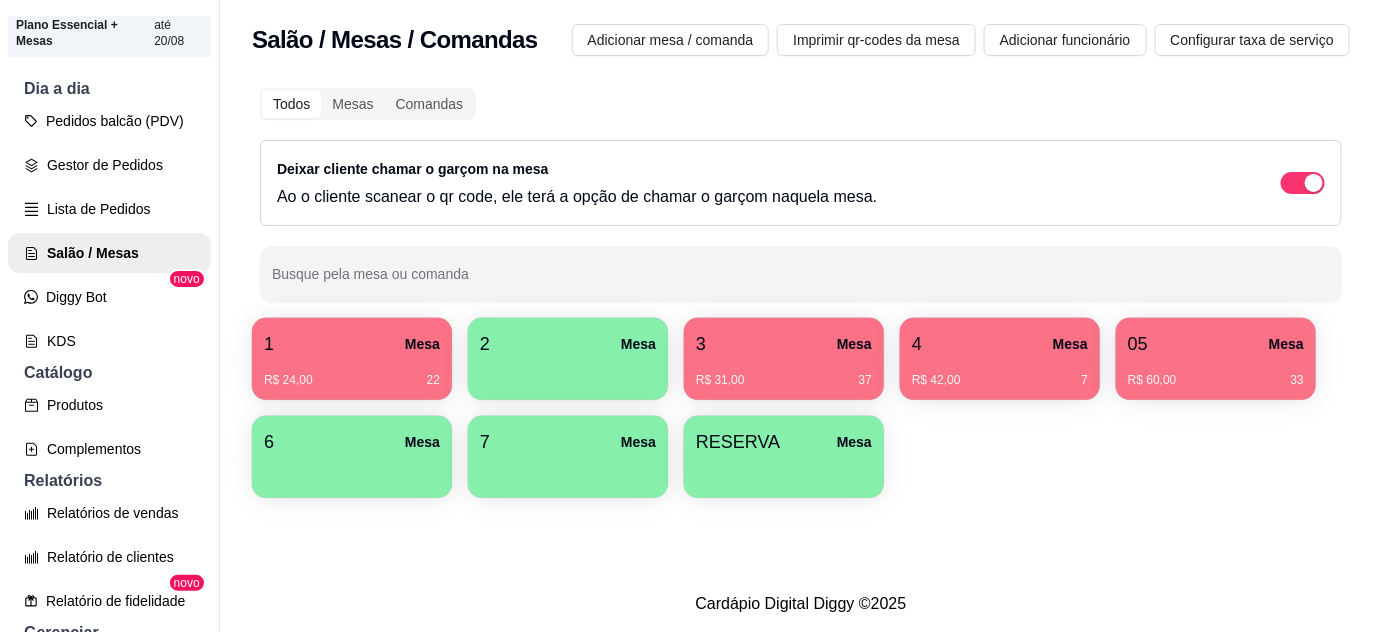 click on "05 Mesa" at bounding box center (1216, 344) 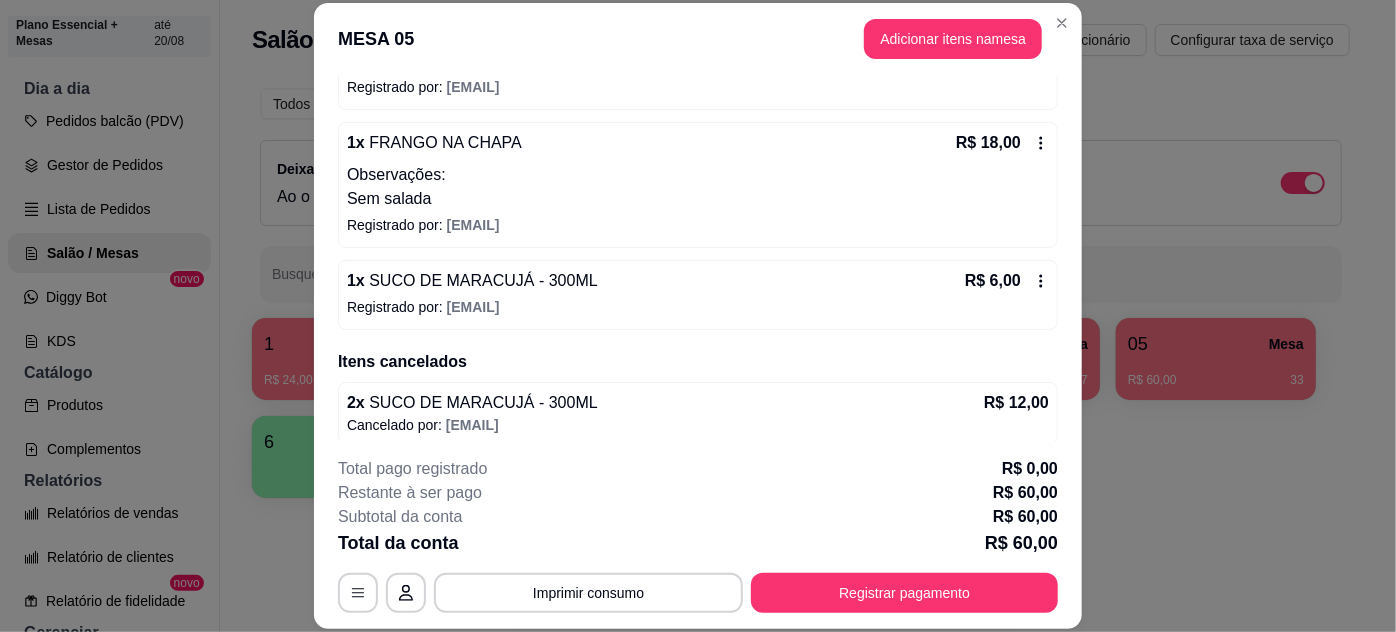 scroll, scrollTop: 288, scrollLeft: 0, axis: vertical 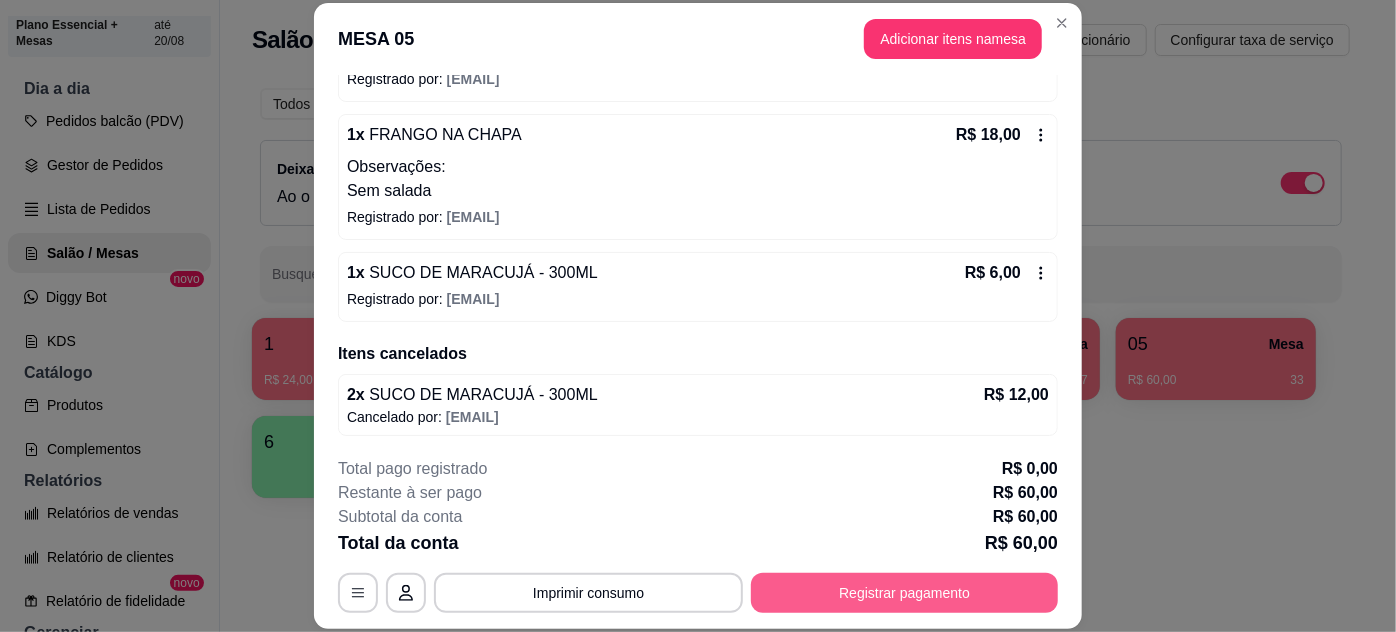 click on "Registrar pagamento" at bounding box center [904, 593] 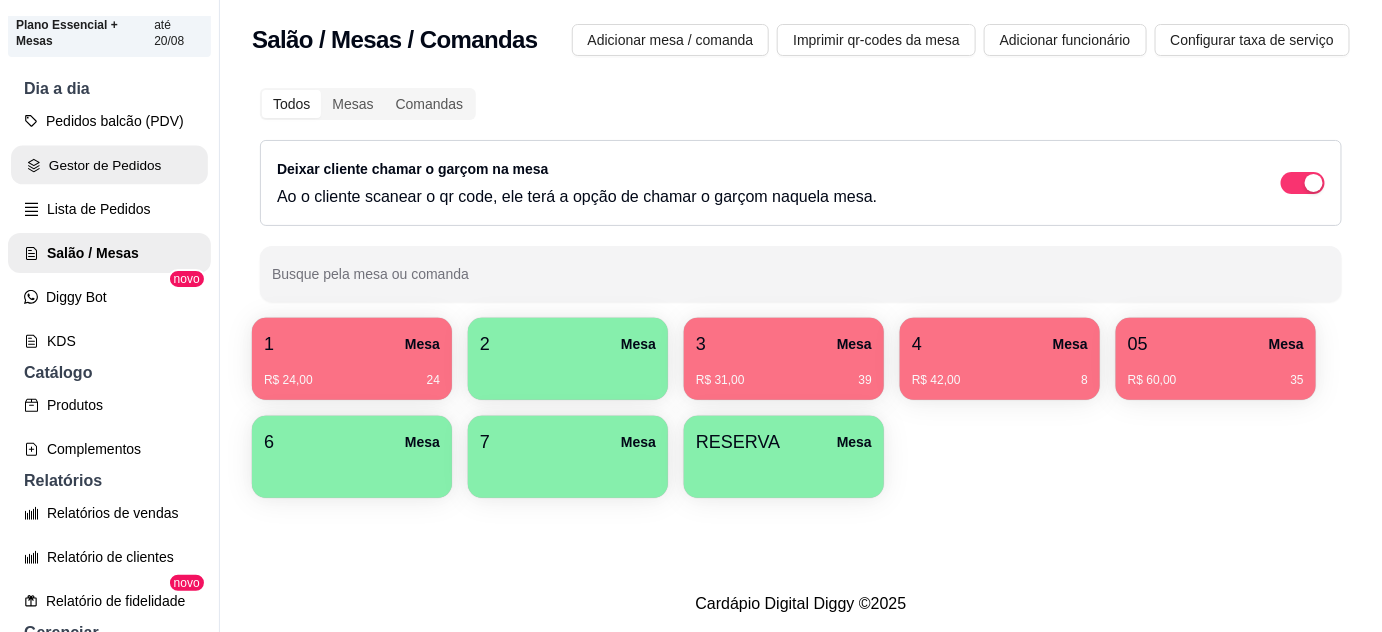 click on "Gestor de Pedidos" at bounding box center [109, 165] 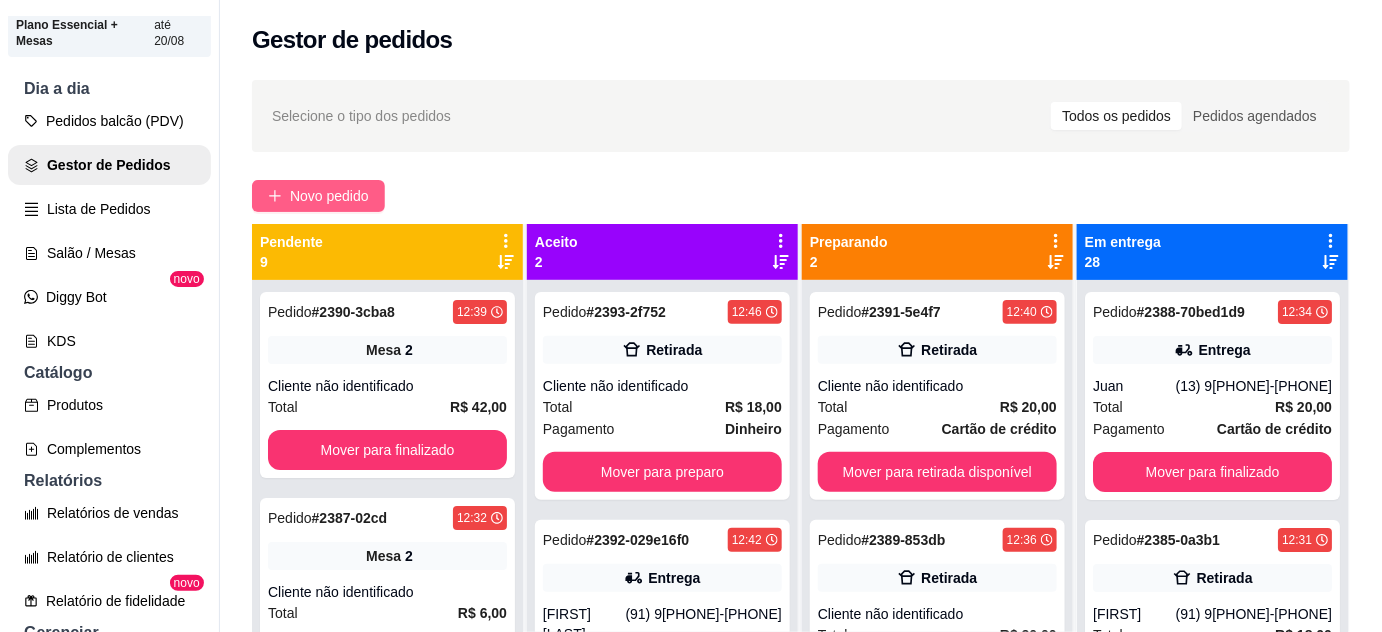 click on "Novo pedido" at bounding box center (329, 196) 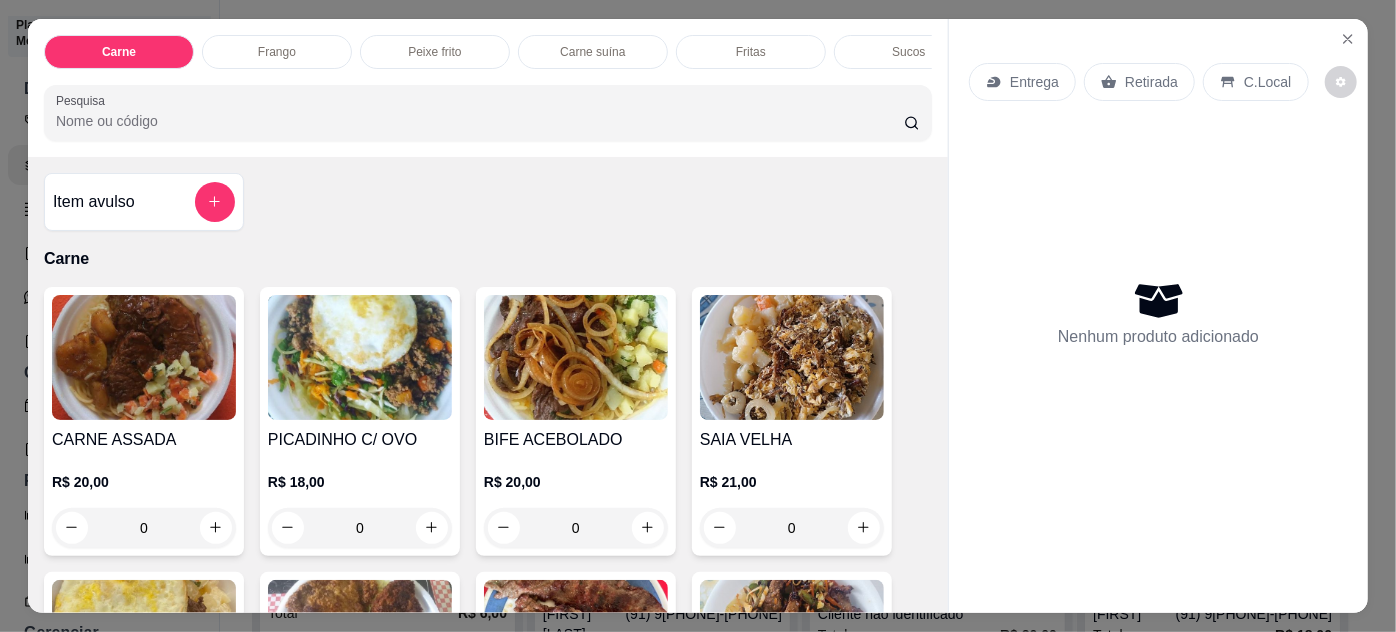 click at bounding box center (144, 357) 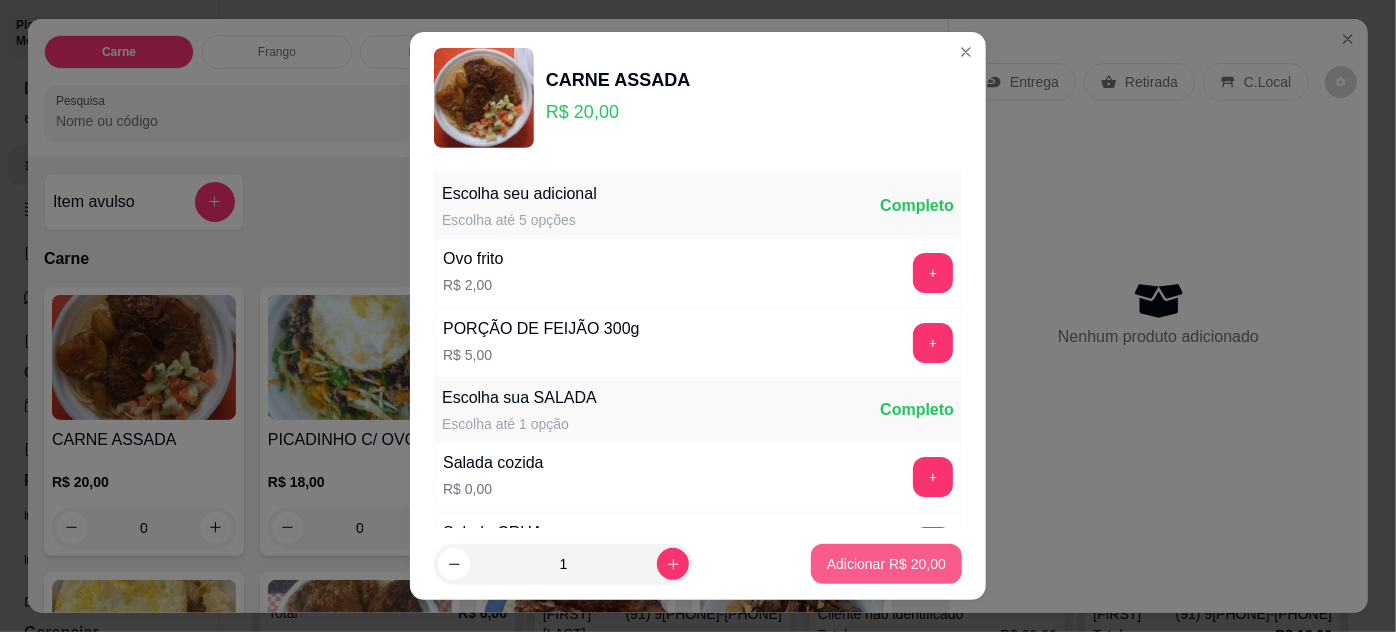 click on "Adicionar   R$ 20,00" at bounding box center [886, 564] 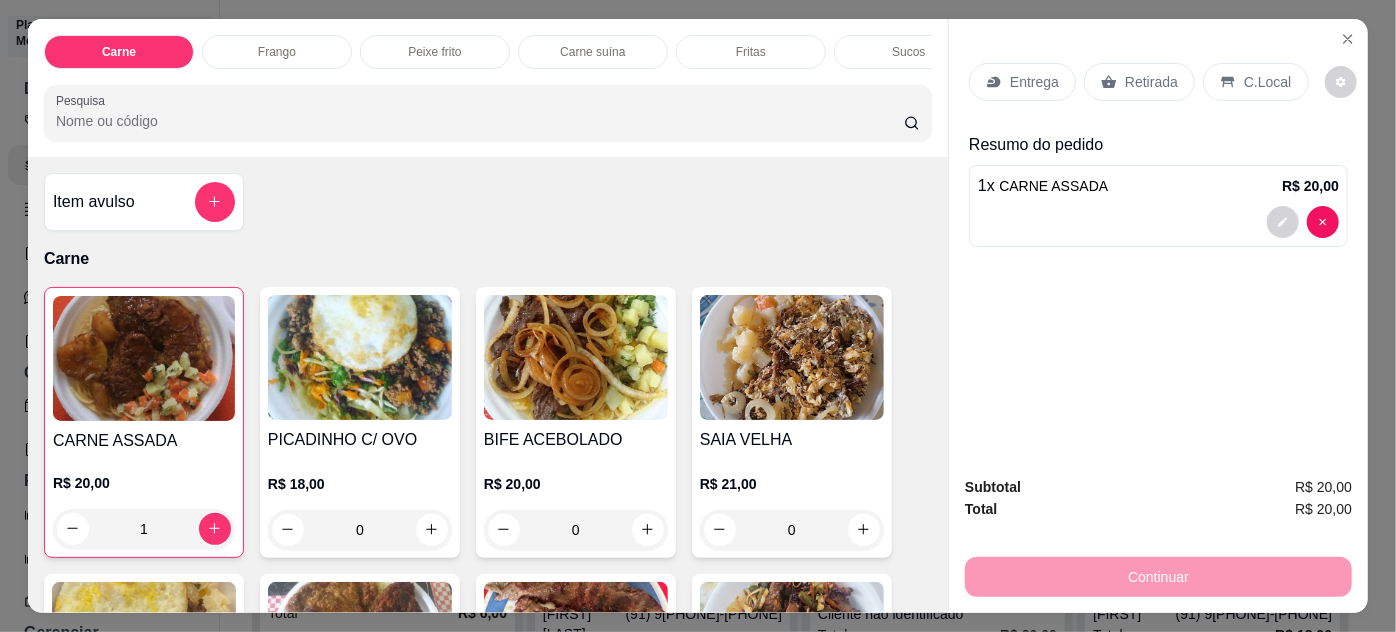 click on "Entrega" at bounding box center [1034, 82] 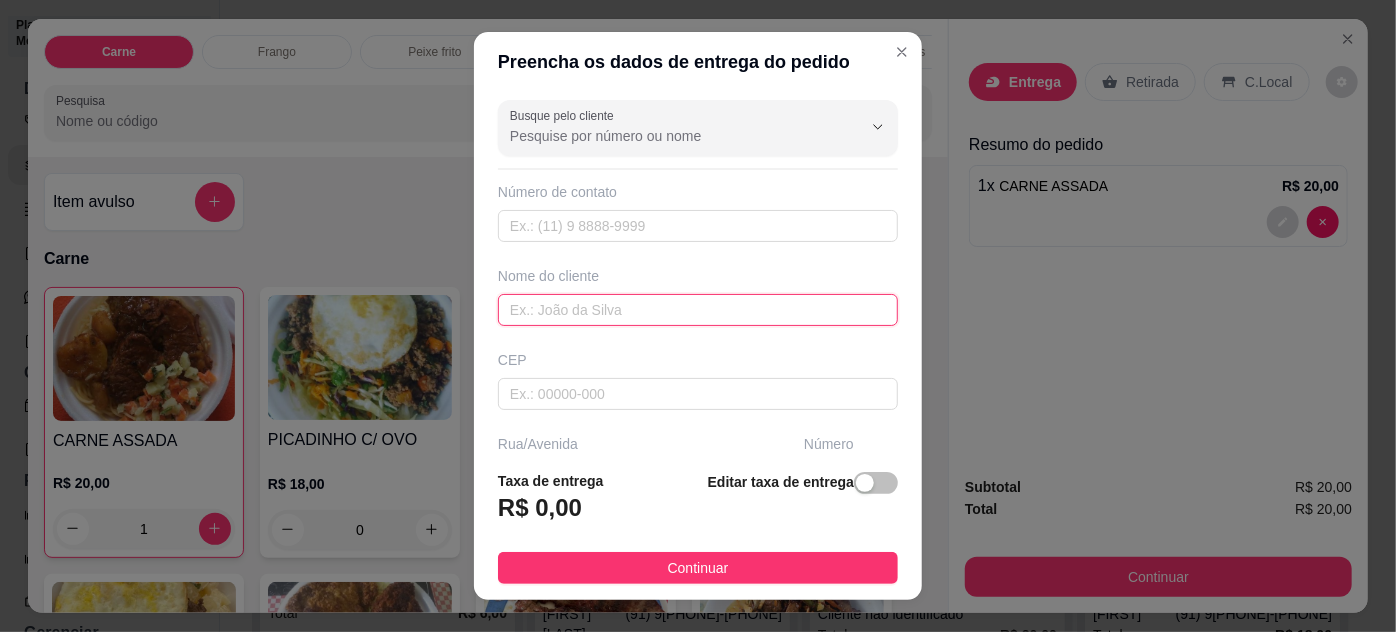 click at bounding box center (698, 310) 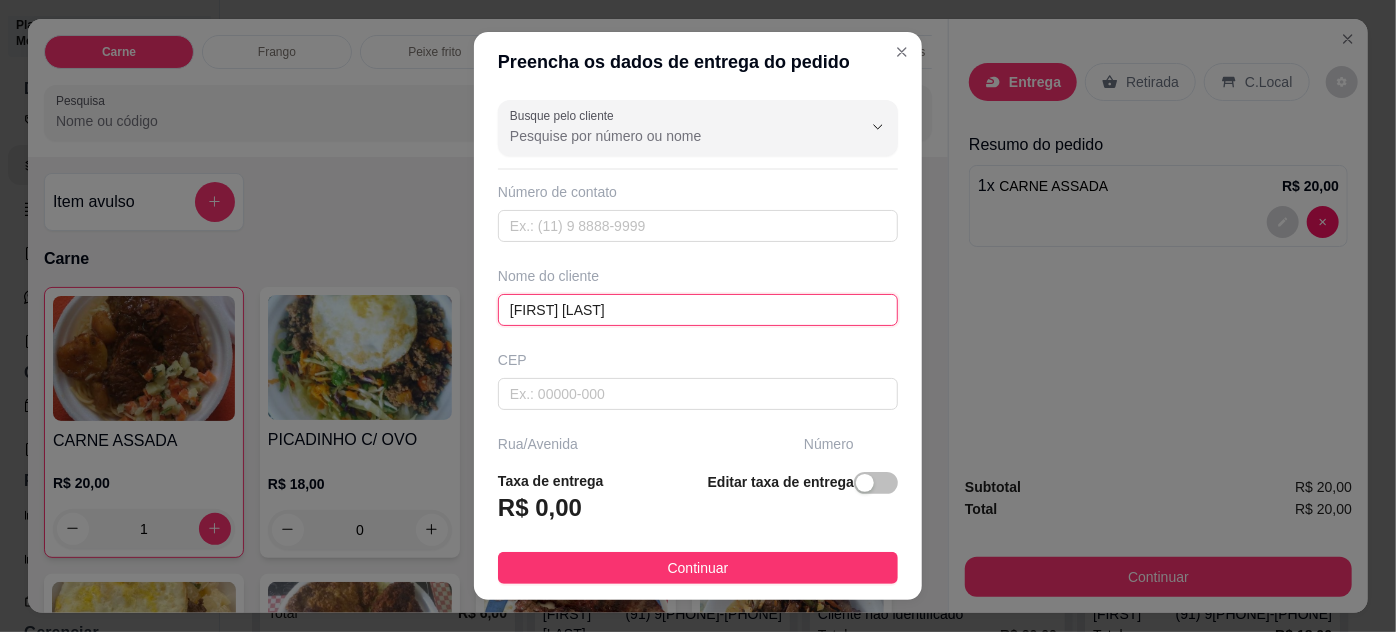 type on "MARCOS PLACAS" 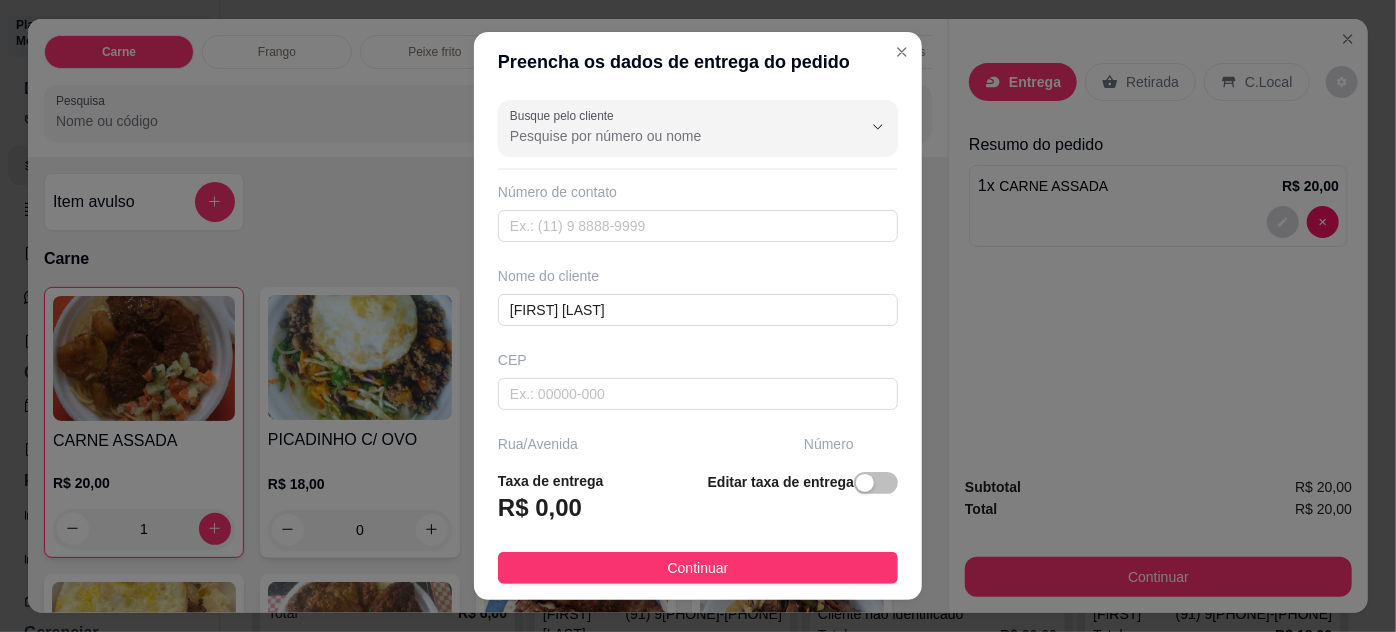 click on "Continuar" at bounding box center (698, 568) 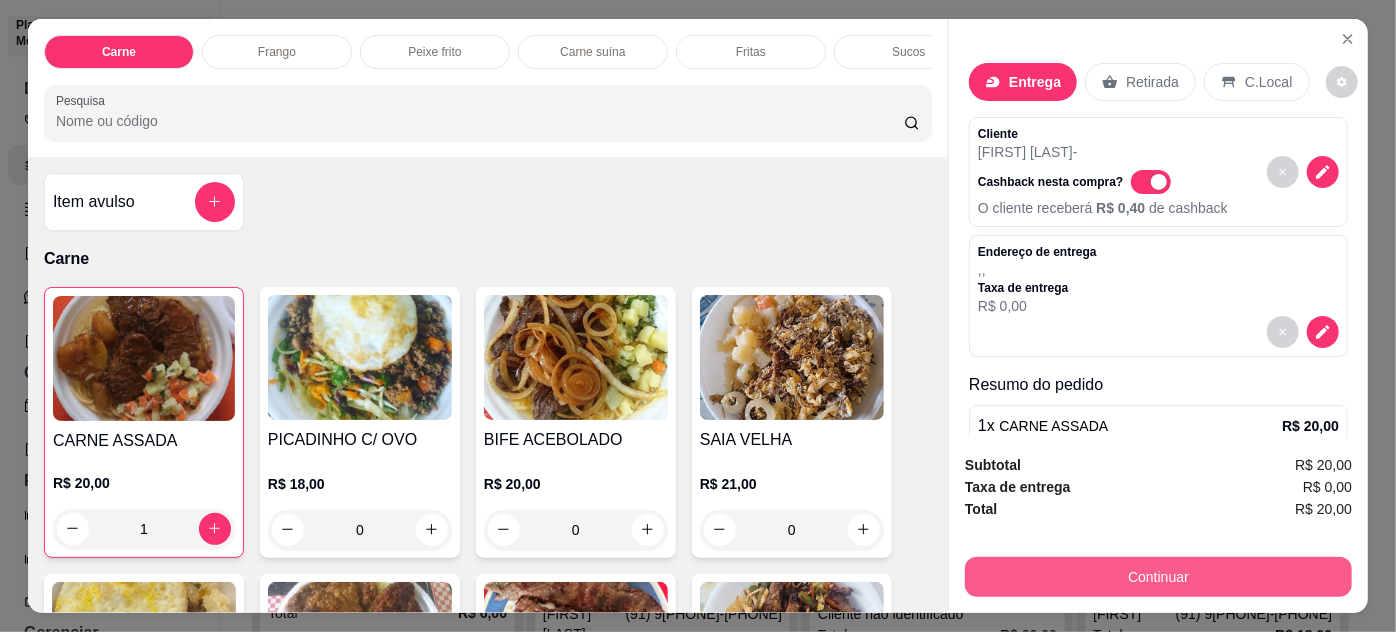 click on "Continuar" at bounding box center [1158, 577] 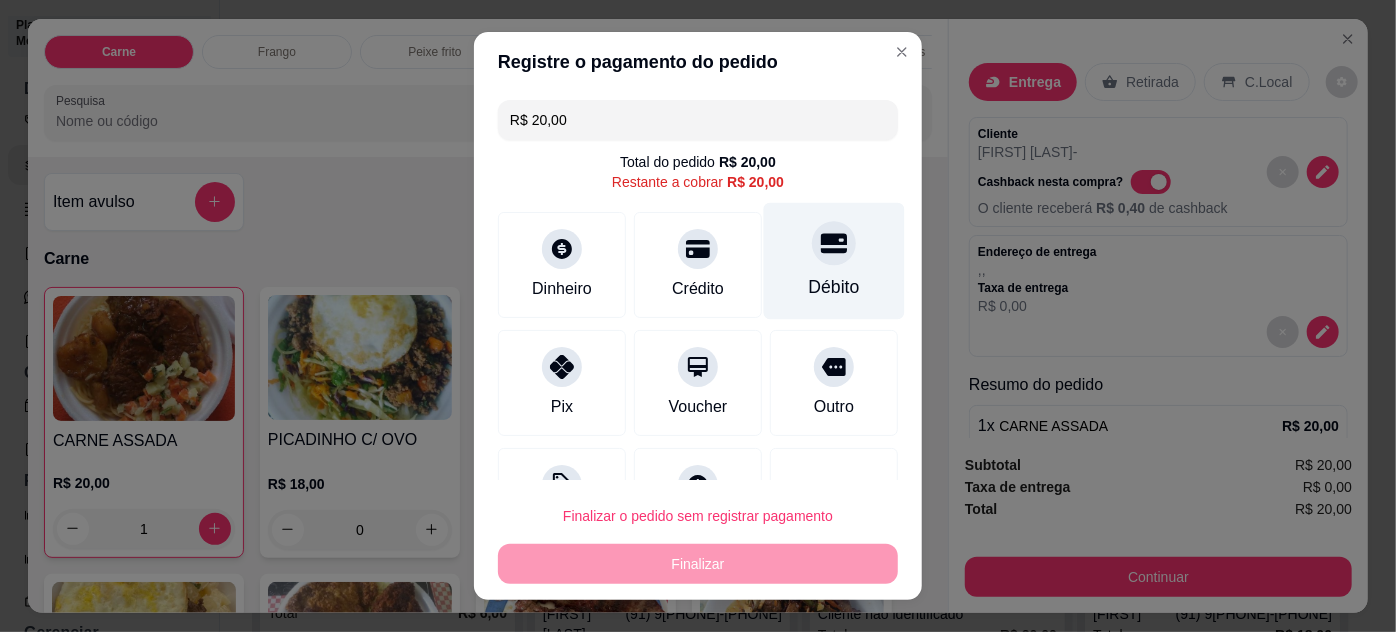 click on "Débito" at bounding box center [834, 260] 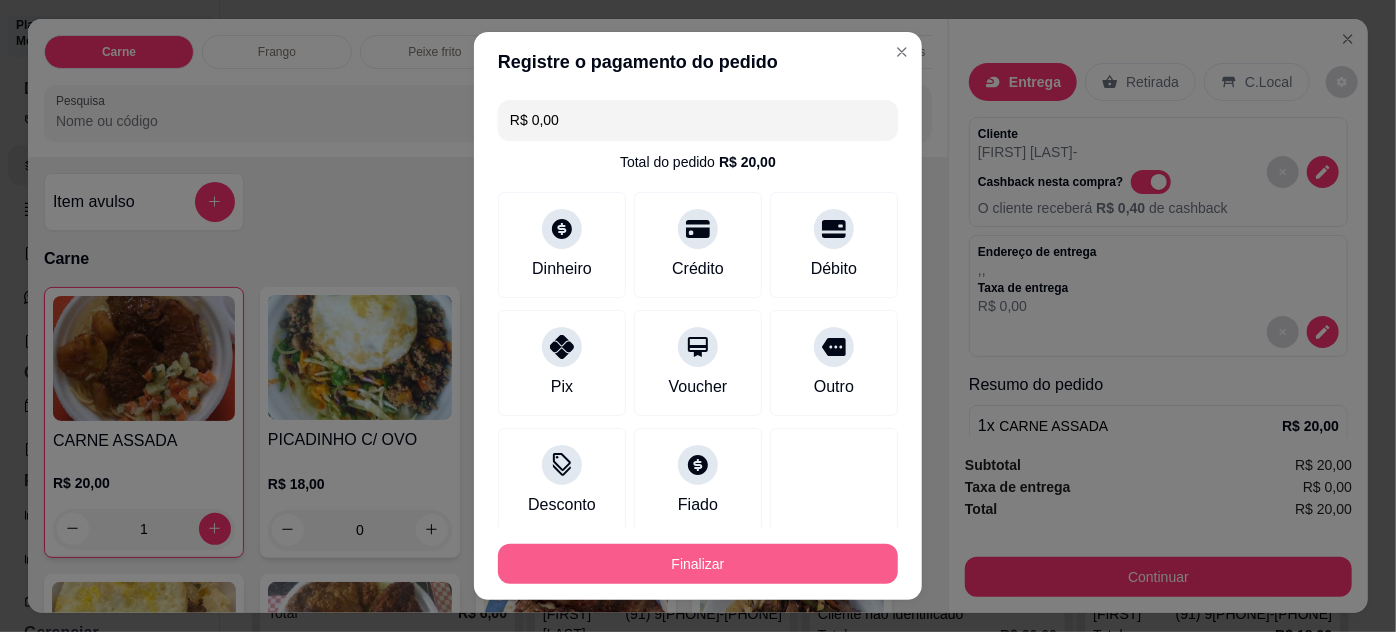 click on "Finalizar" at bounding box center (698, 564) 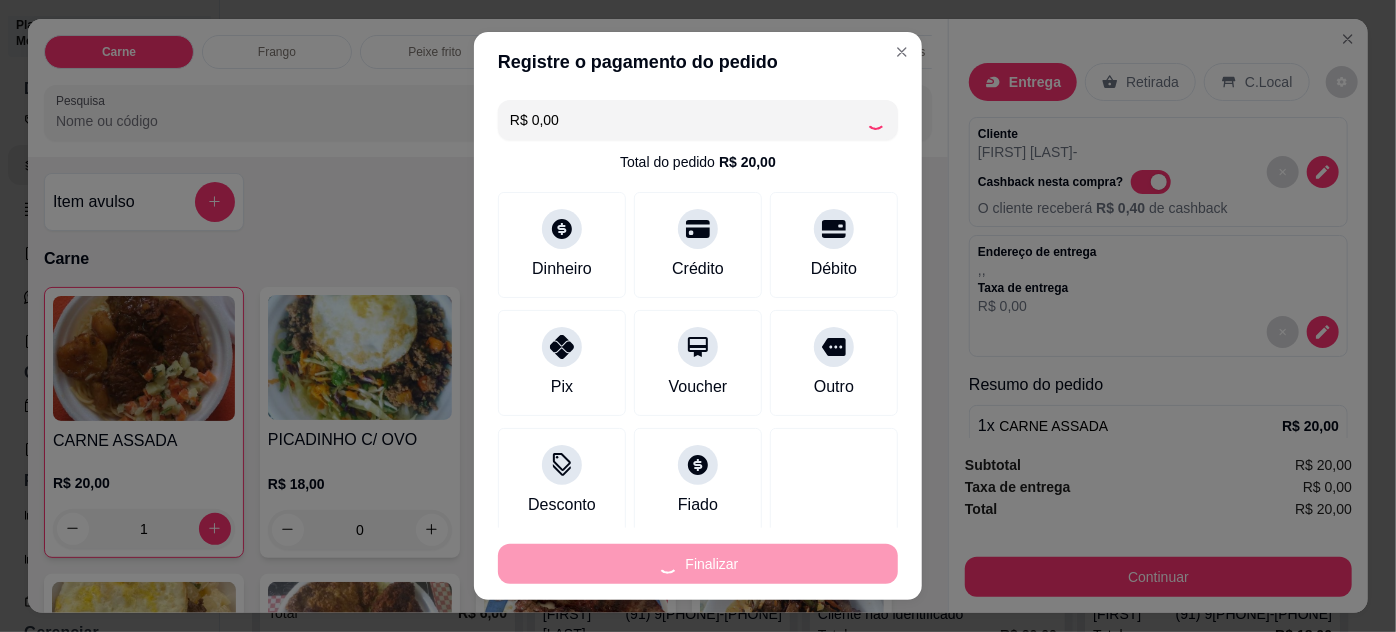 type on "0" 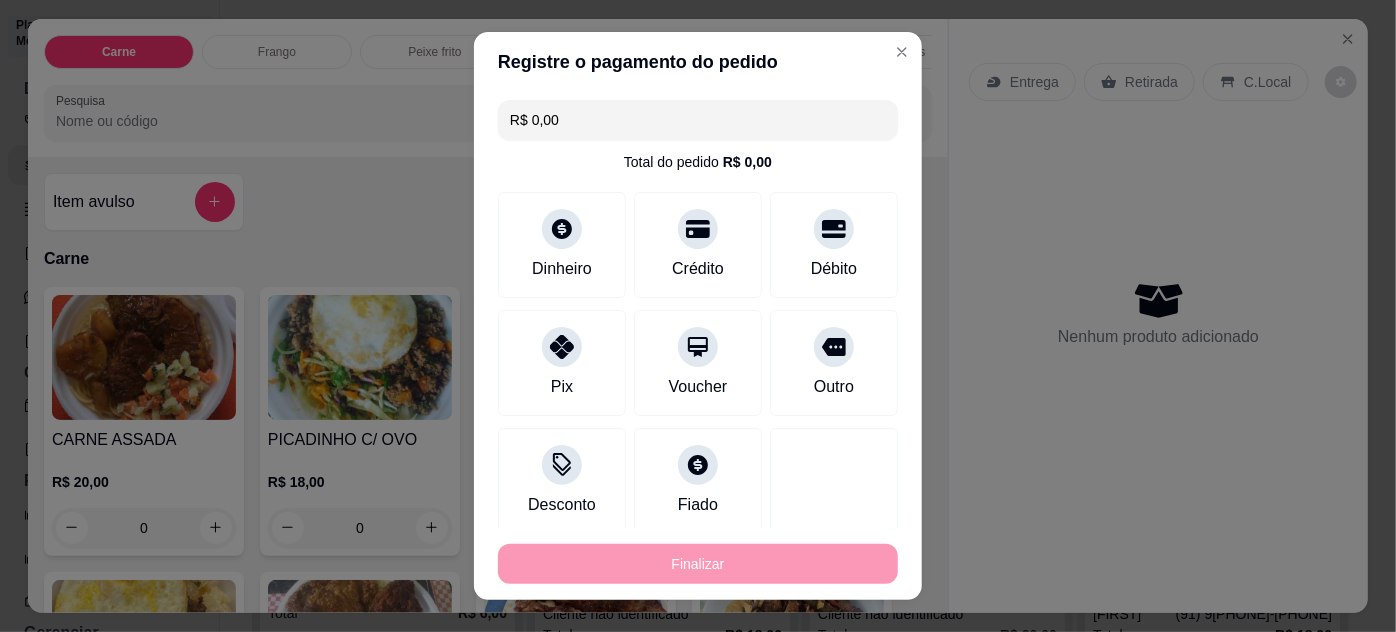 type on "-R$ 20,00" 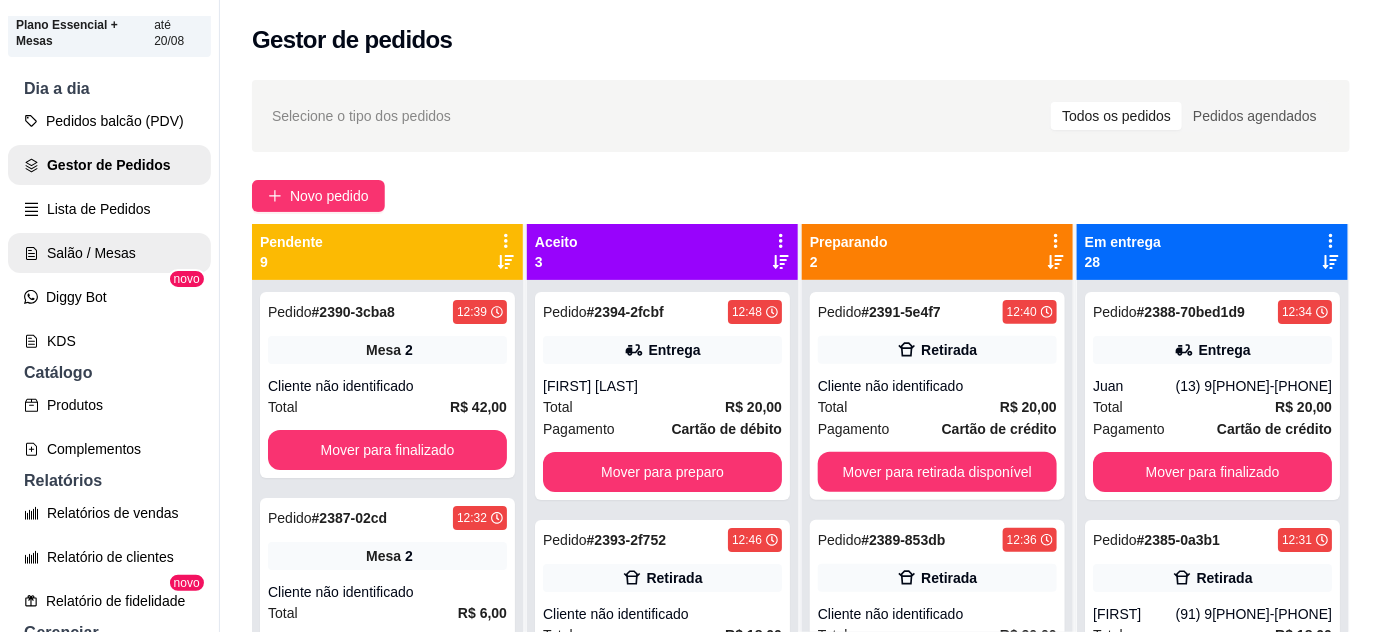 click on "Salão / Mesas" at bounding box center (109, 253) 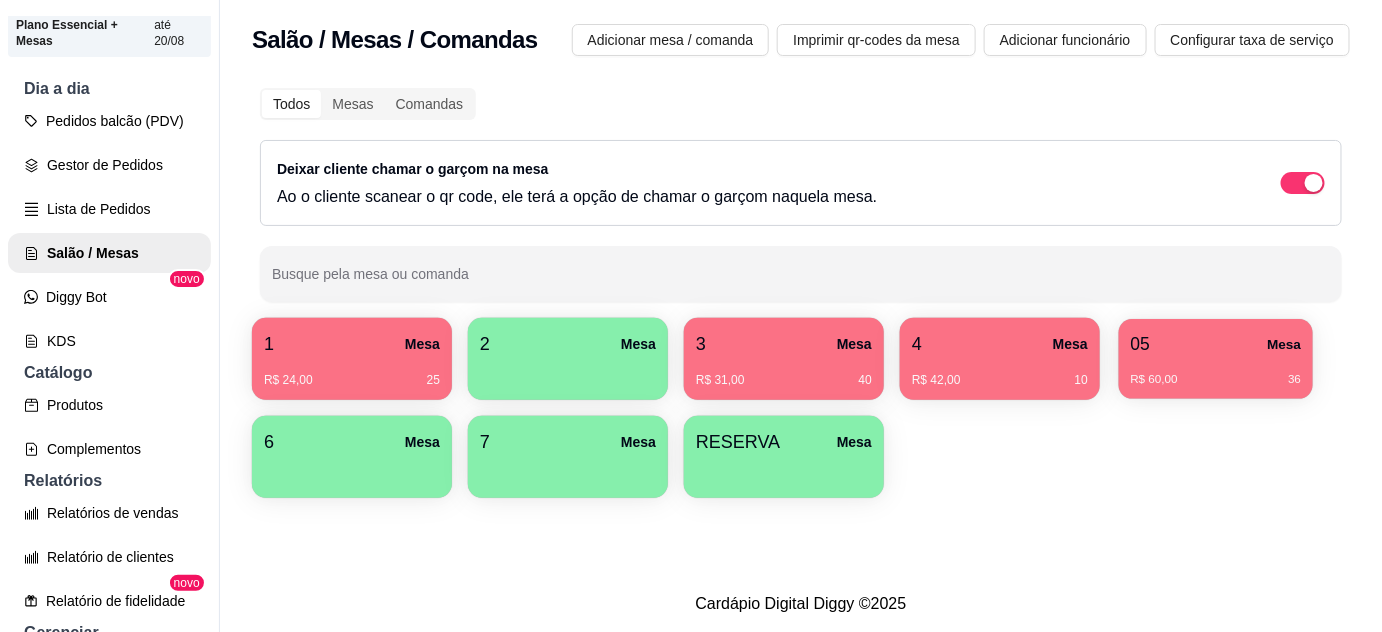 click on "05 Mesa" at bounding box center [1216, 344] 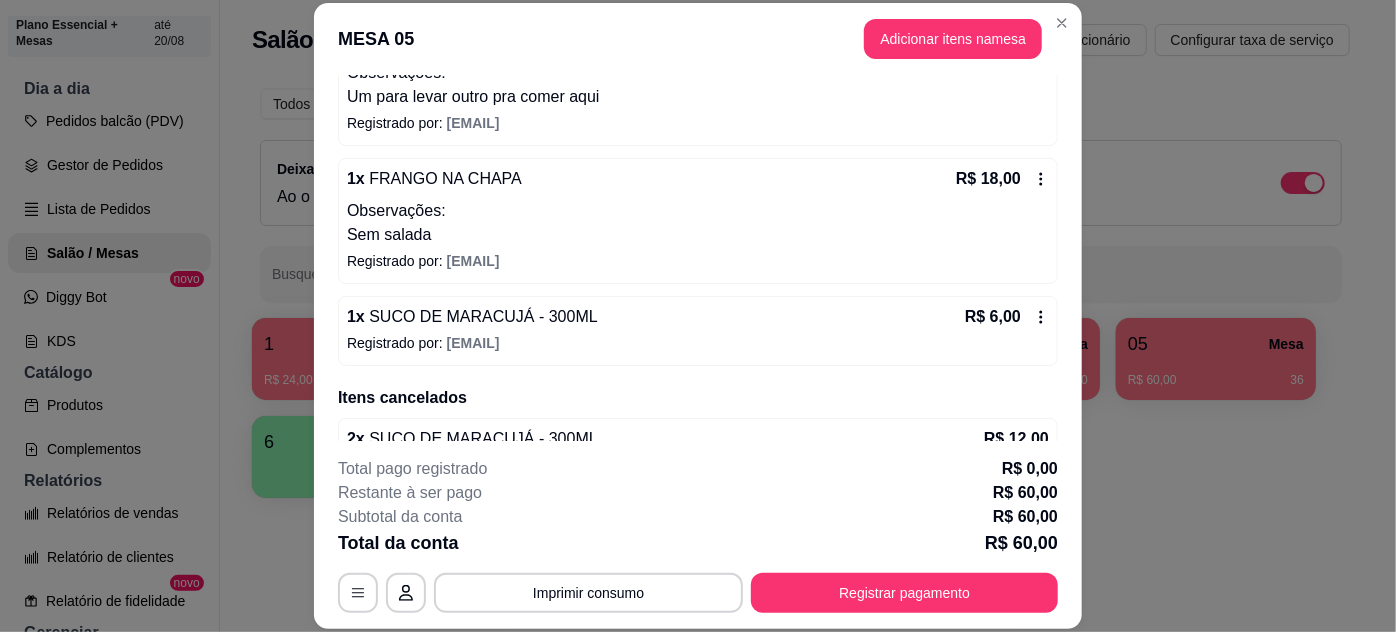 scroll, scrollTop: 288, scrollLeft: 0, axis: vertical 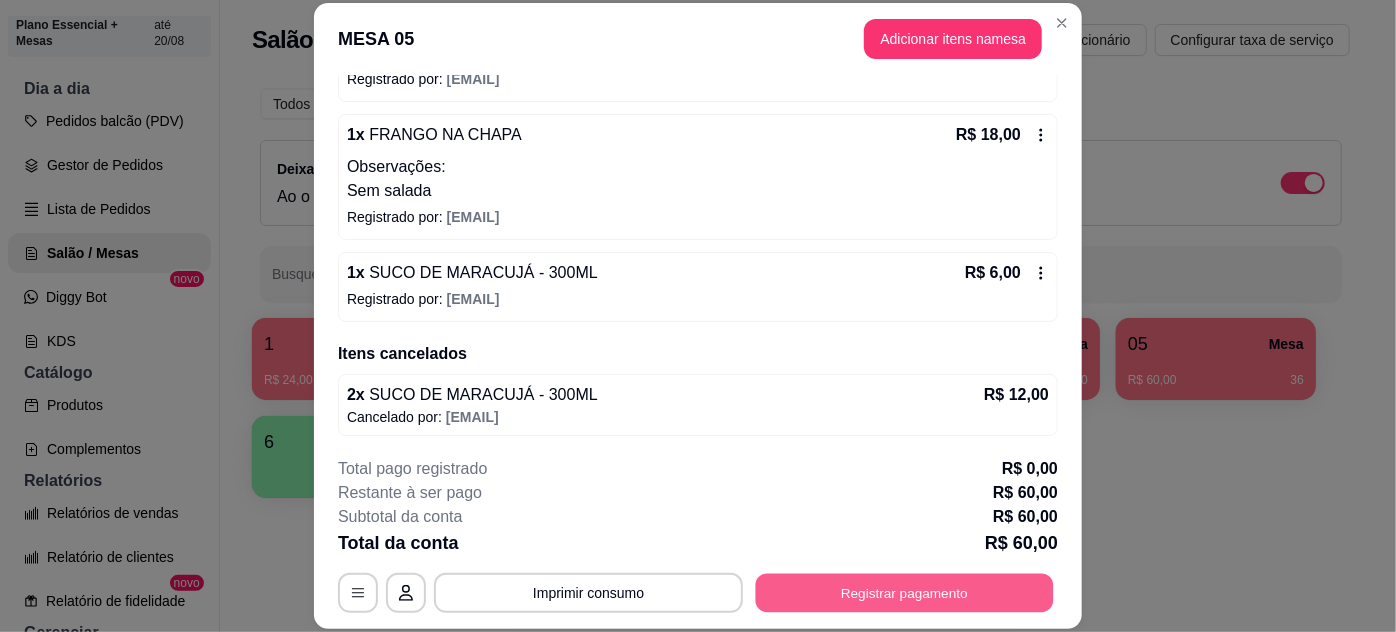 click on "Registrar pagamento" at bounding box center (905, 592) 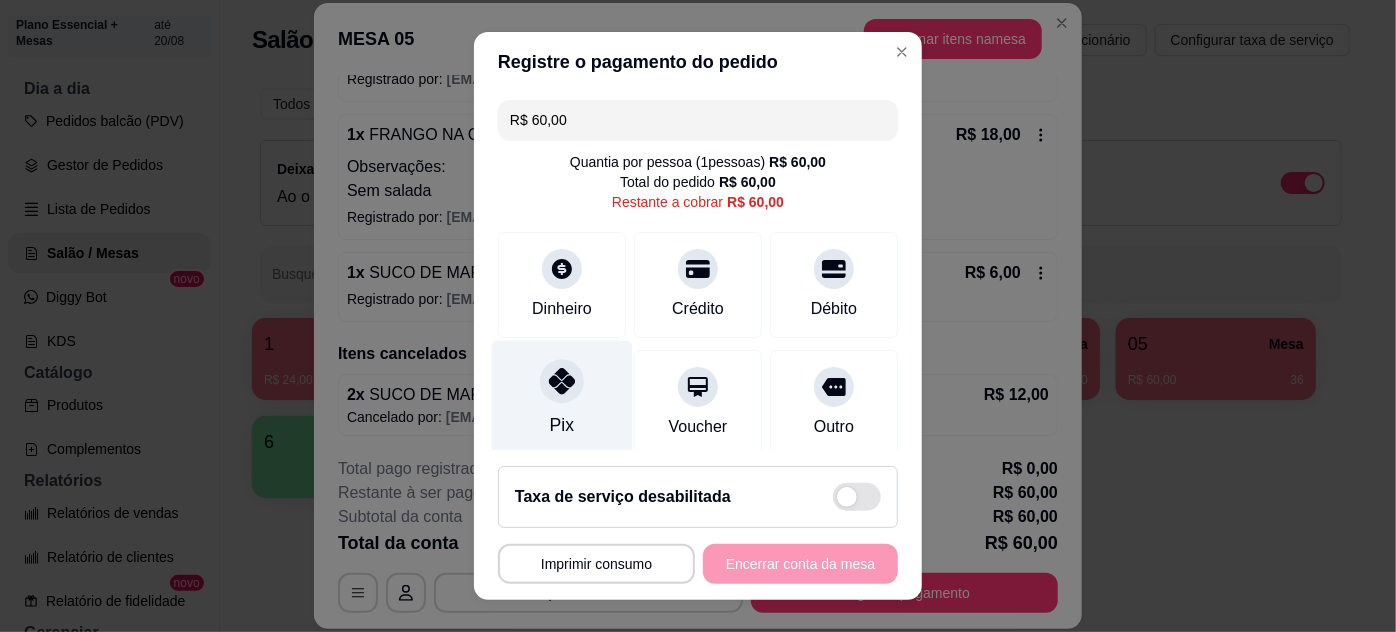 click 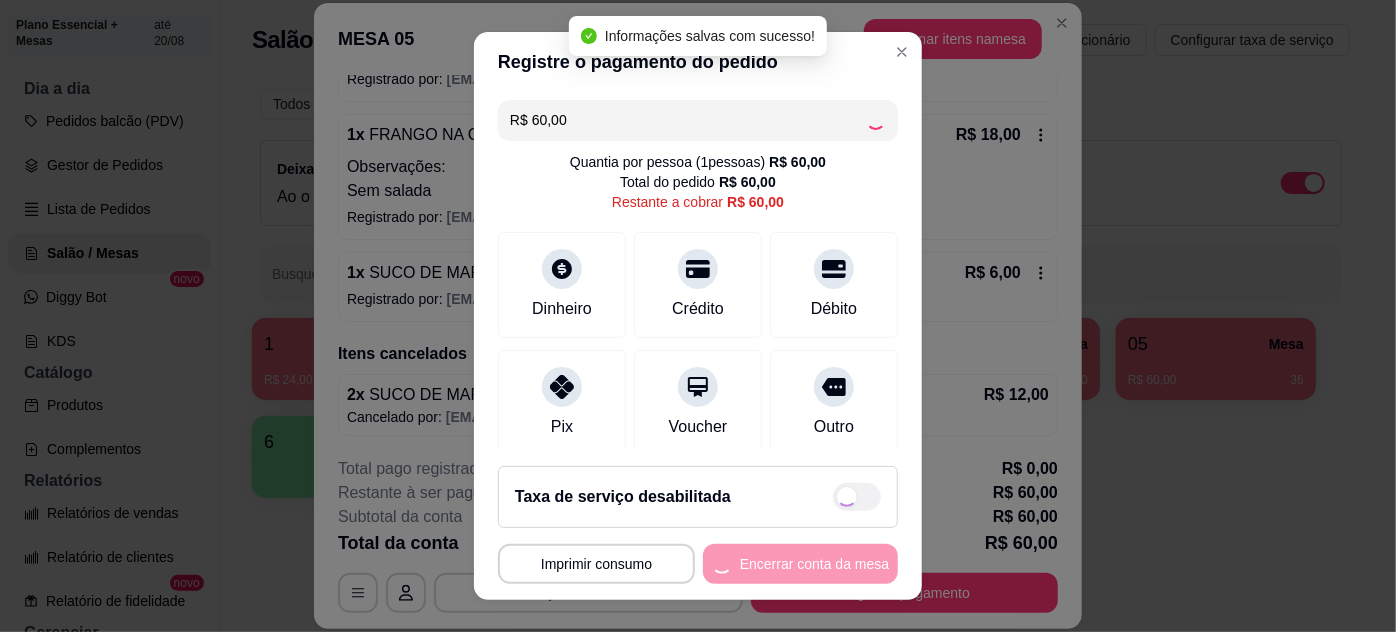 type on "R$ 0,00" 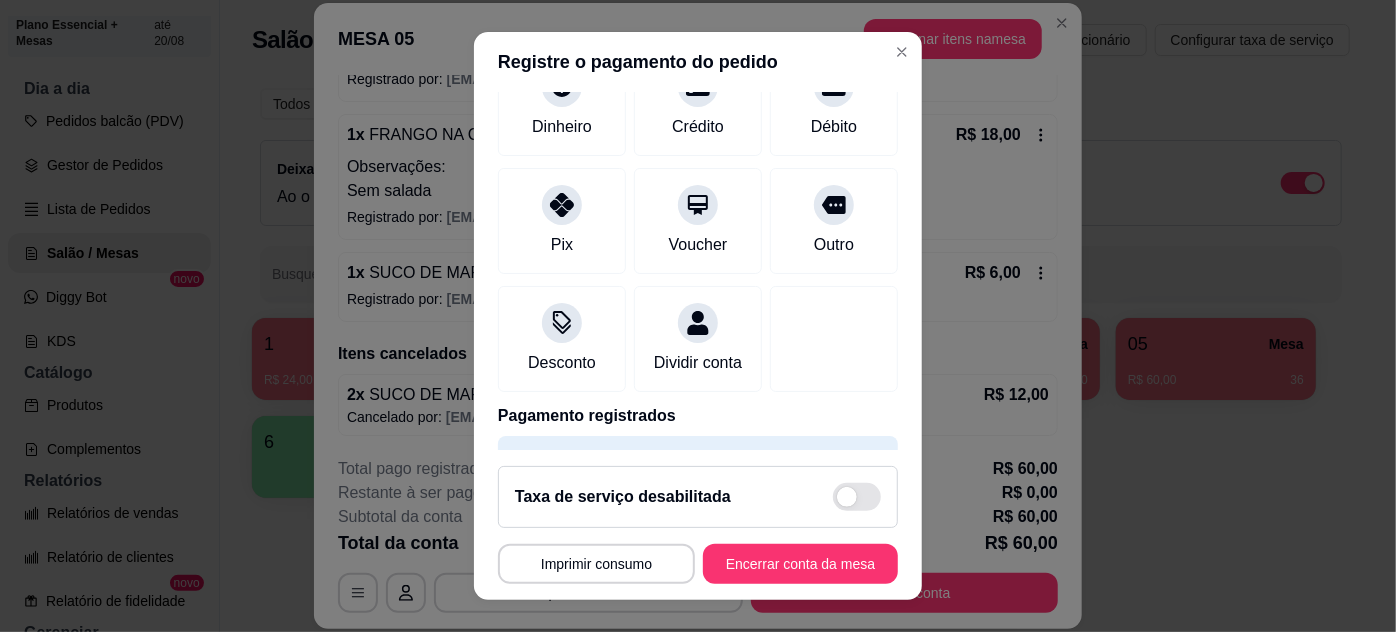 scroll, scrollTop: 237, scrollLeft: 0, axis: vertical 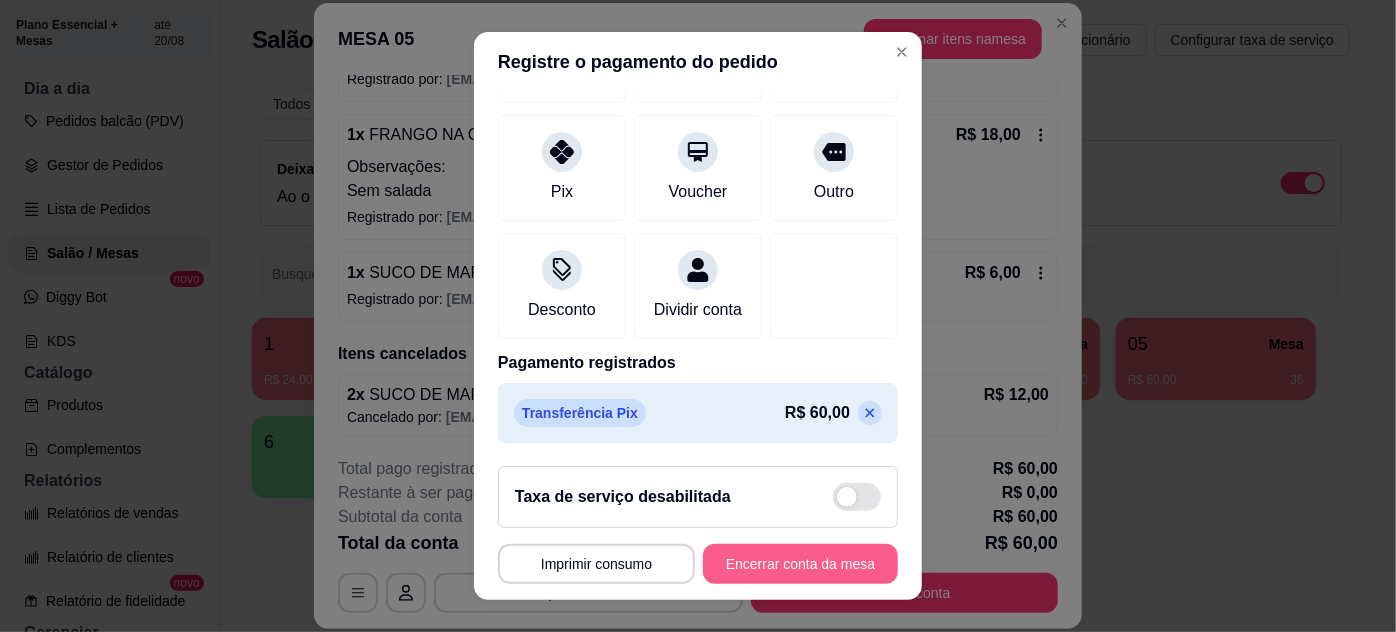 click on "Encerrar conta da mesa" at bounding box center (800, 564) 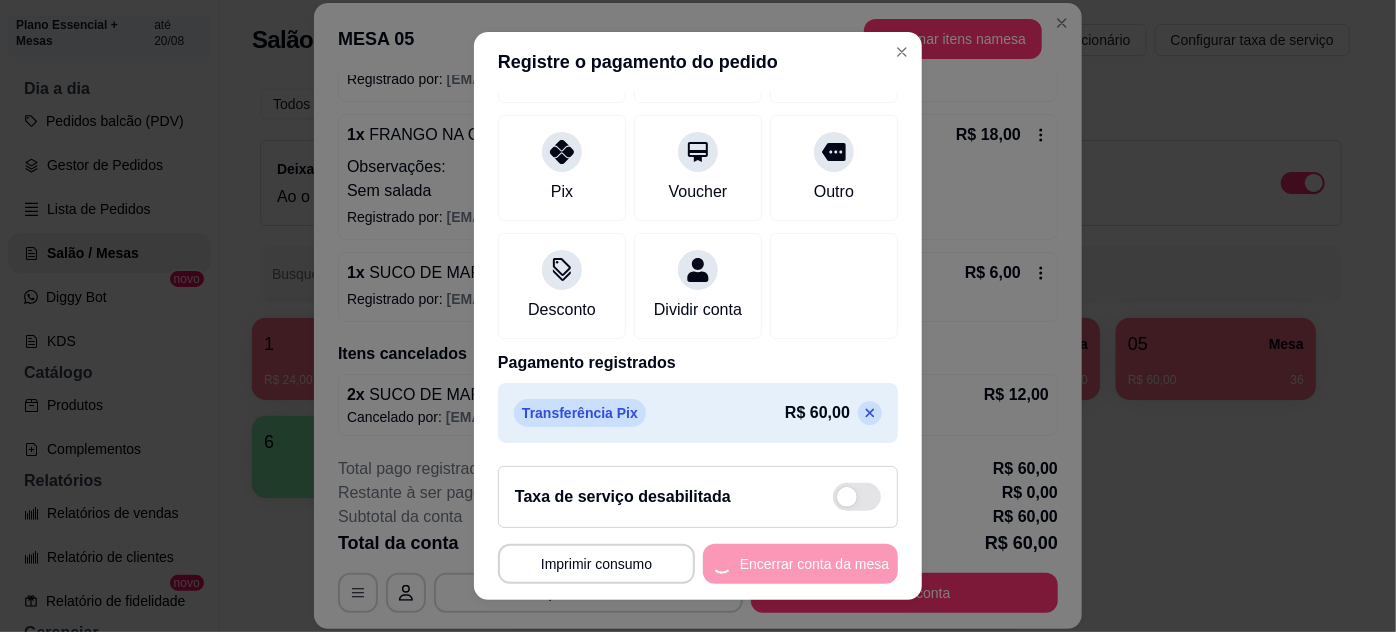 scroll, scrollTop: 0, scrollLeft: 0, axis: both 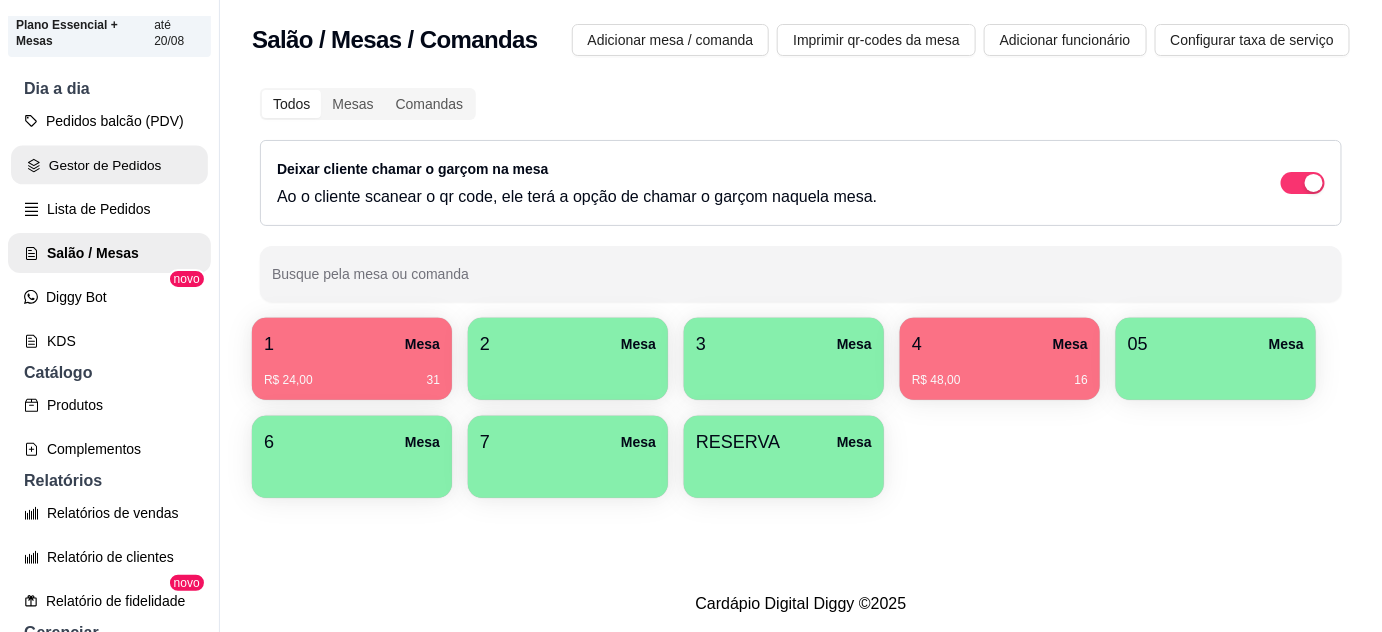click on "Gestor de Pedidos" at bounding box center (109, 165) 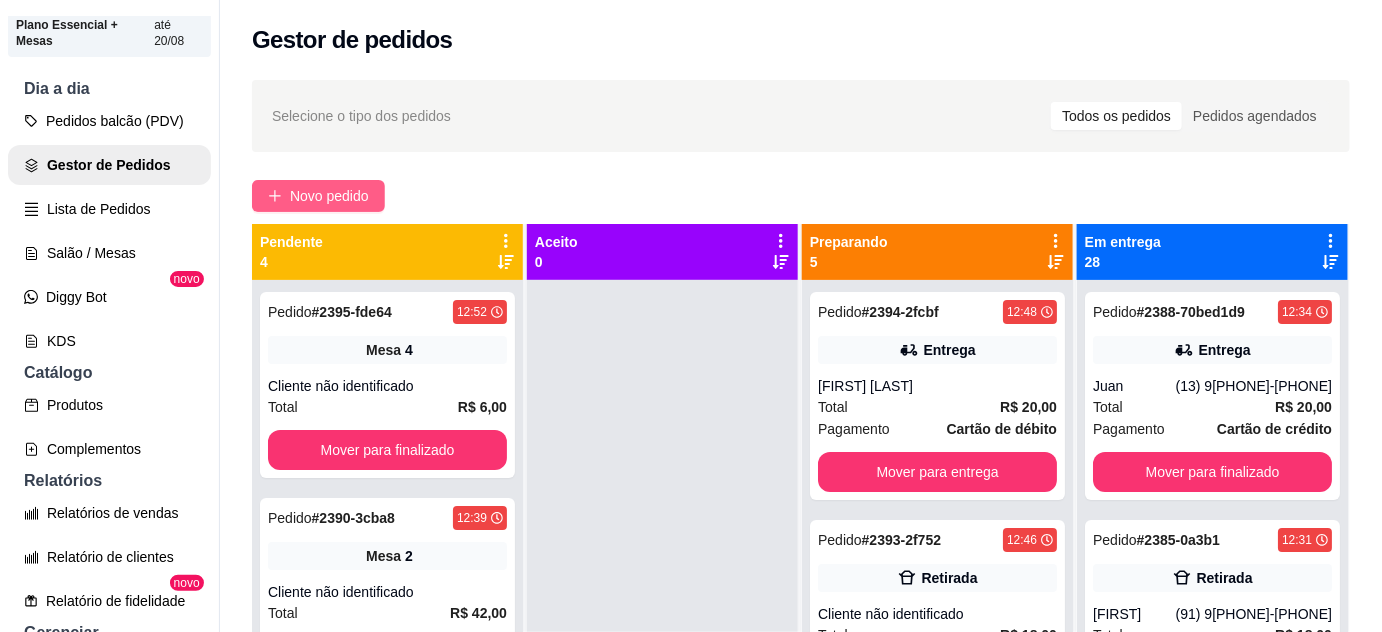 click on "Novo pedido" at bounding box center (329, 196) 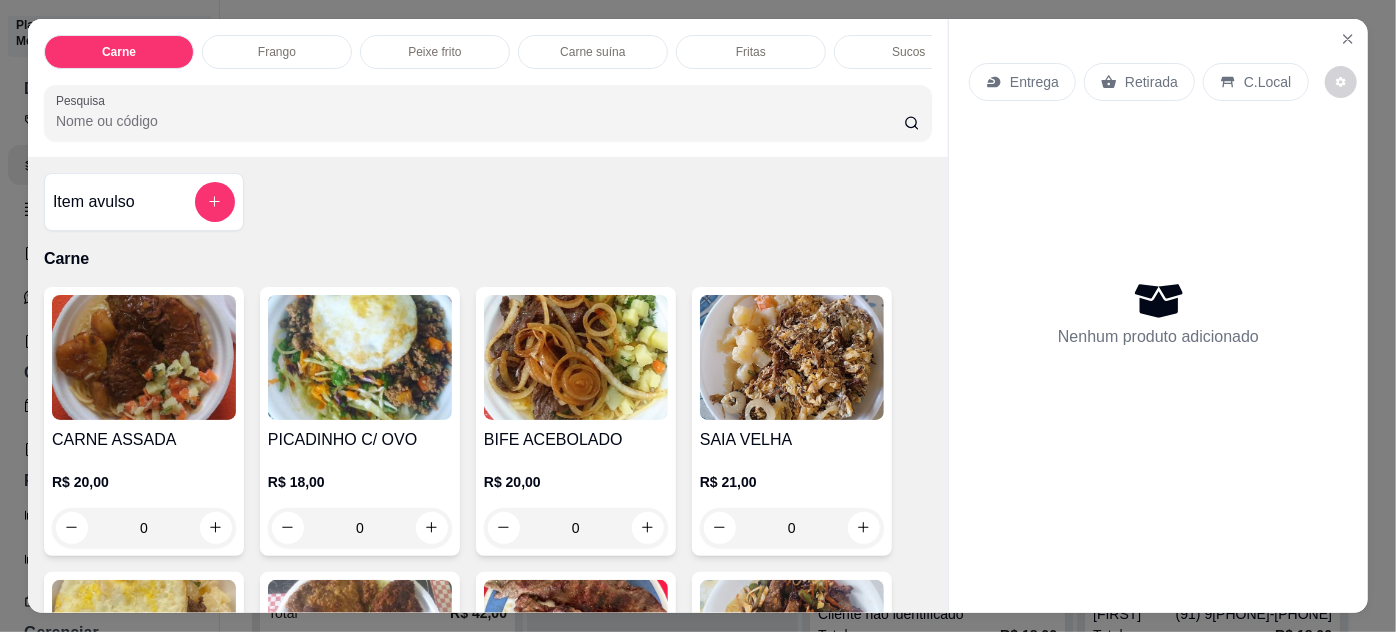 click at bounding box center [144, 357] 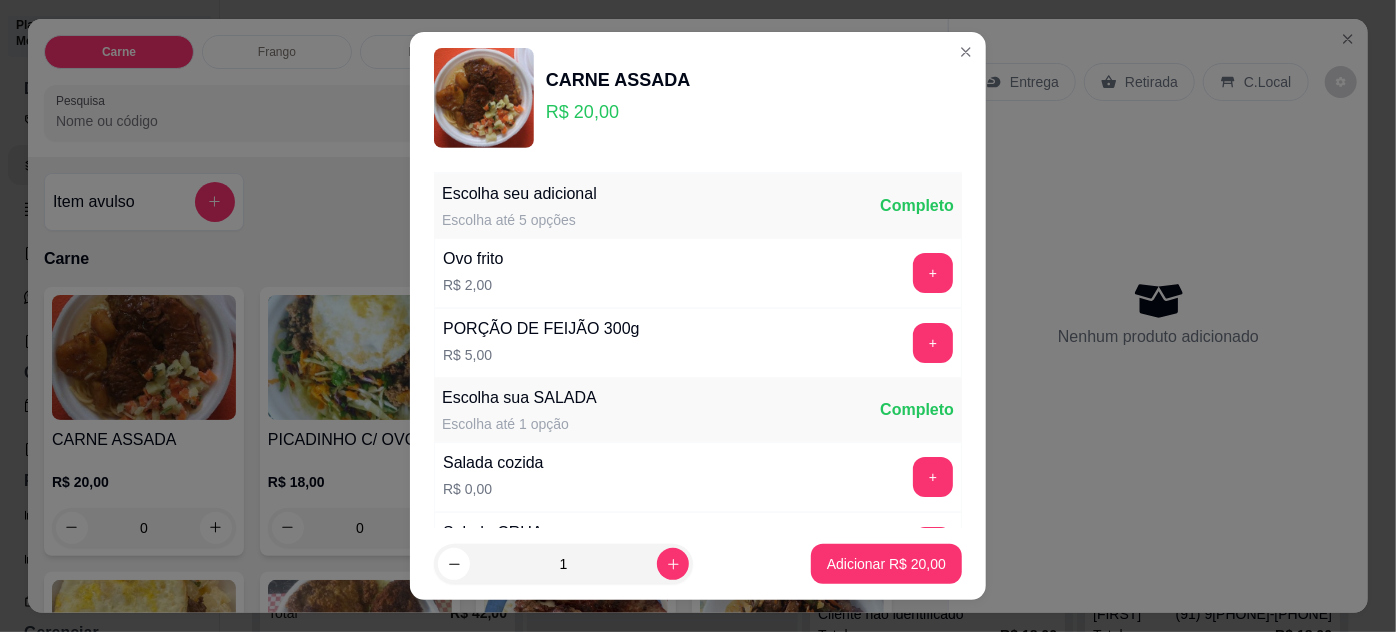 scroll, scrollTop: 199, scrollLeft: 0, axis: vertical 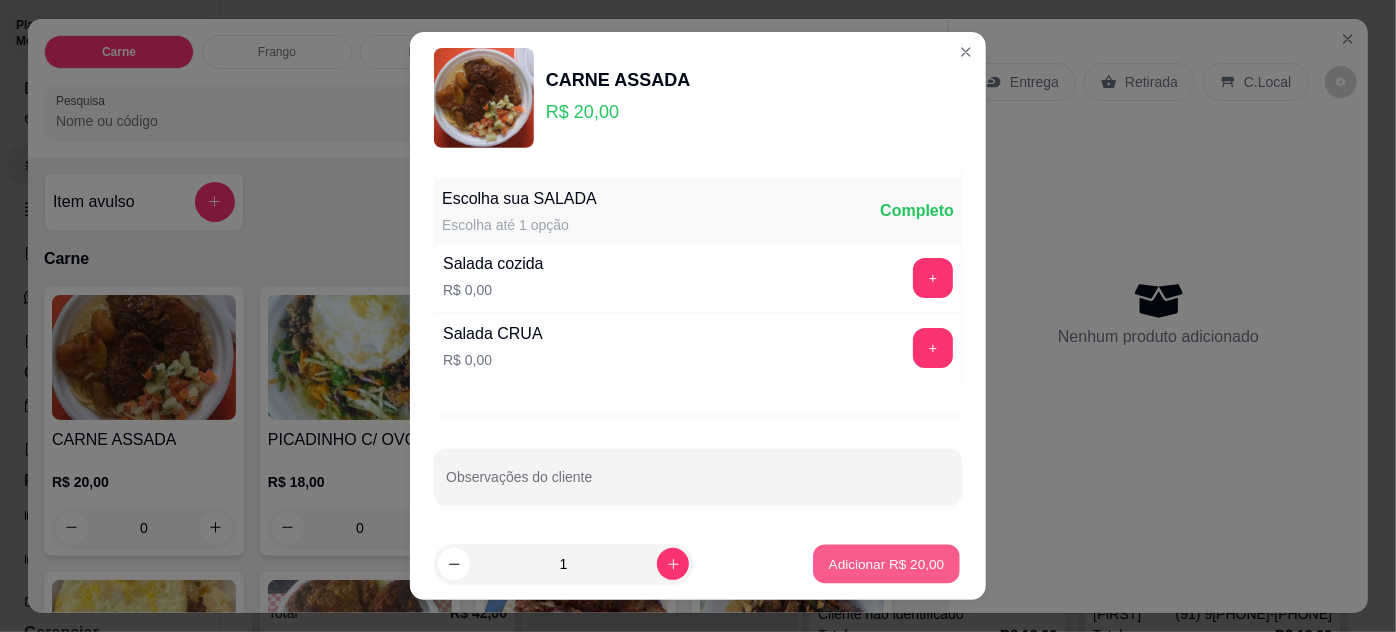click on "Adicionar   R$ 20,00" at bounding box center [887, 564] 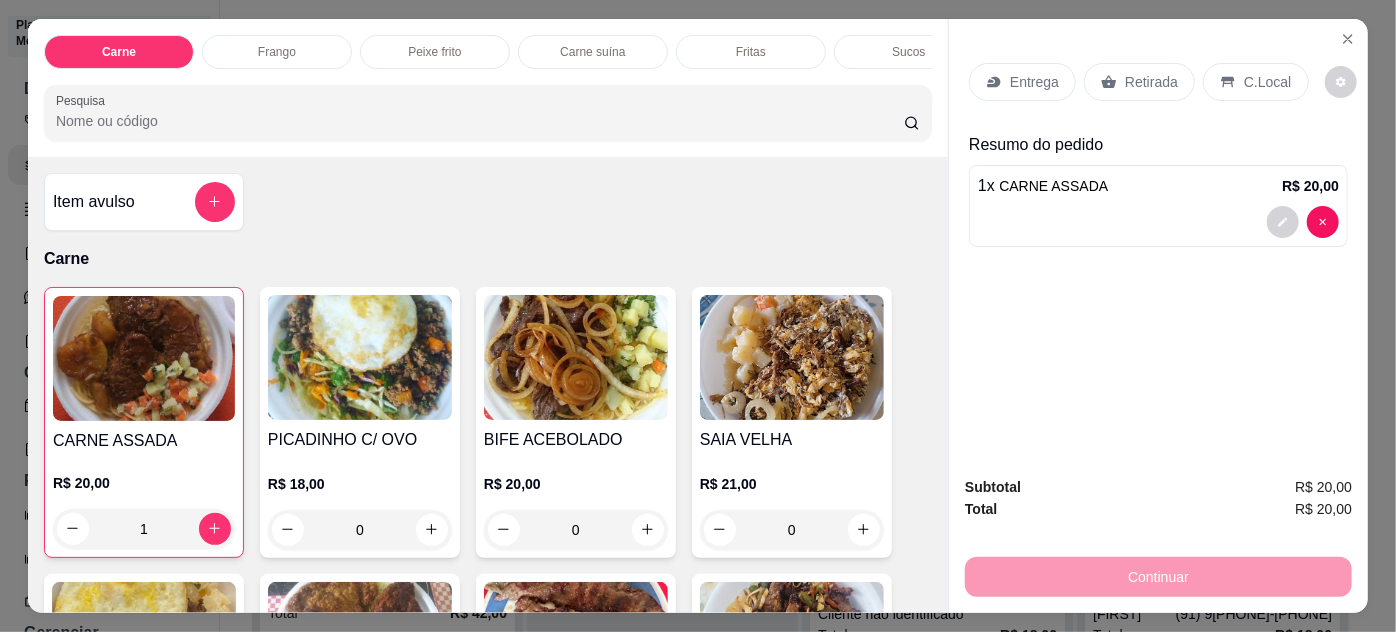 click on "Entrega" at bounding box center [1034, 82] 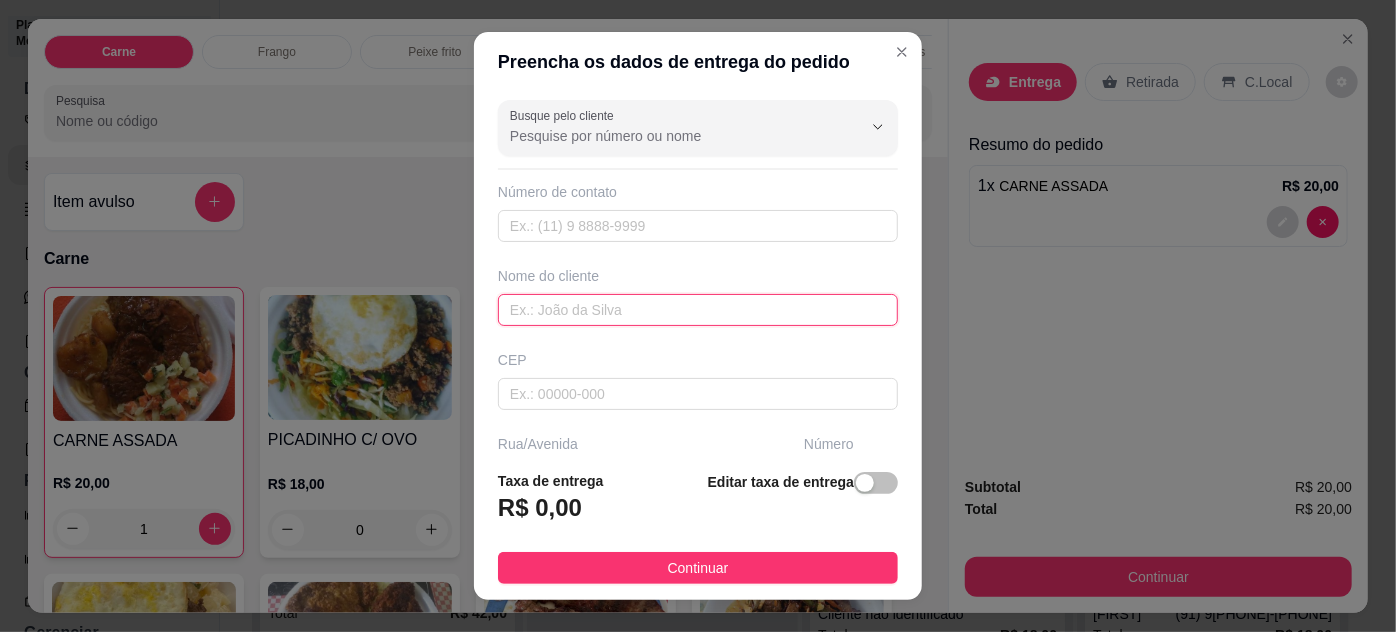click at bounding box center (698, 310) 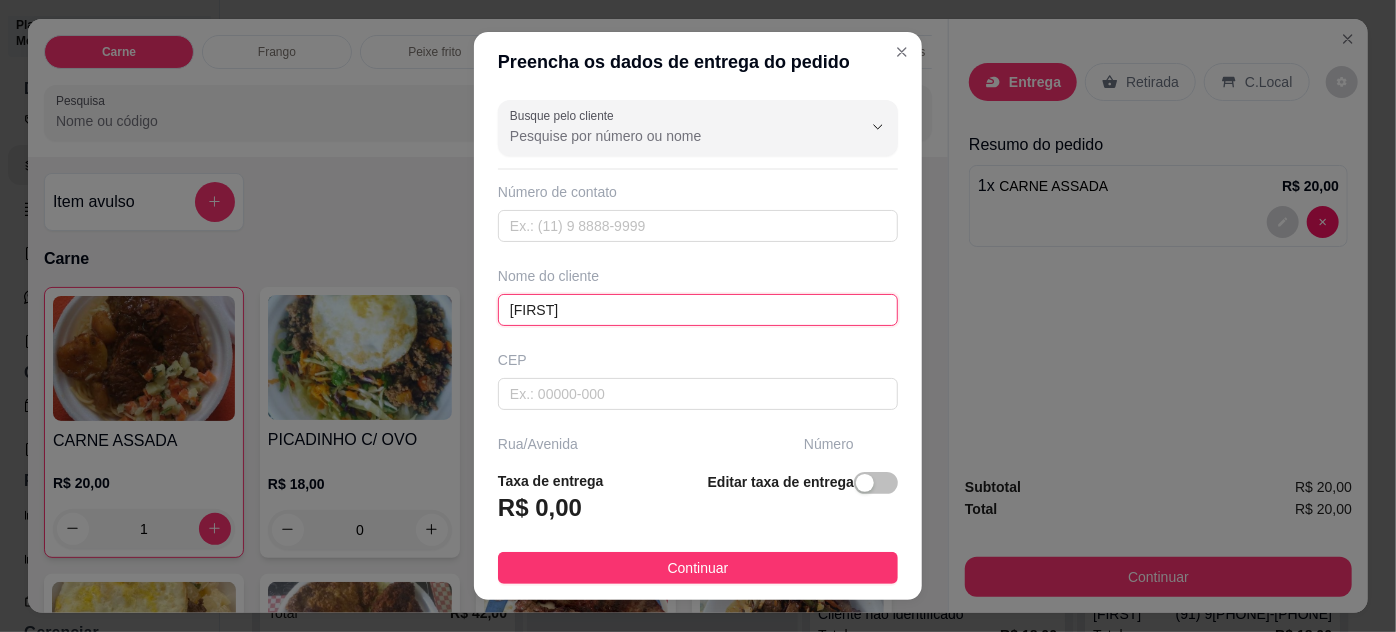 scroll, scrollTop: 181, scrollLeft: 0, axis: vertical 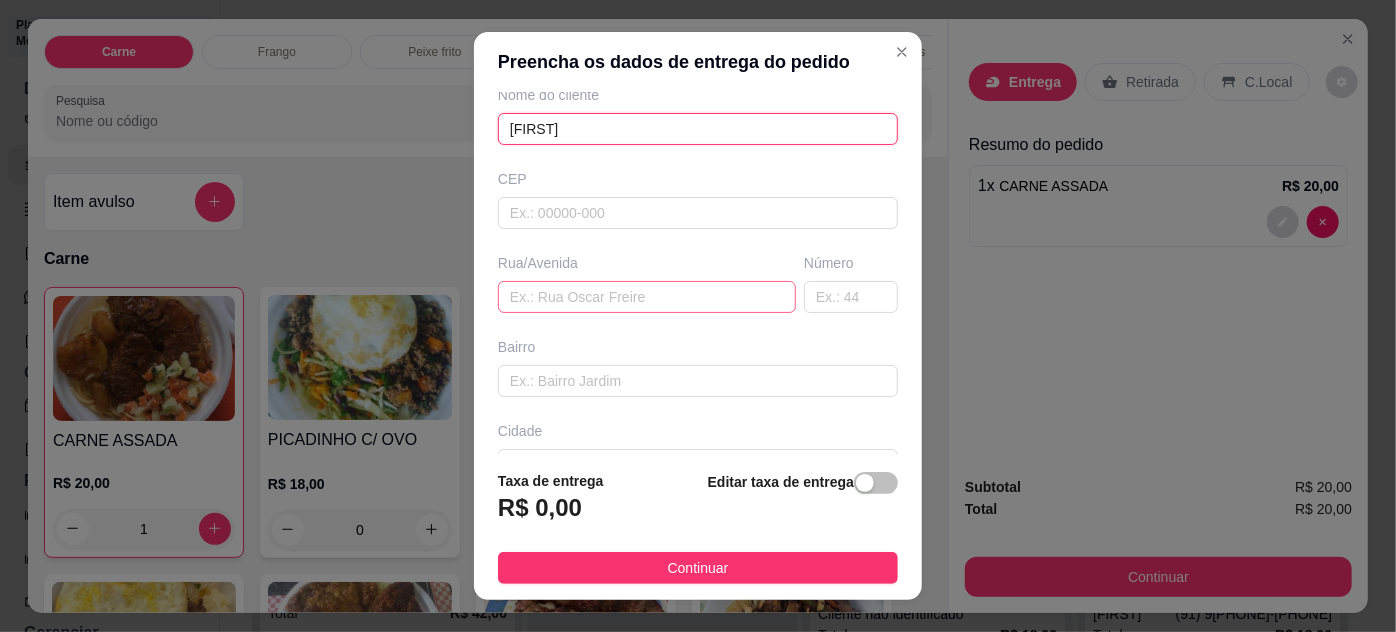 type on "EDUARDO" 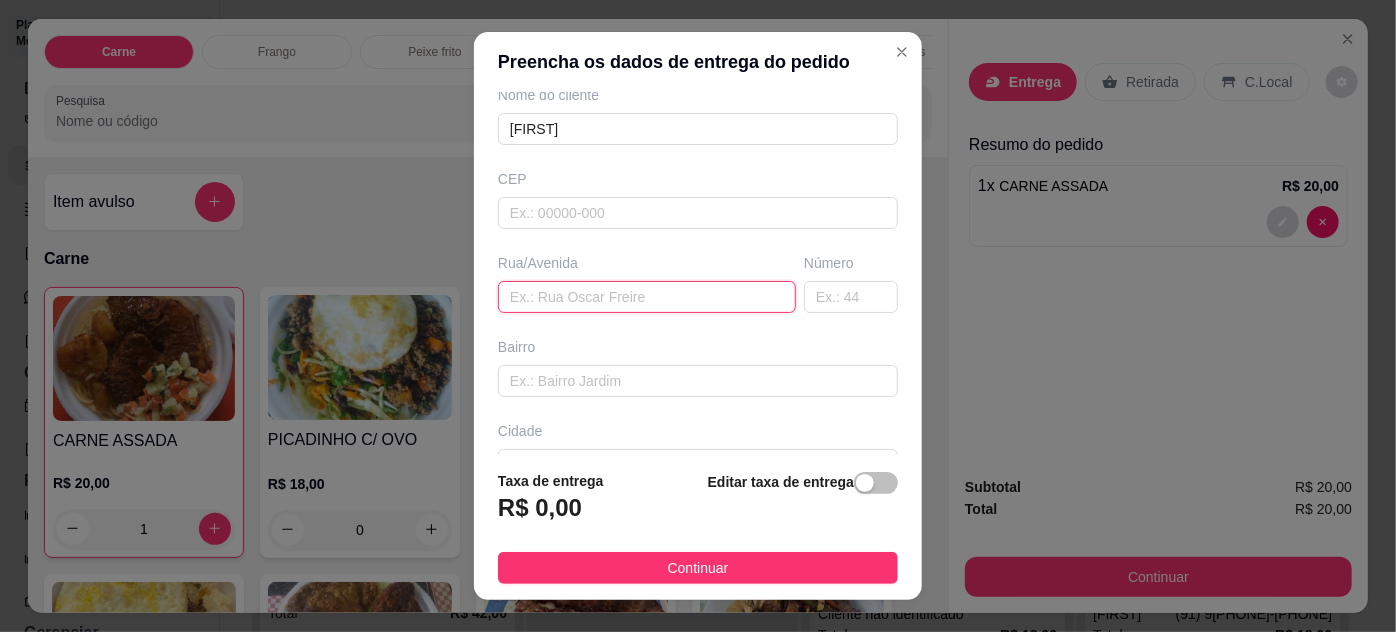 click at bounding box center [647, 297] 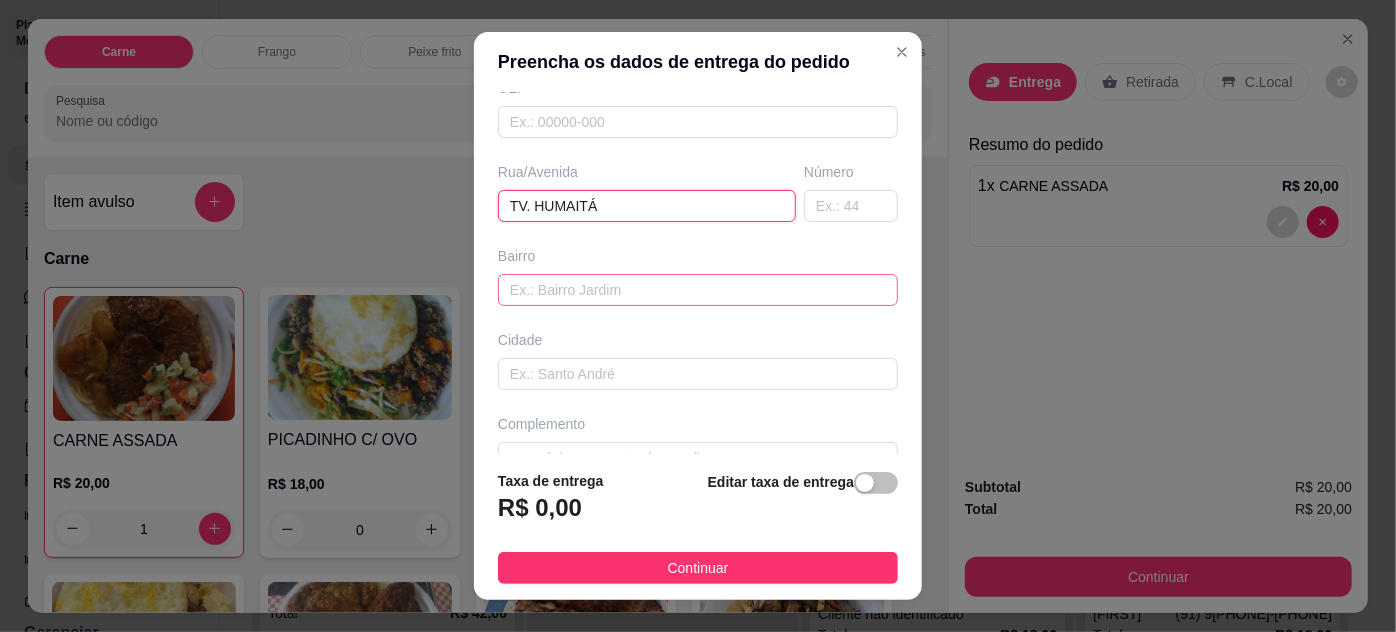 scroll, scrollTop: 306, scrollLeft: 0, axis: vertical 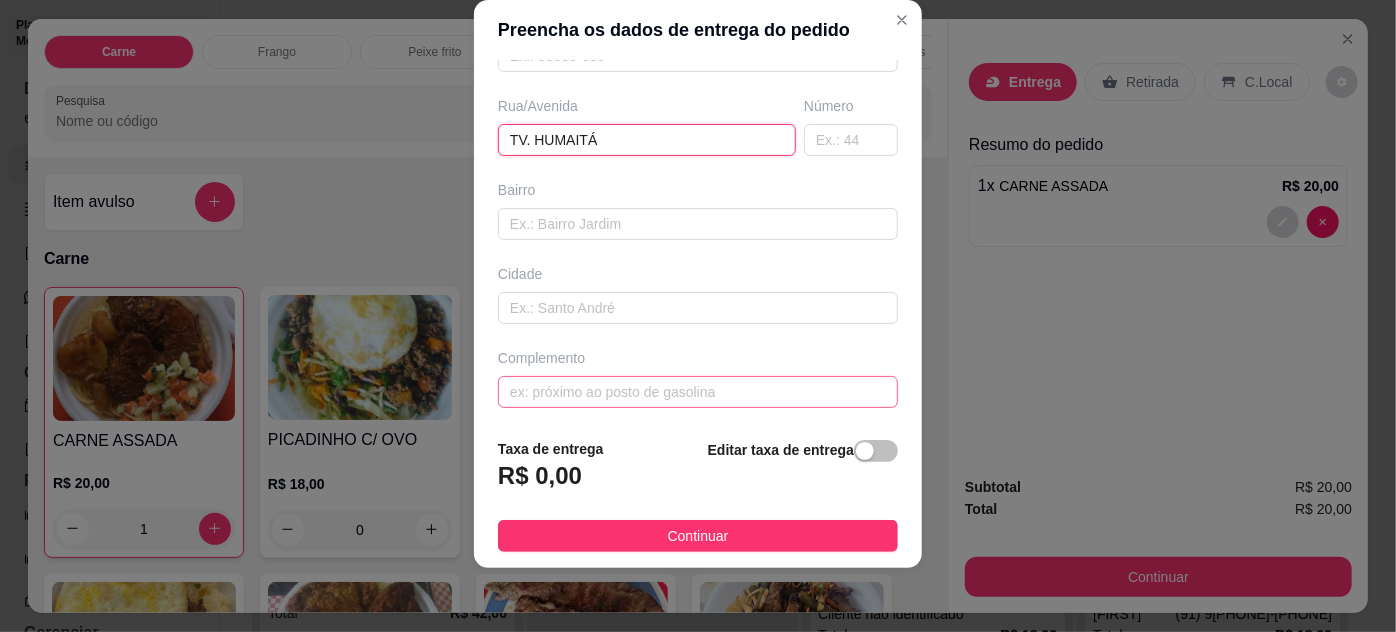 type on "TV. HUMAITÁ" 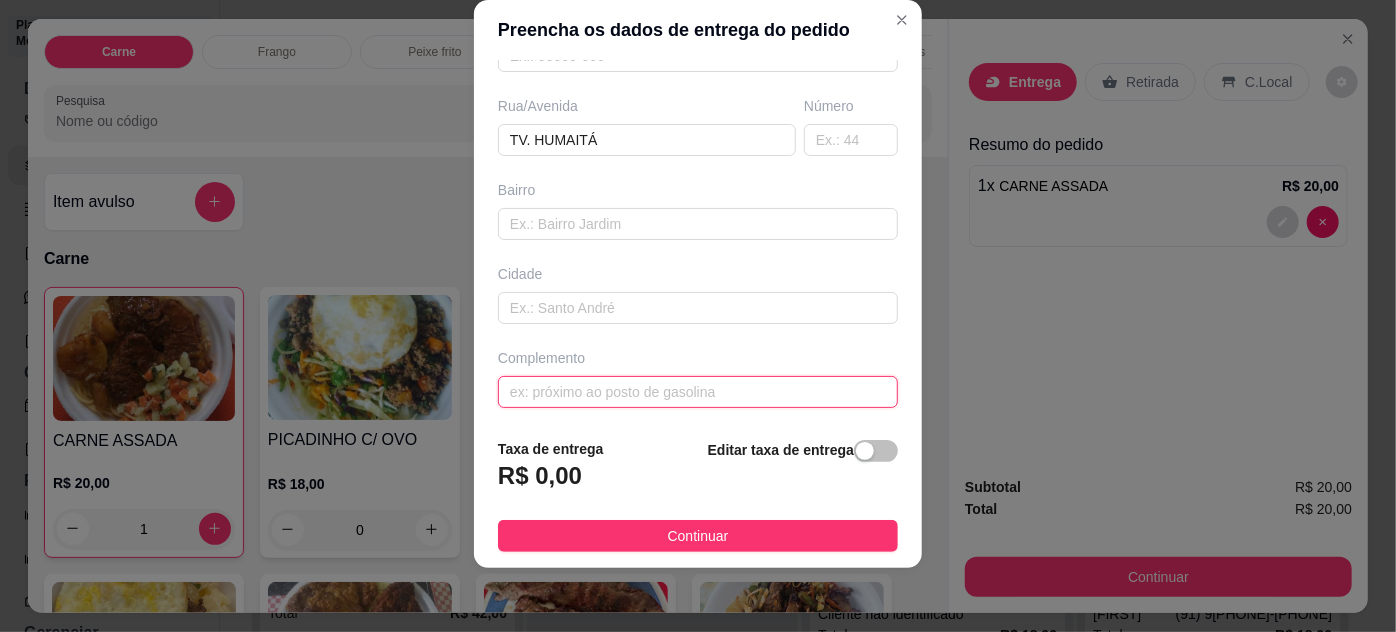 click at bounding box center [698, 392] 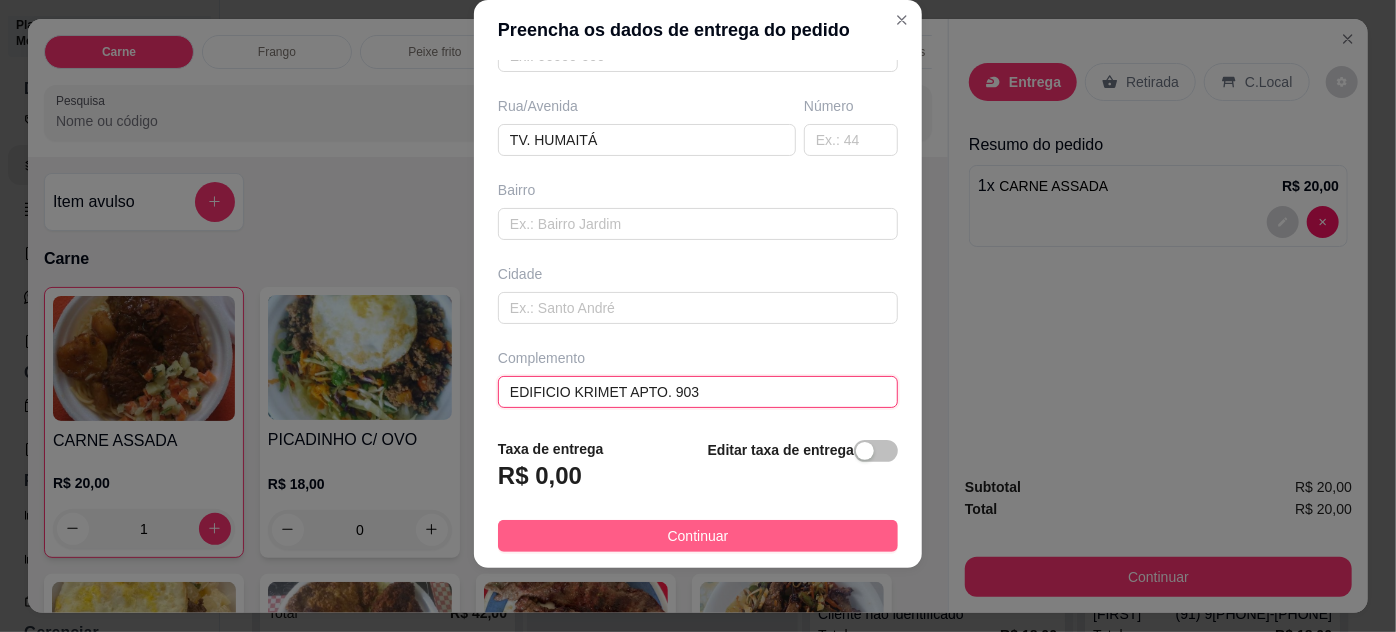 type on "EDIFICIO KRIMET APTO. 903" 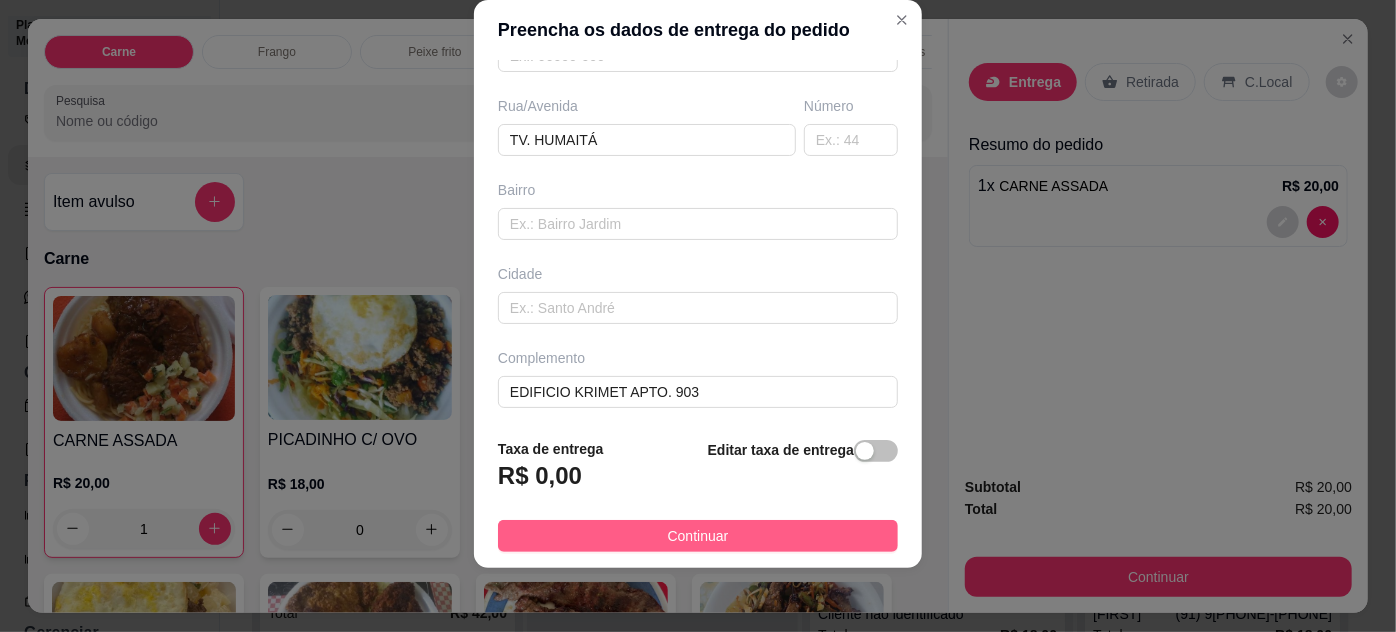 click on "Continuar" at bounding box center (698, 536) 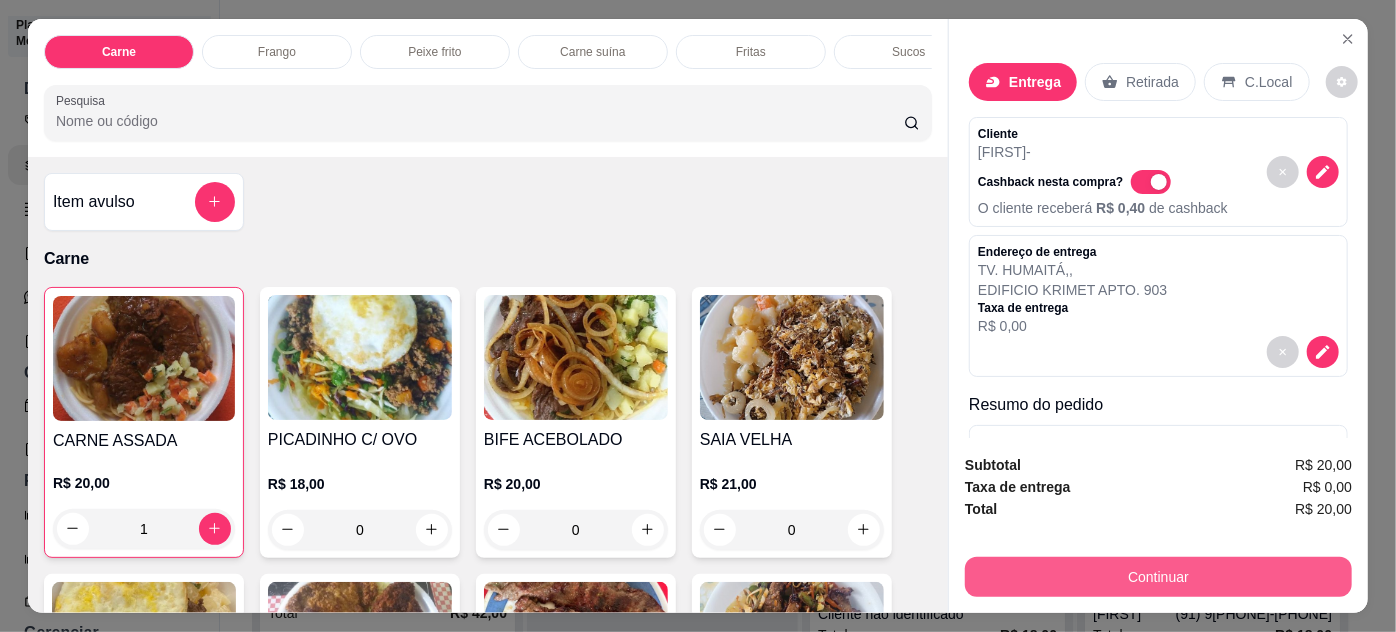 click on "Continuar" at bounding box center (1158, 577) 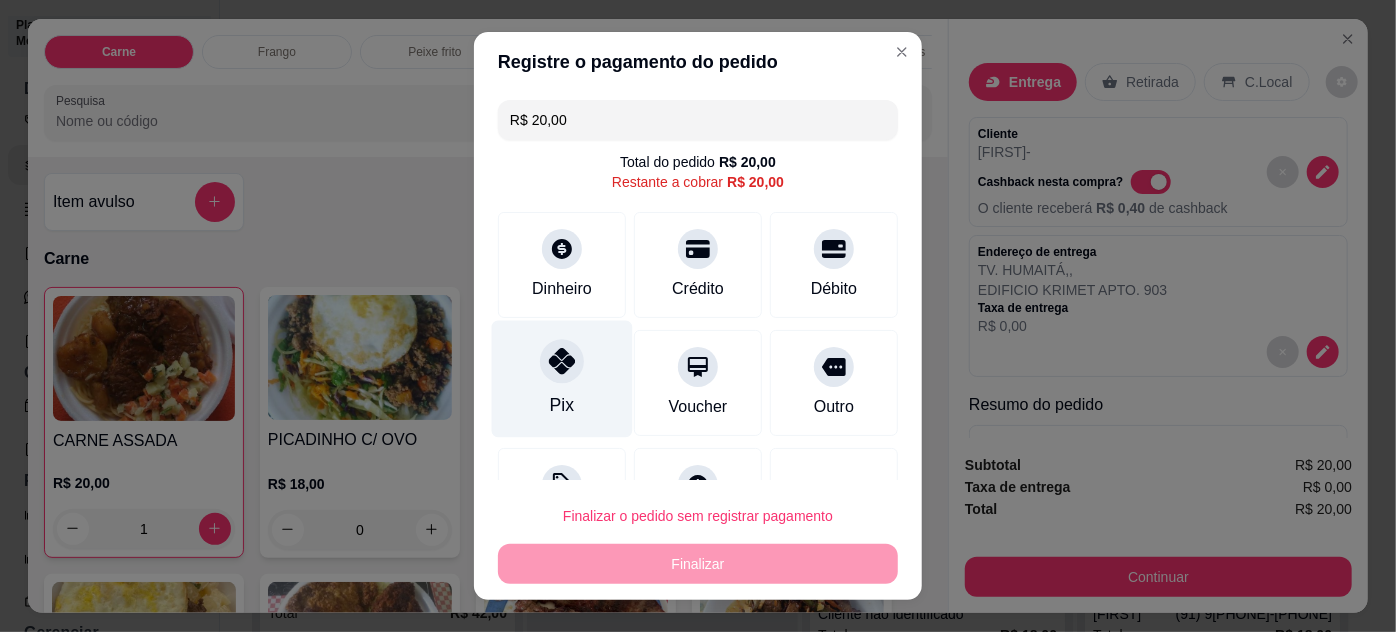 click at bounding box center (562, 361) 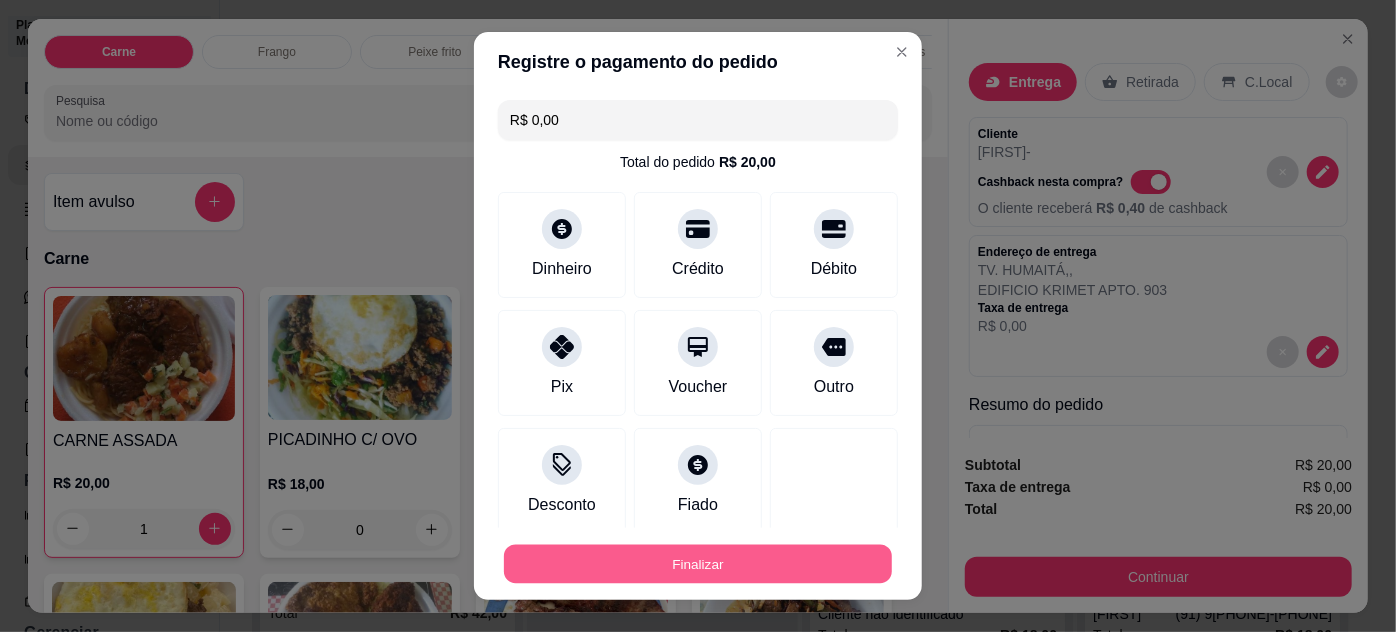 click on "Finalizar" at bounding box center (698, 564) 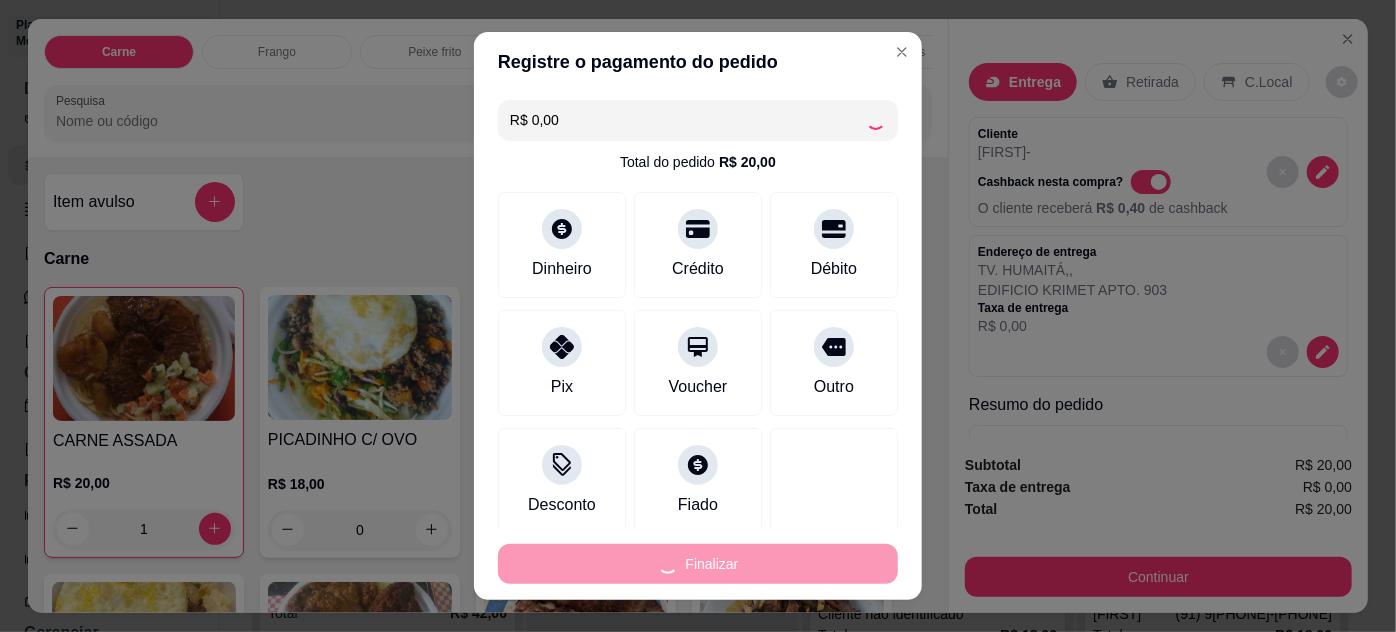 type on "0" 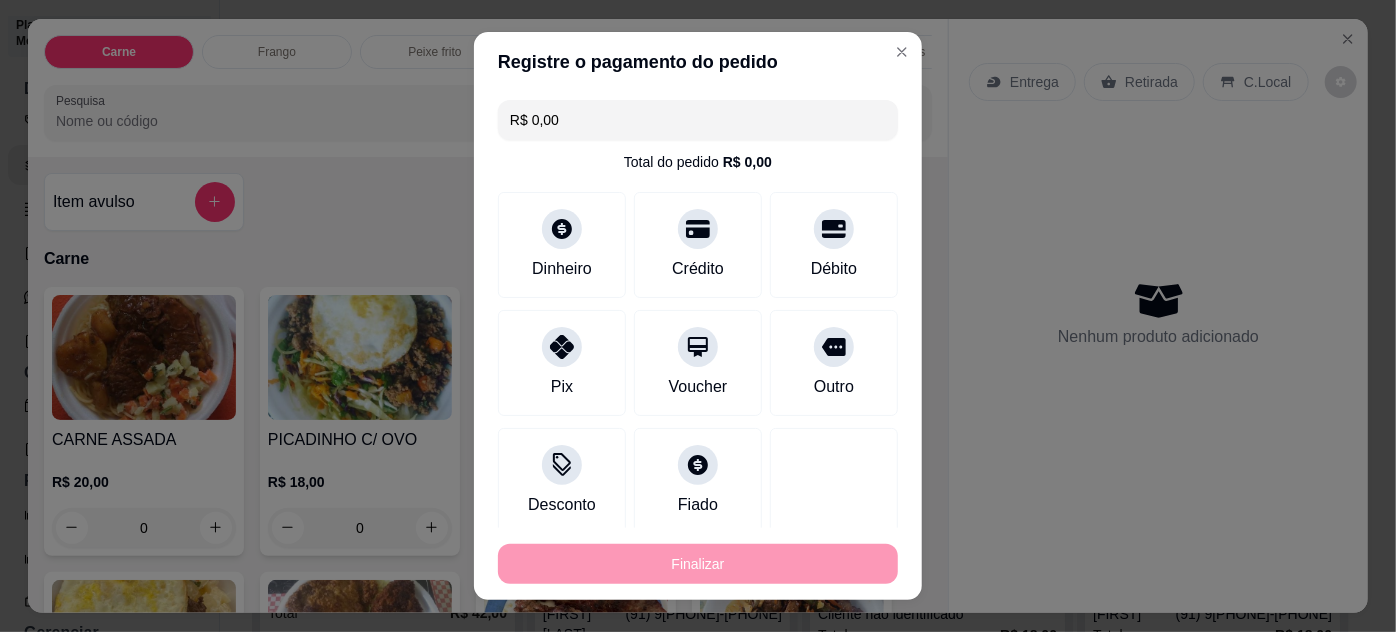 type on "-R$ 20,00" 